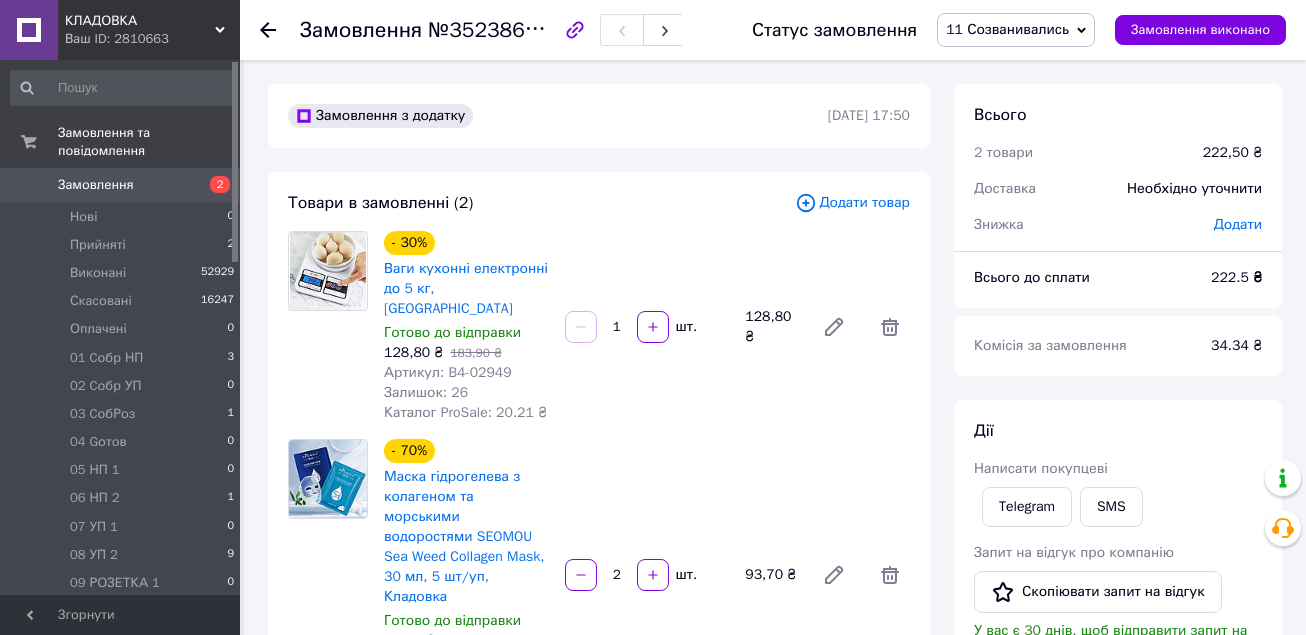 scroll, scrollTop: 80, scrollLeft: 0, axis: vertical 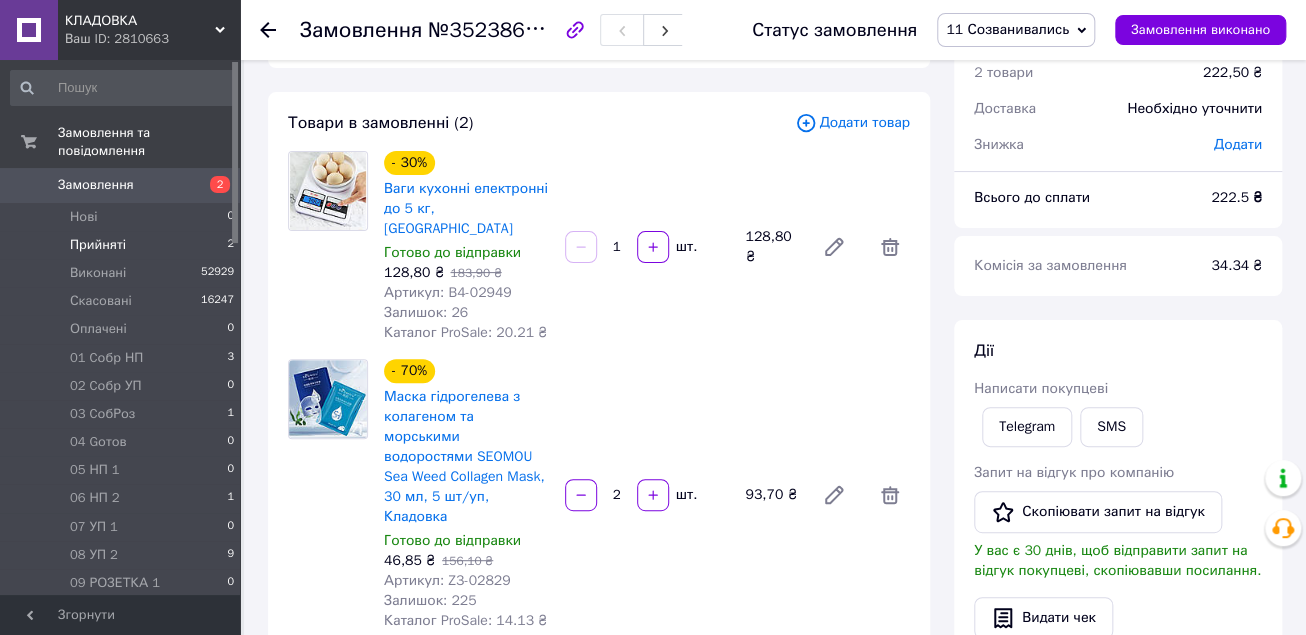 click on "Прийняті" at bounding box center [98, 245] 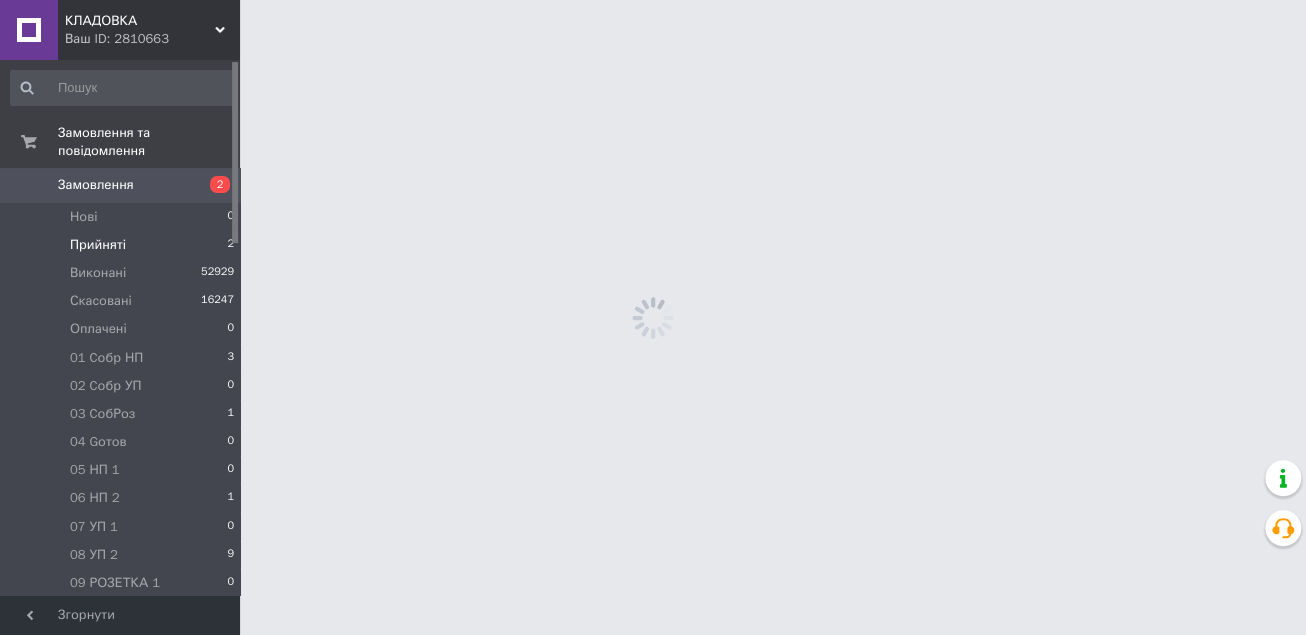 scroll, scrollTop: 0, scrollLeft: 0, axis: both 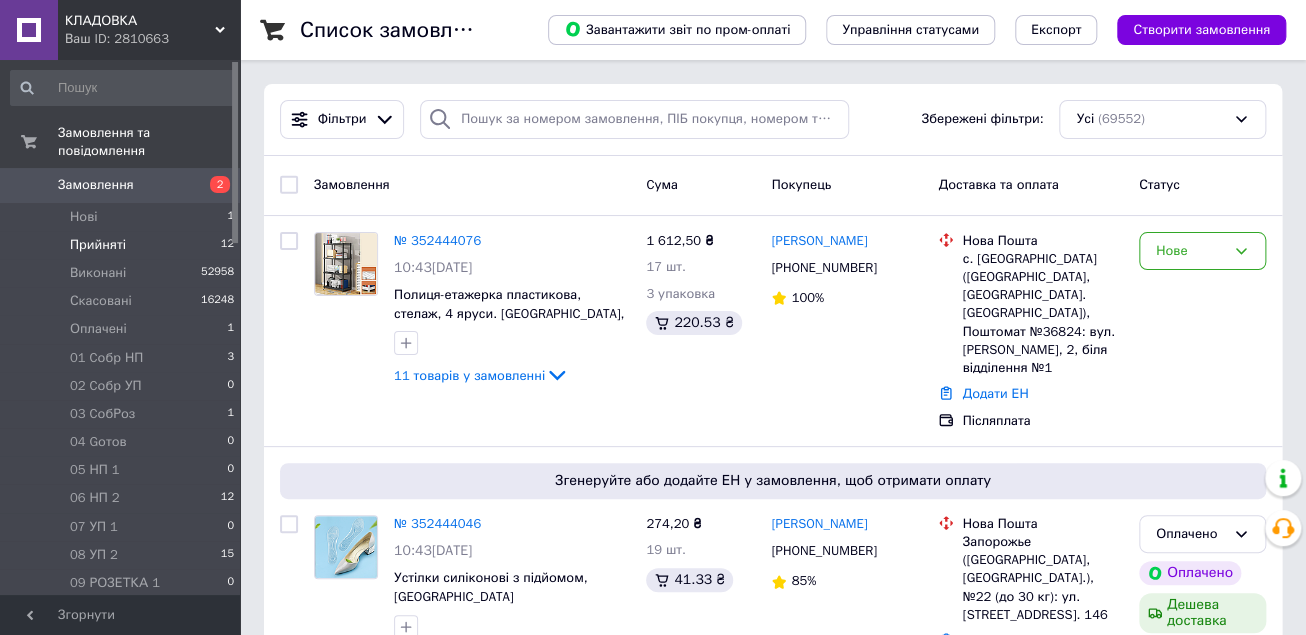 click on "Прийняті" at bounding box center (98, 245) 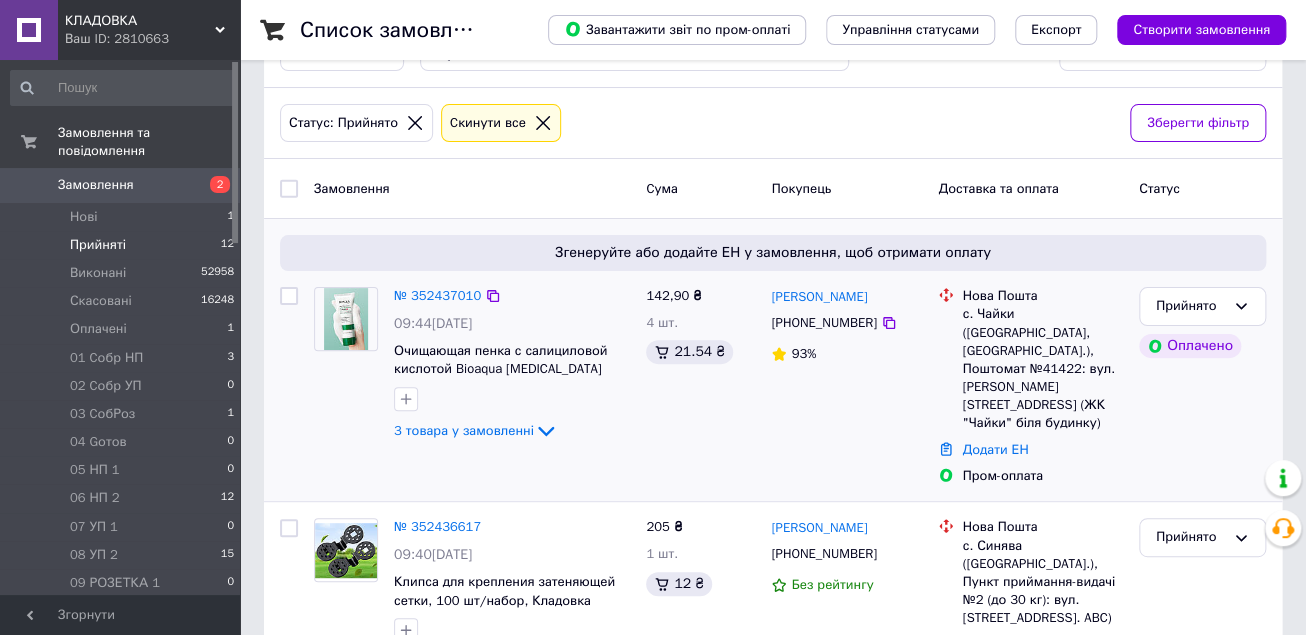scroll, scrollTop: 160, scrollLeft: 0, axis: vertical 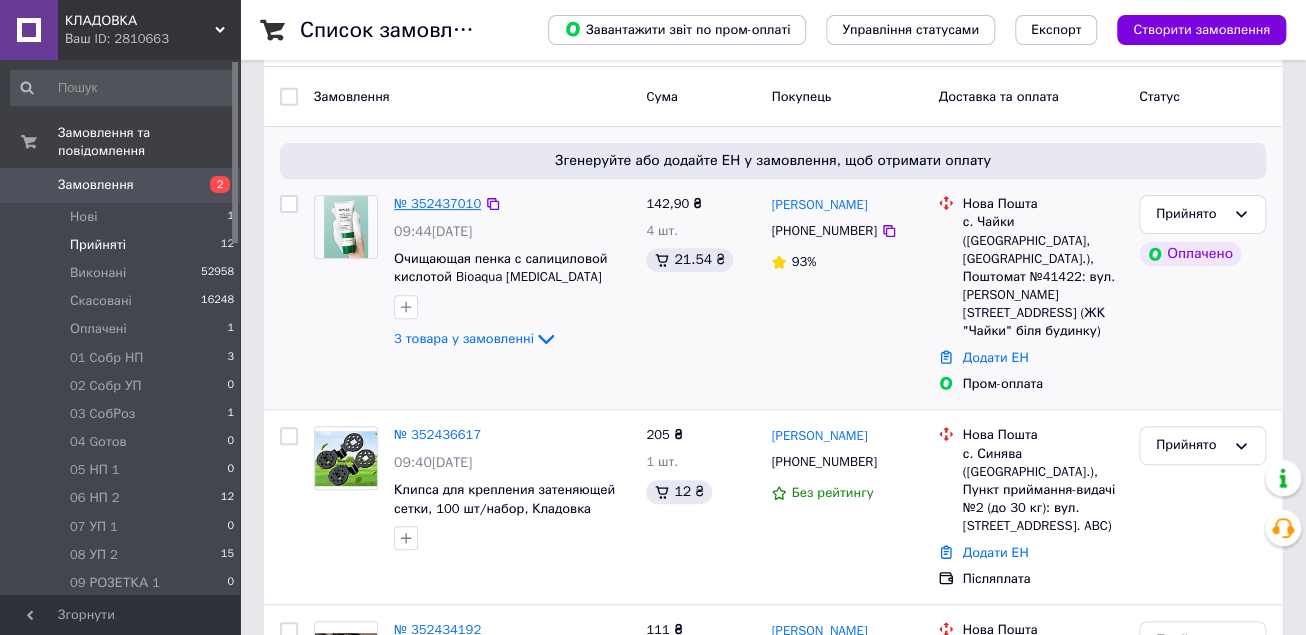 click on "№ 352437010" at bounding box center [437, 203] 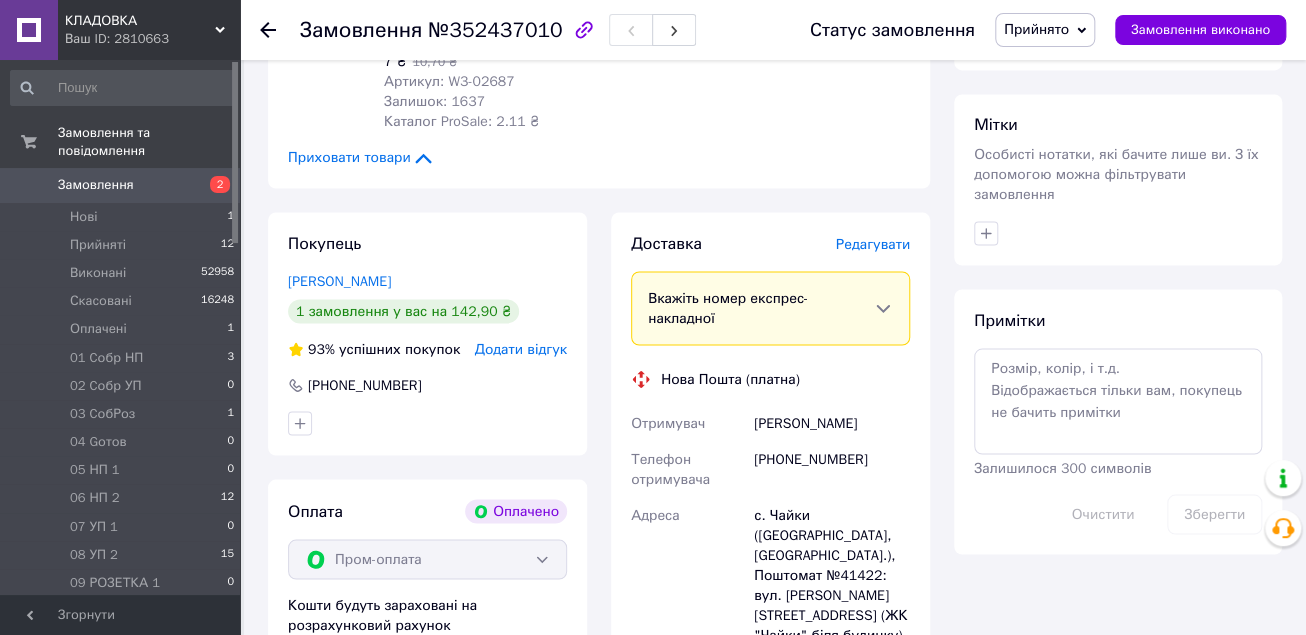 scroll, scrollTop: 1120, scrollLeft: 0, axis: vertical 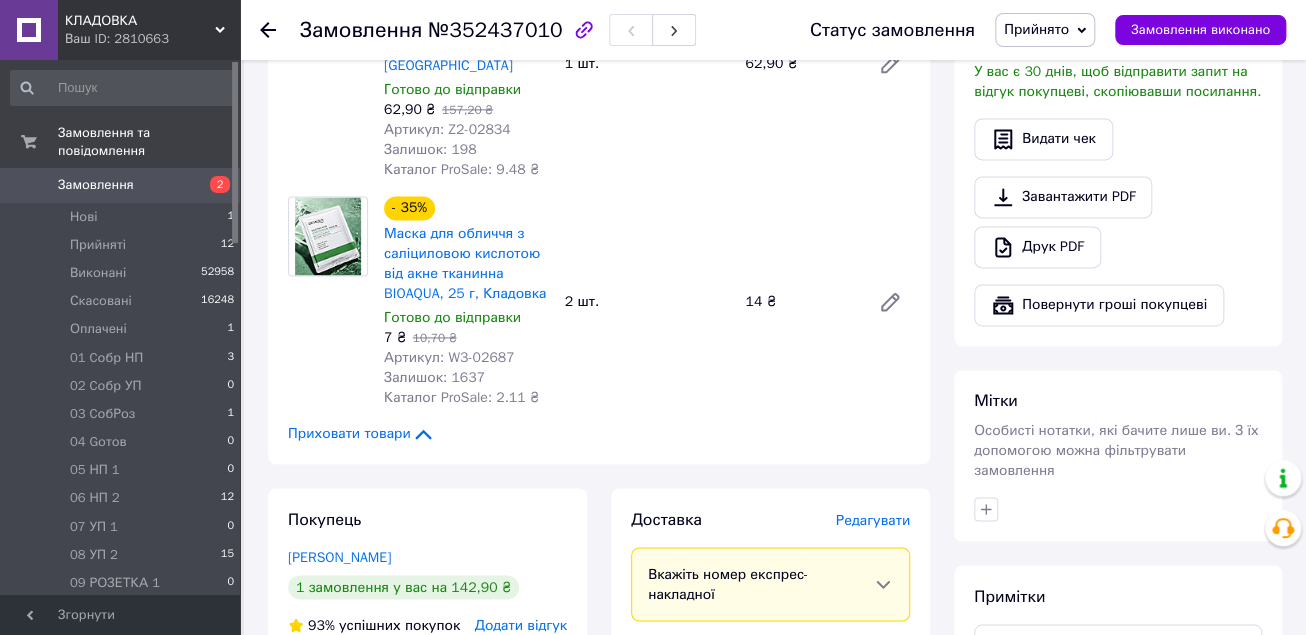 click 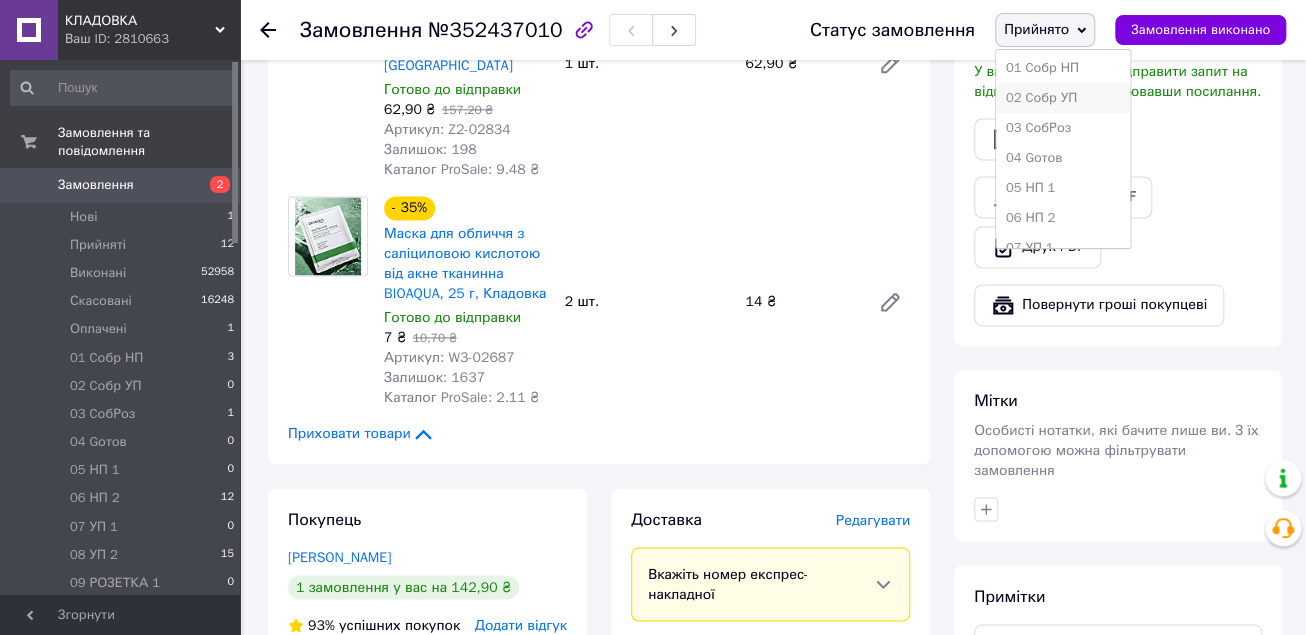 scroll, scrollTop: 320, scrollLeft: 0, axis: vertical 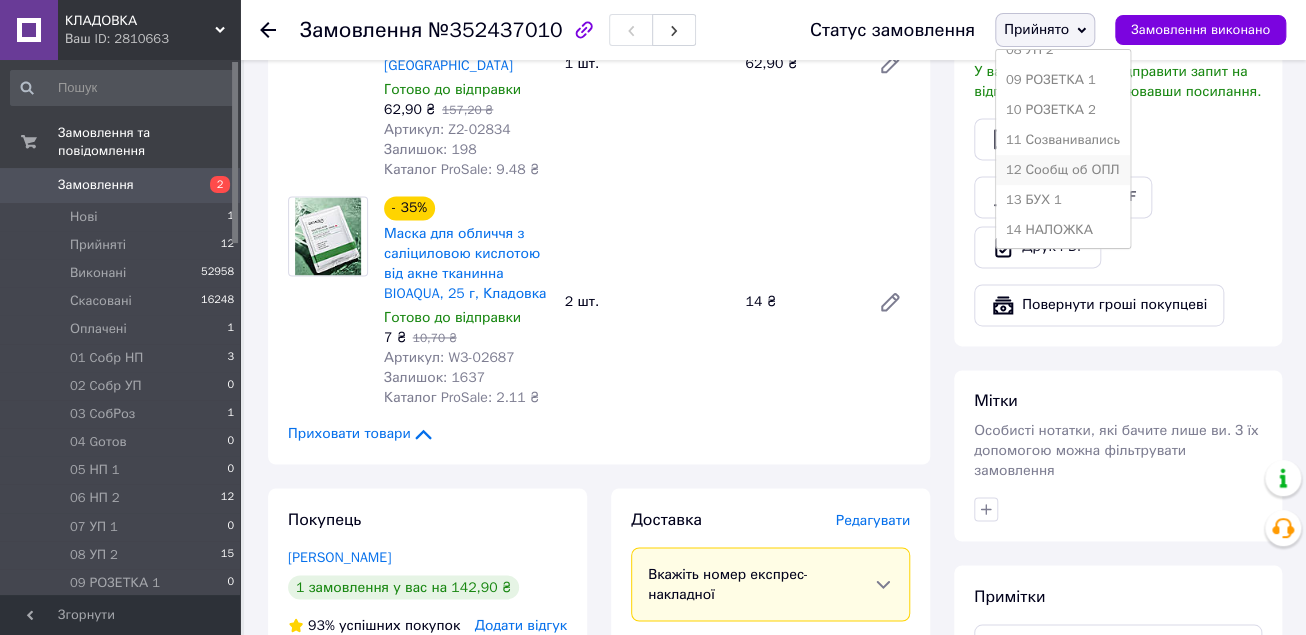 click on "12 Сообщ об ОПЛ" at bounding box center [1063, 170] 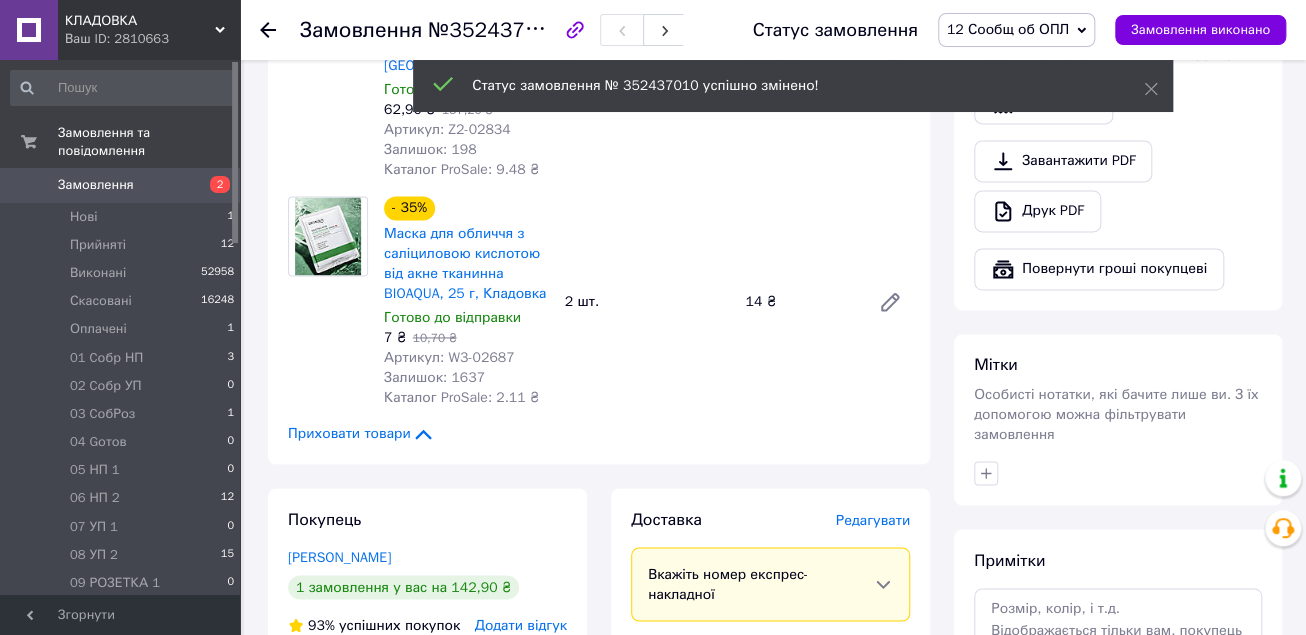 click 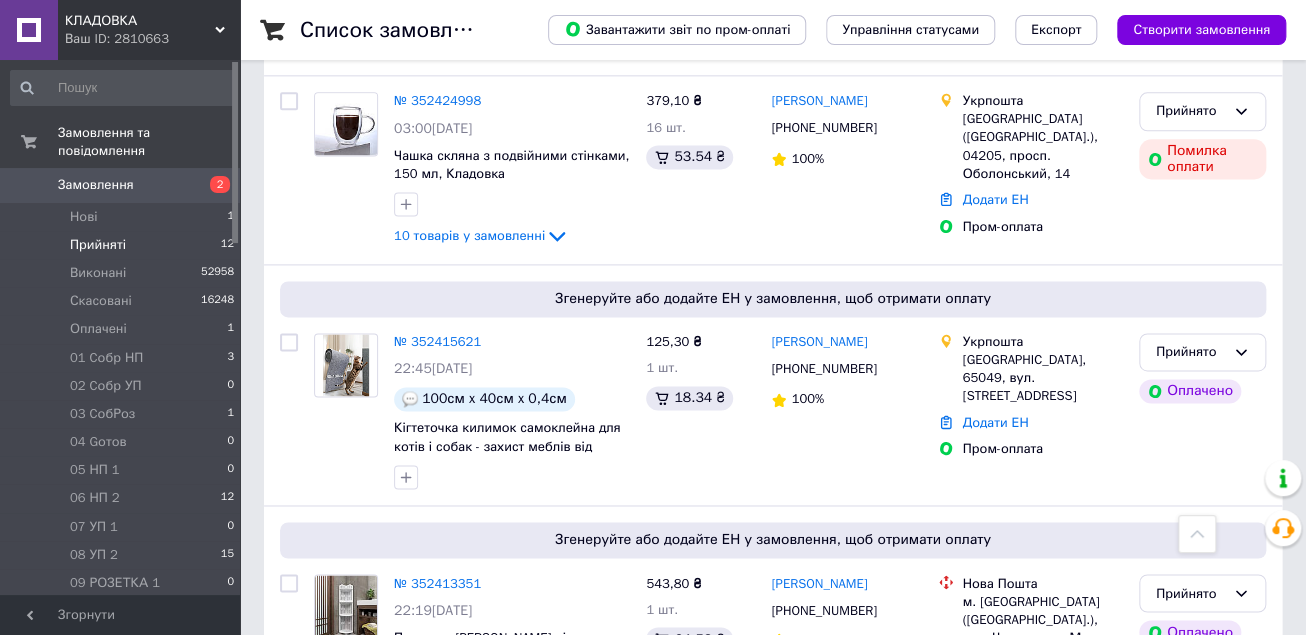 scroll, scrollTop: 1120, scrollLeft: 0, axis: vertical 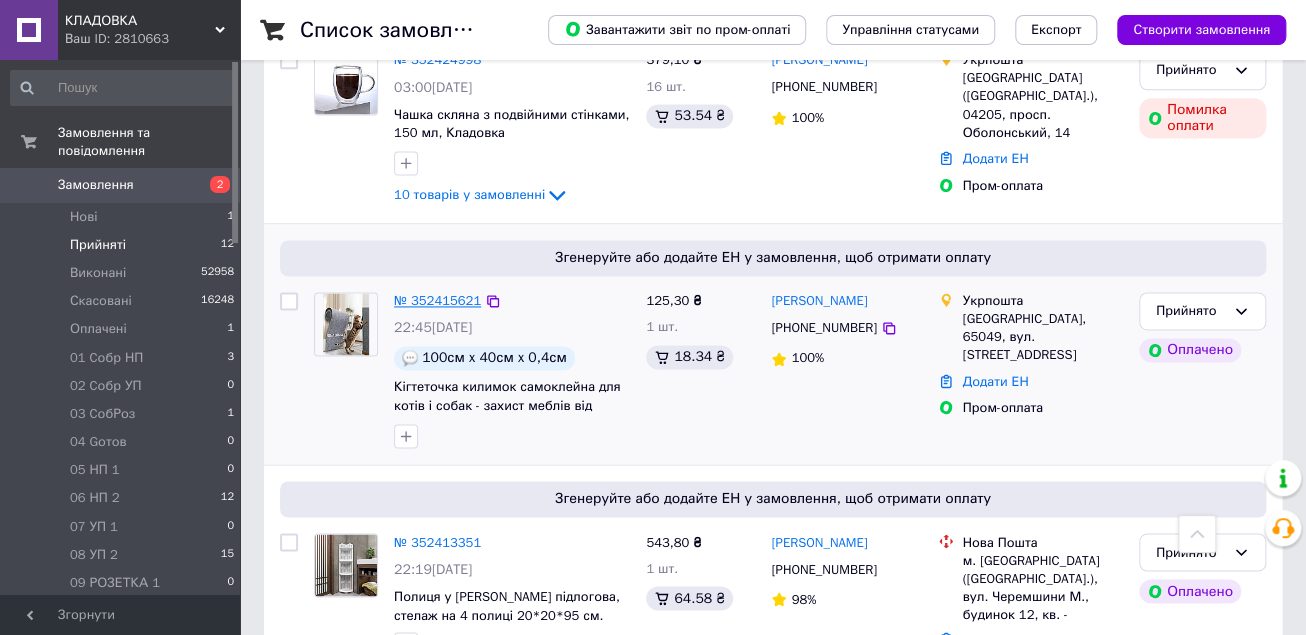 click on "№ 352415621" at bounding box center [437, 300] 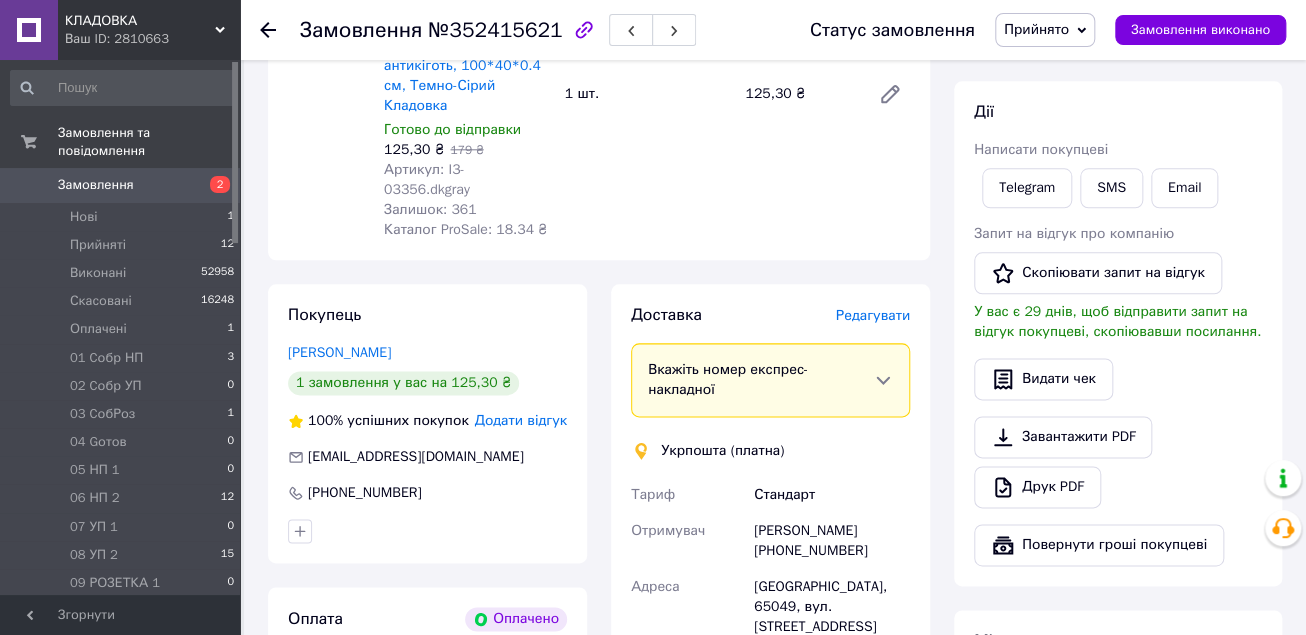 scroll, scrollTop: 960, scrollLeft: 0, axis: vertical 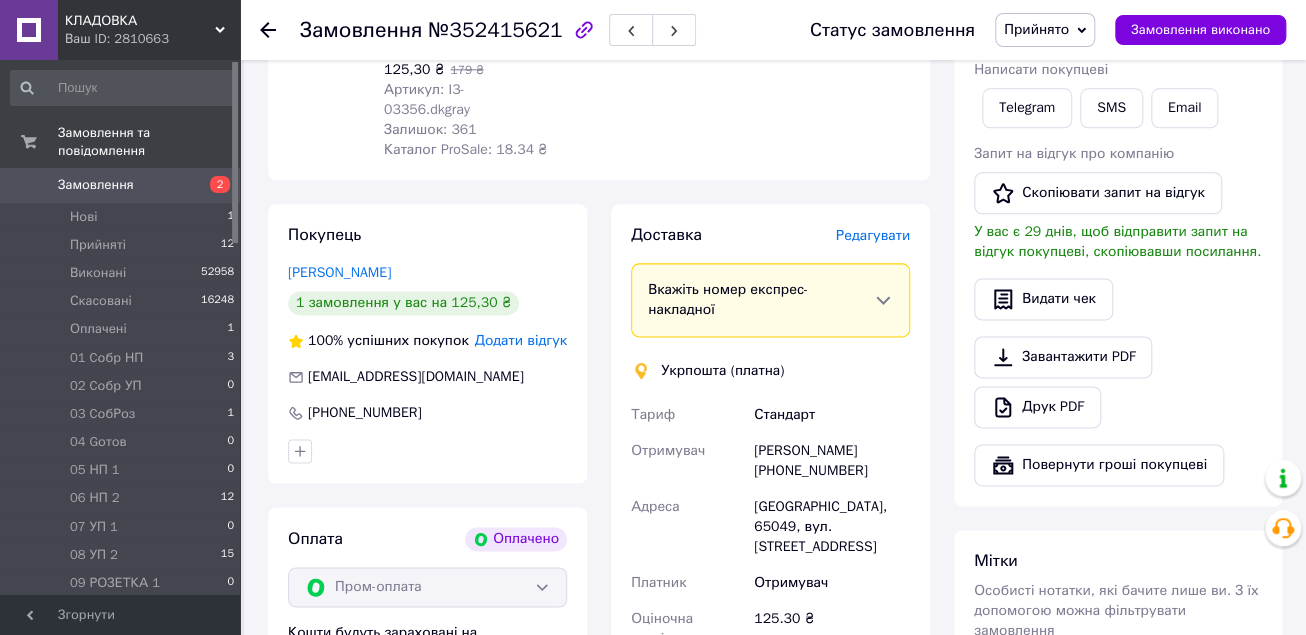 click on "Прийнято" at bounding box center (1045, 30) 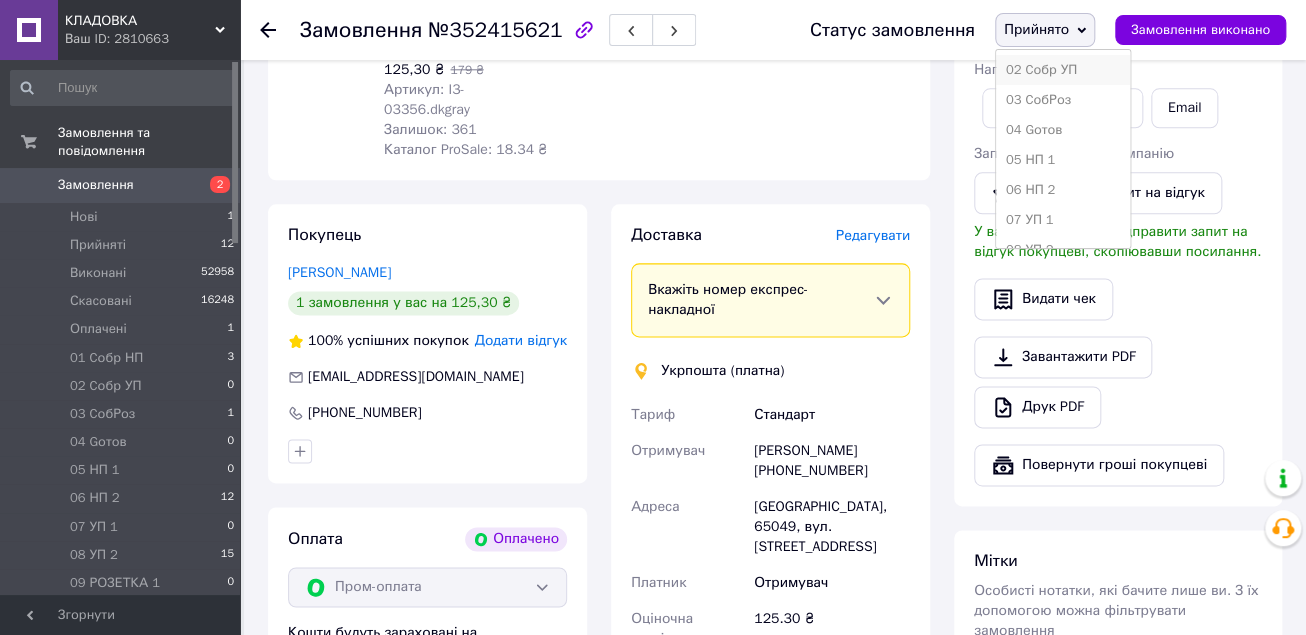 scroll, scrollTop: 320, scrollLeft: 0, axis: vertical 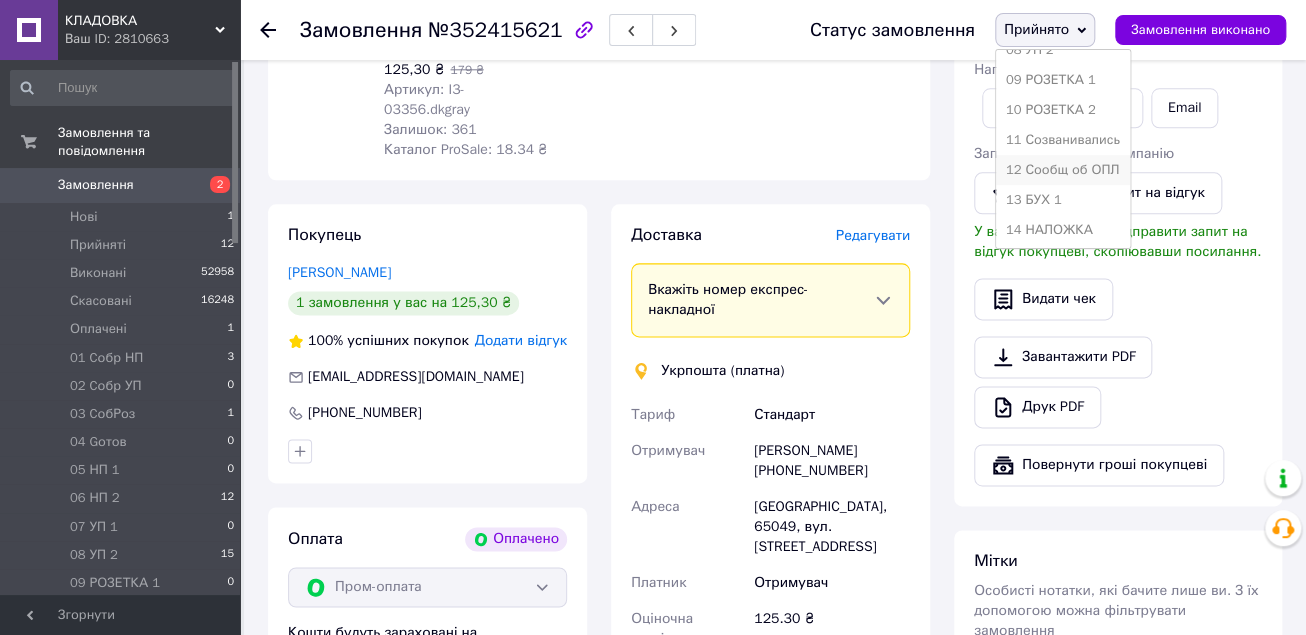 click on "12 Сообщ об ОПЛ" at bounding box center [1063, 170] 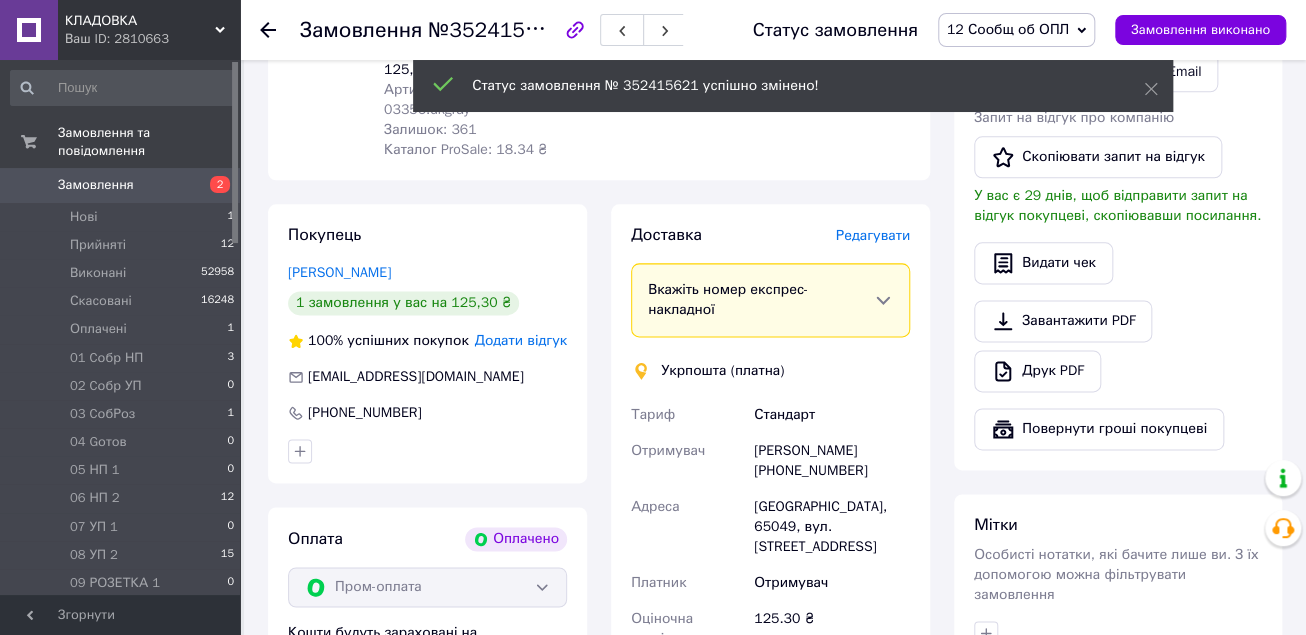 click 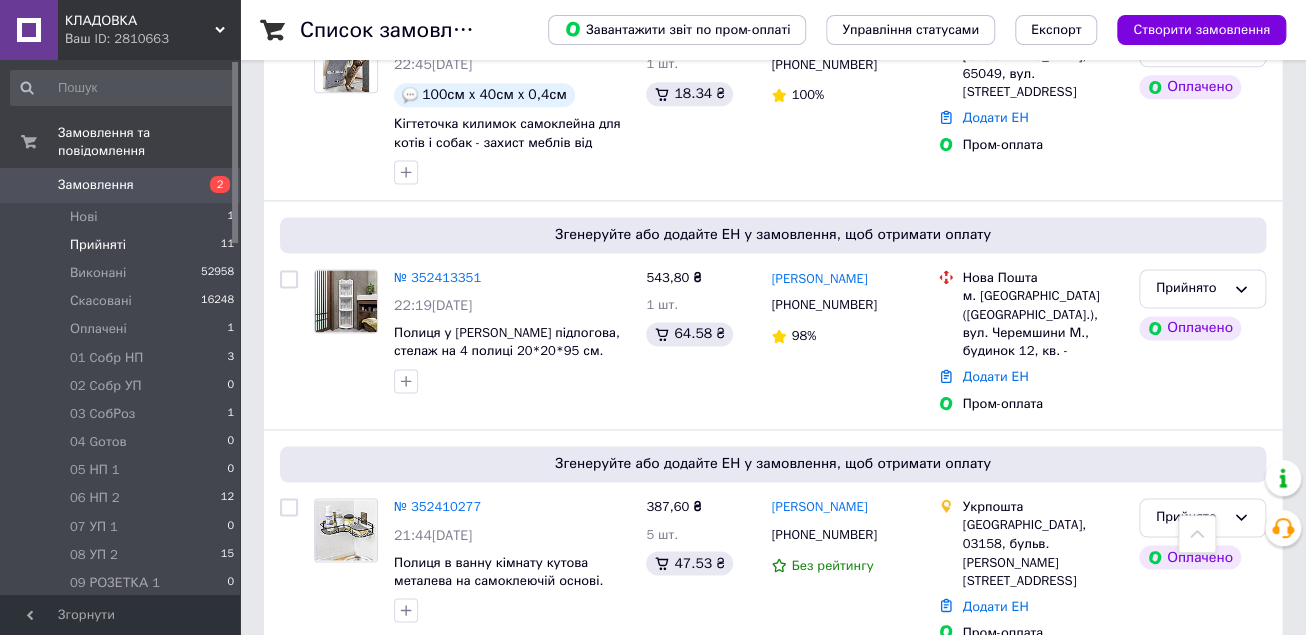 scroll, scrollTop: 1120, scrollLeft: 0, axis: vertical 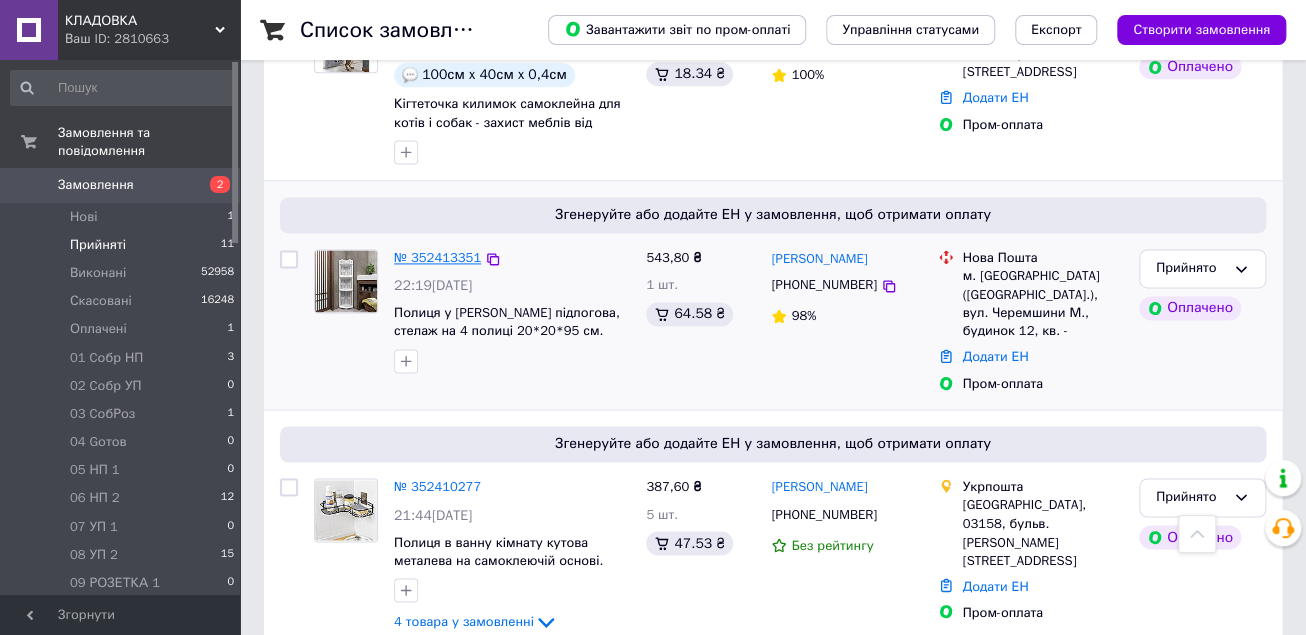 click on "№ 352413351" at bounding box center (437, 257) 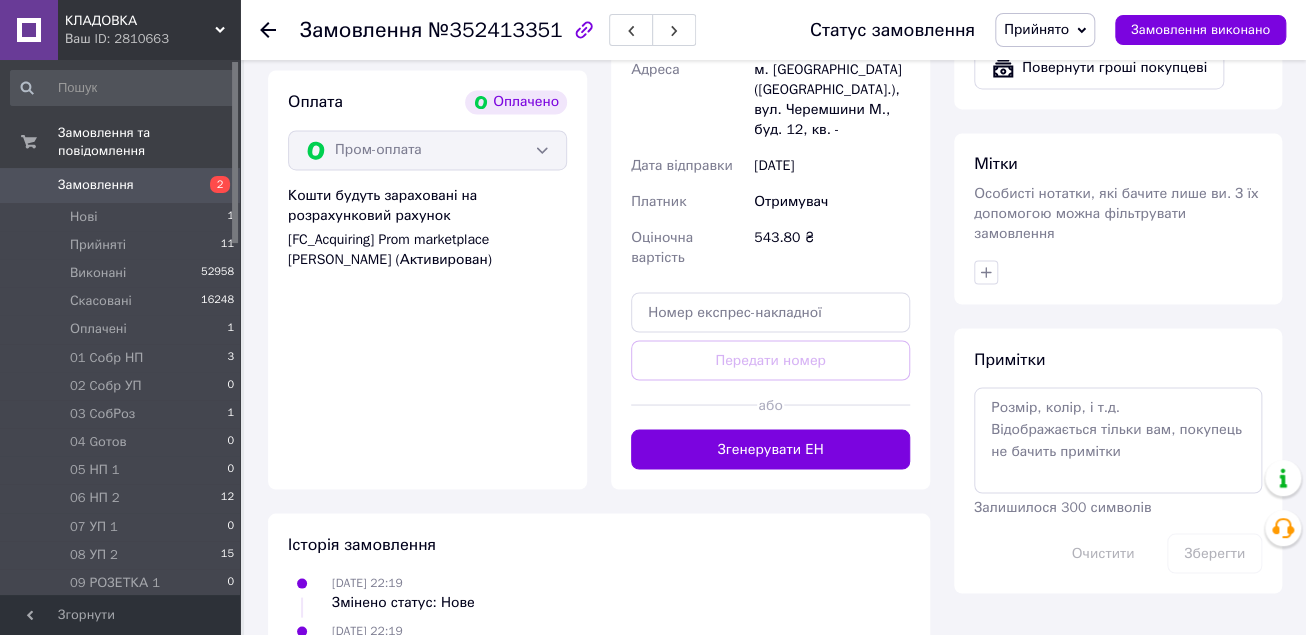 scroll, scrollTop: 1360, scrollLeft: 0, axis: vertical 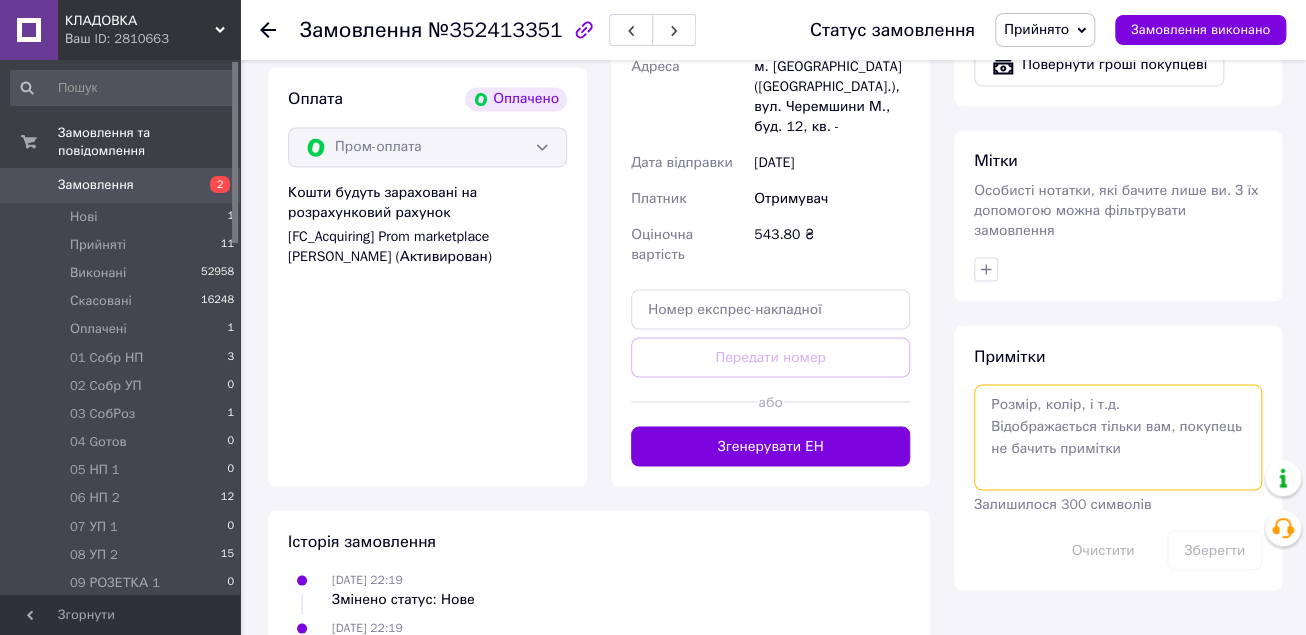 click at bounding box center [1118, 437] 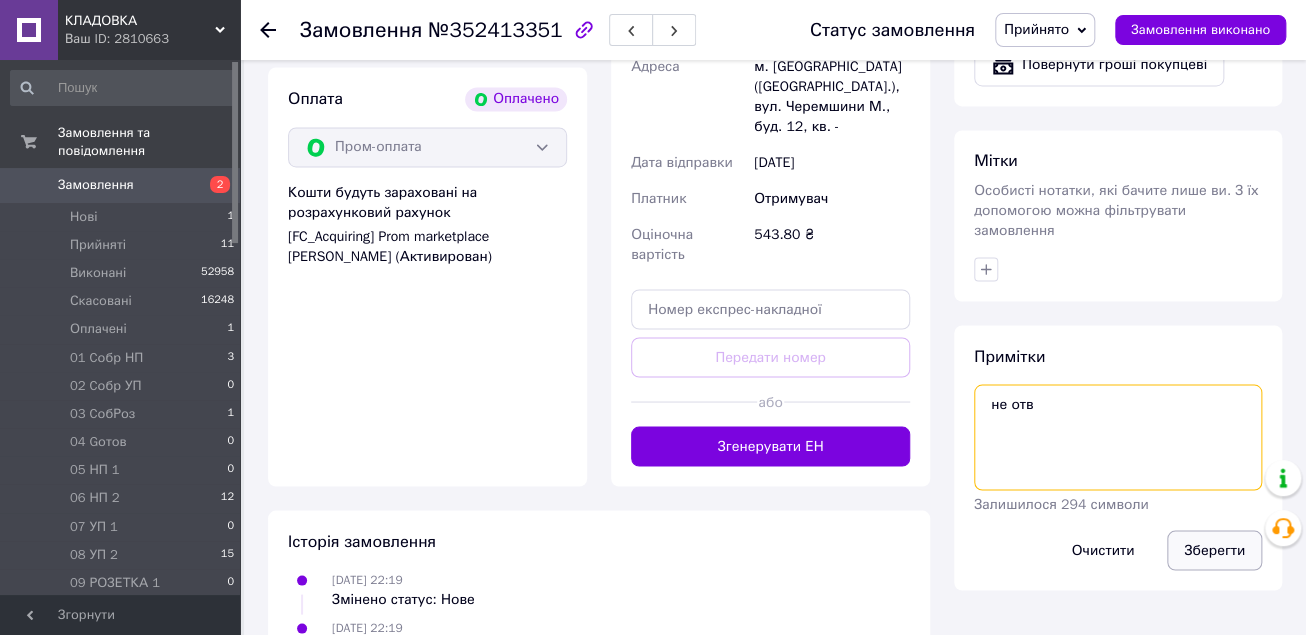 type on "не отв" 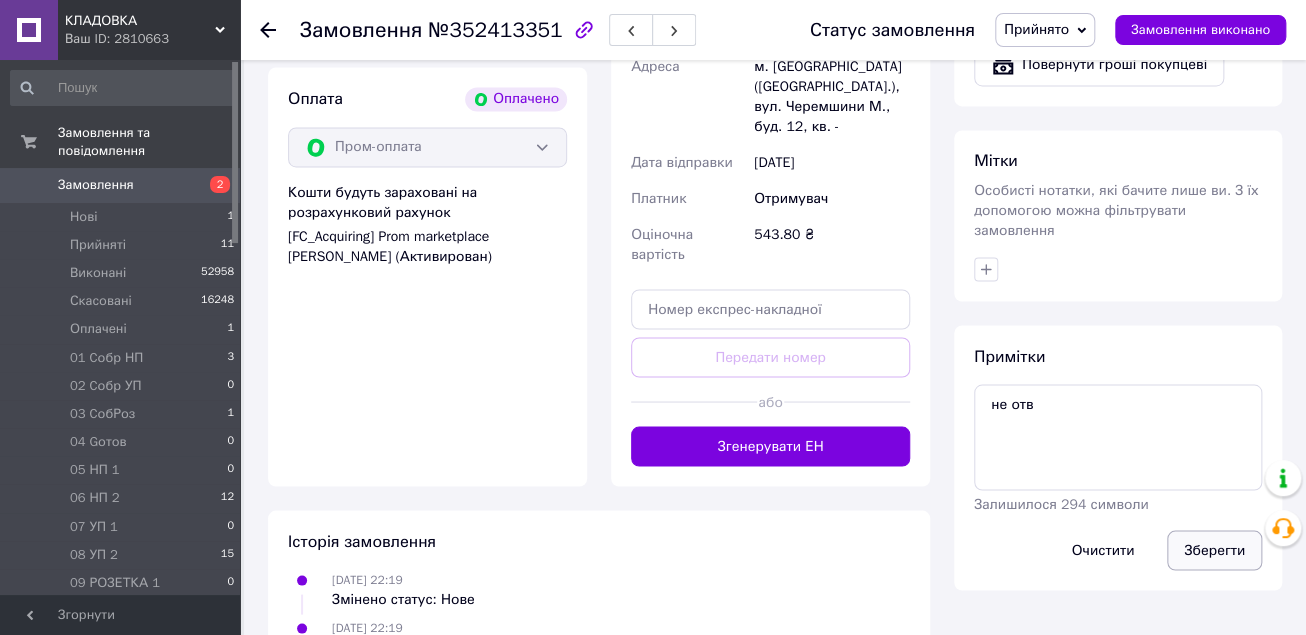 click on "Зберегти" at bounding box center (1214, 550) 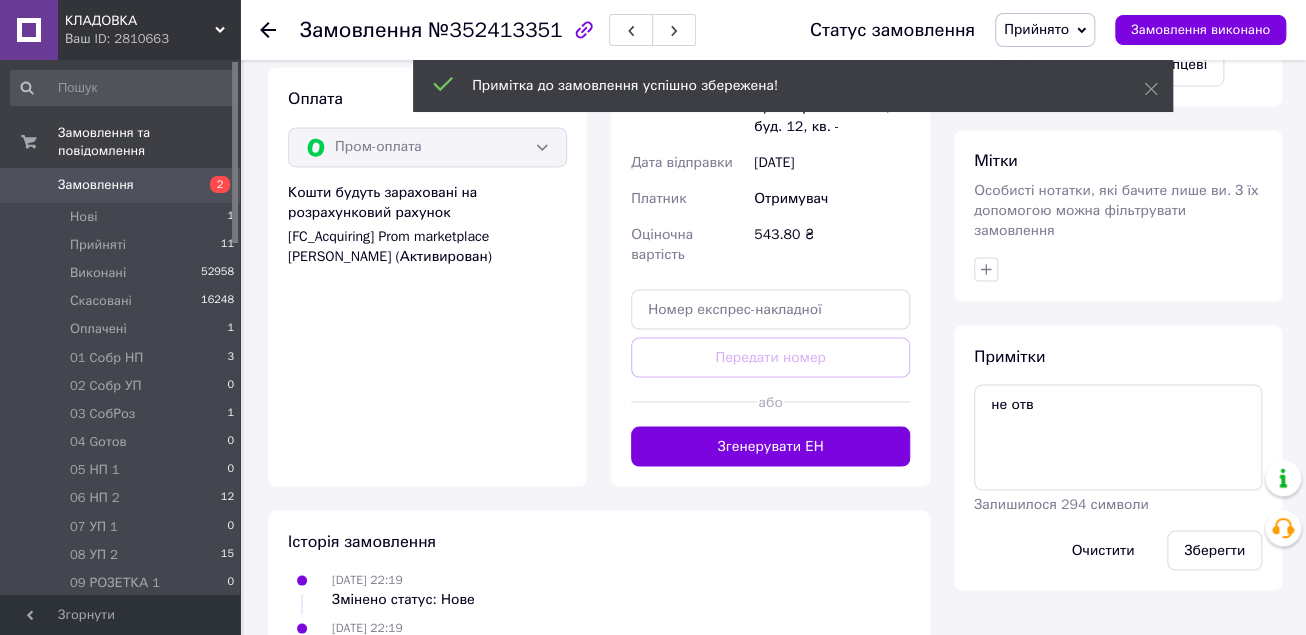 click 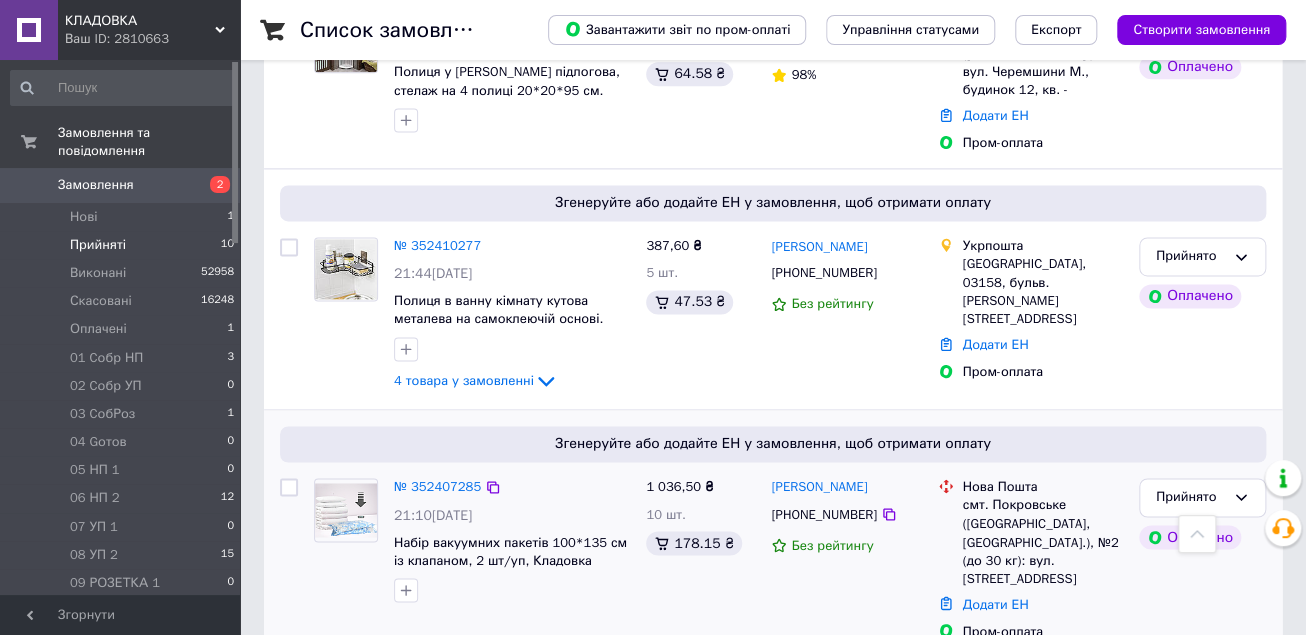 scroll, scrollTop: 1654, scrollLeft: 0, axis: vertical 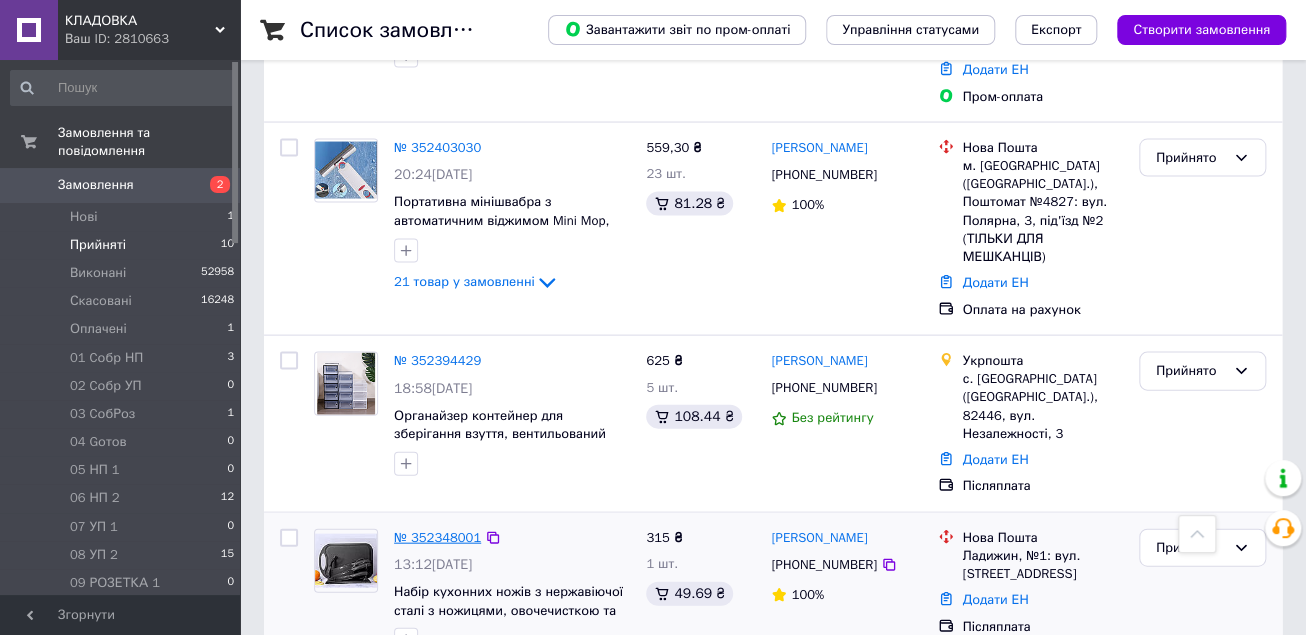 click on "№ 352348001" at bounding box center [437, 537] 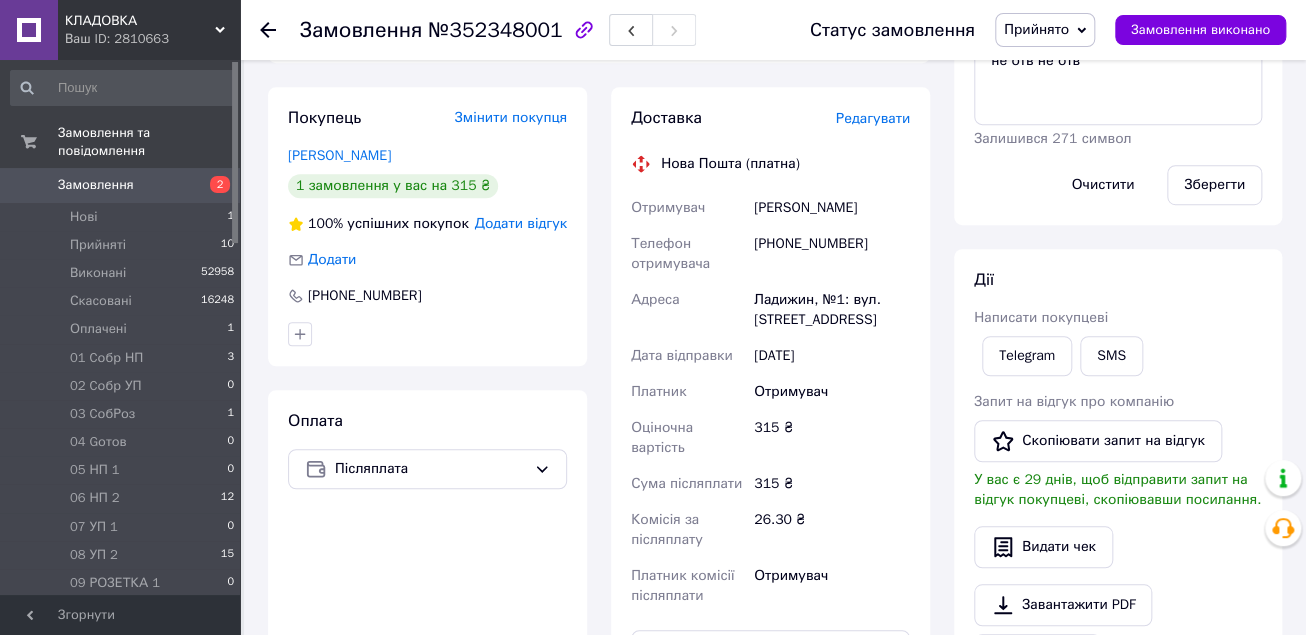 scroll, scrollTop: 384, scrollLeft: 0, axis: vertical 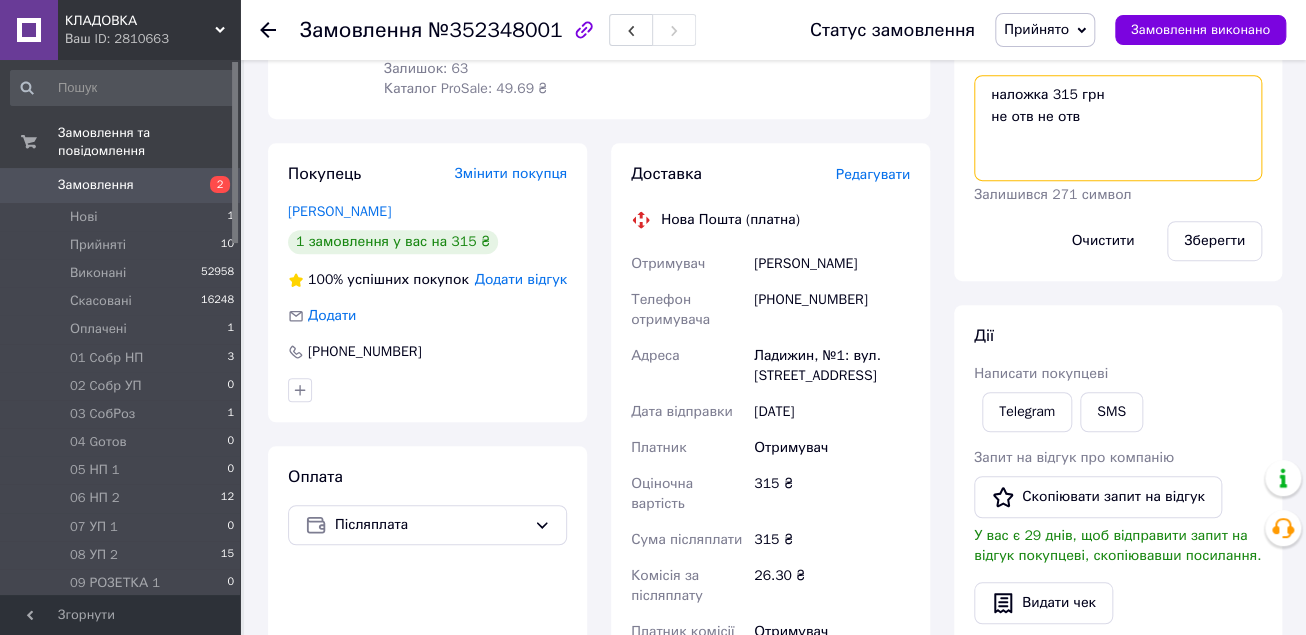 click on "наложка 315 грн
не отв не отв" at bounding box center (1118, 128) 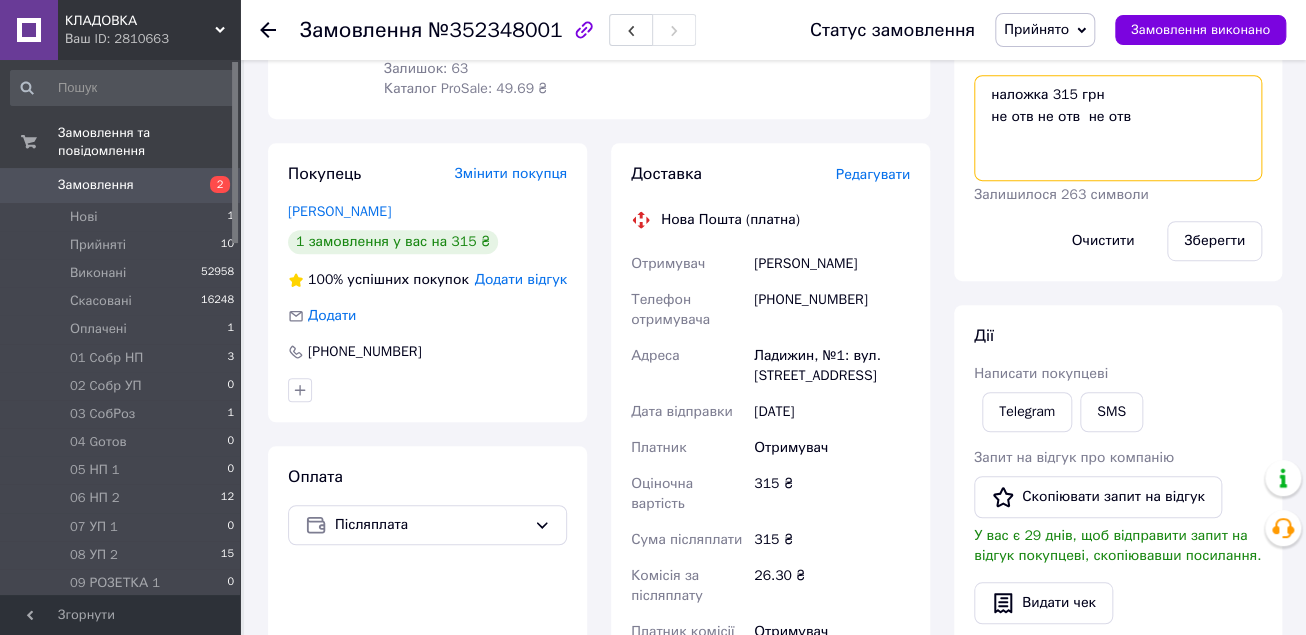 scroll, scrollTop: 224, scrollLeft: 0, axis: vertical 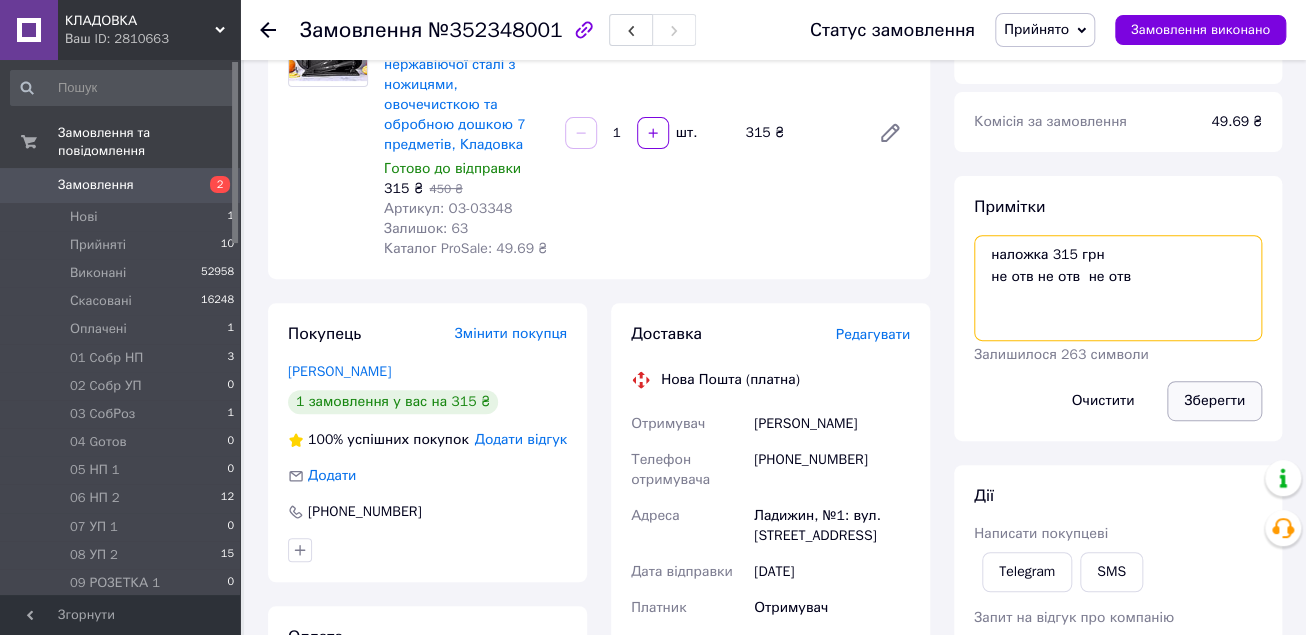 type on "наложка 315 грн
не отв не отв  не отв" 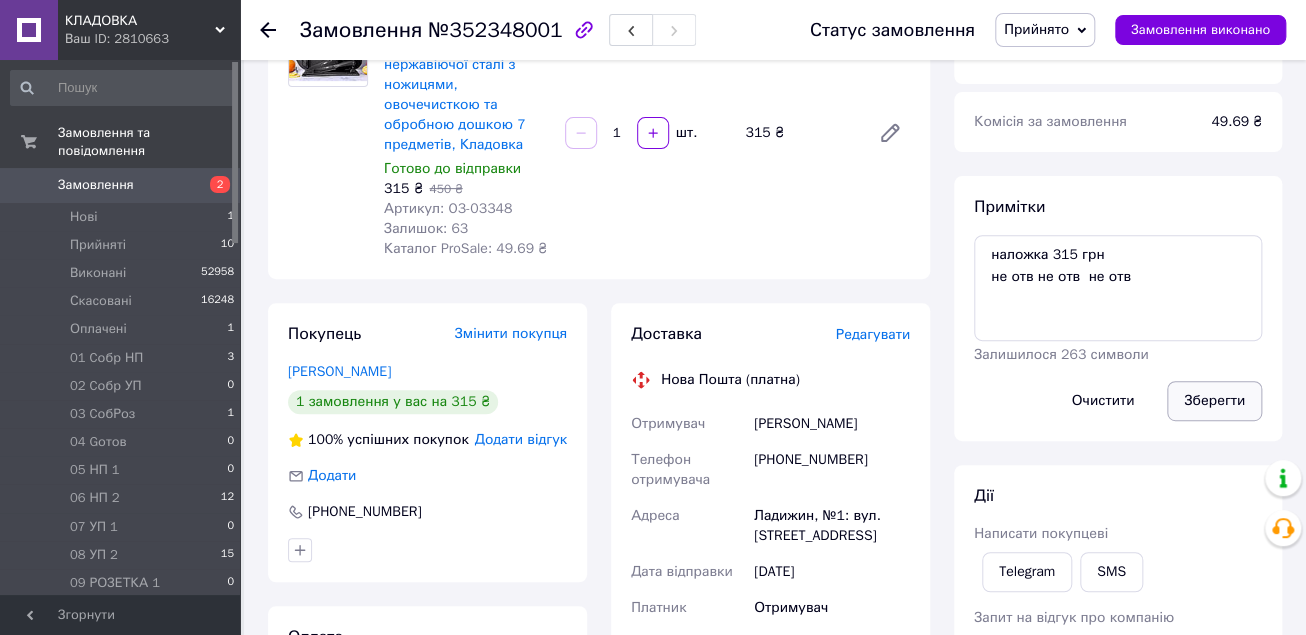drag, startPoint x: 1210, startPoint y: 392, endPoint x: 1221, endPoint y: 392, distance: 11 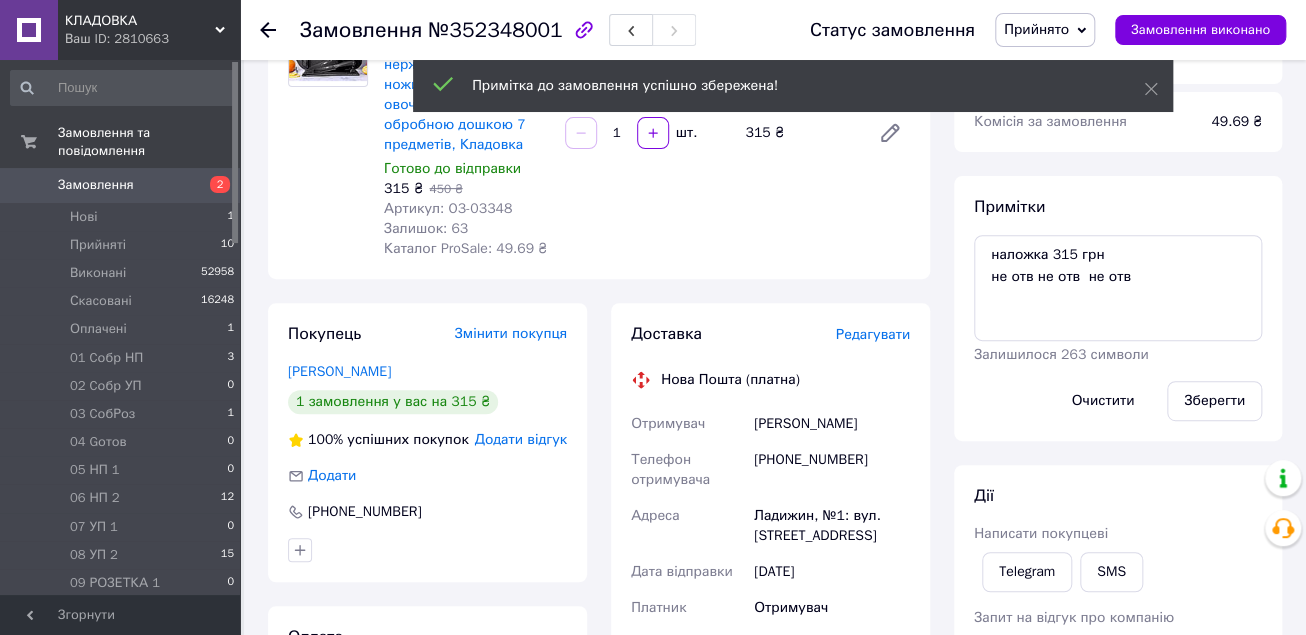 click 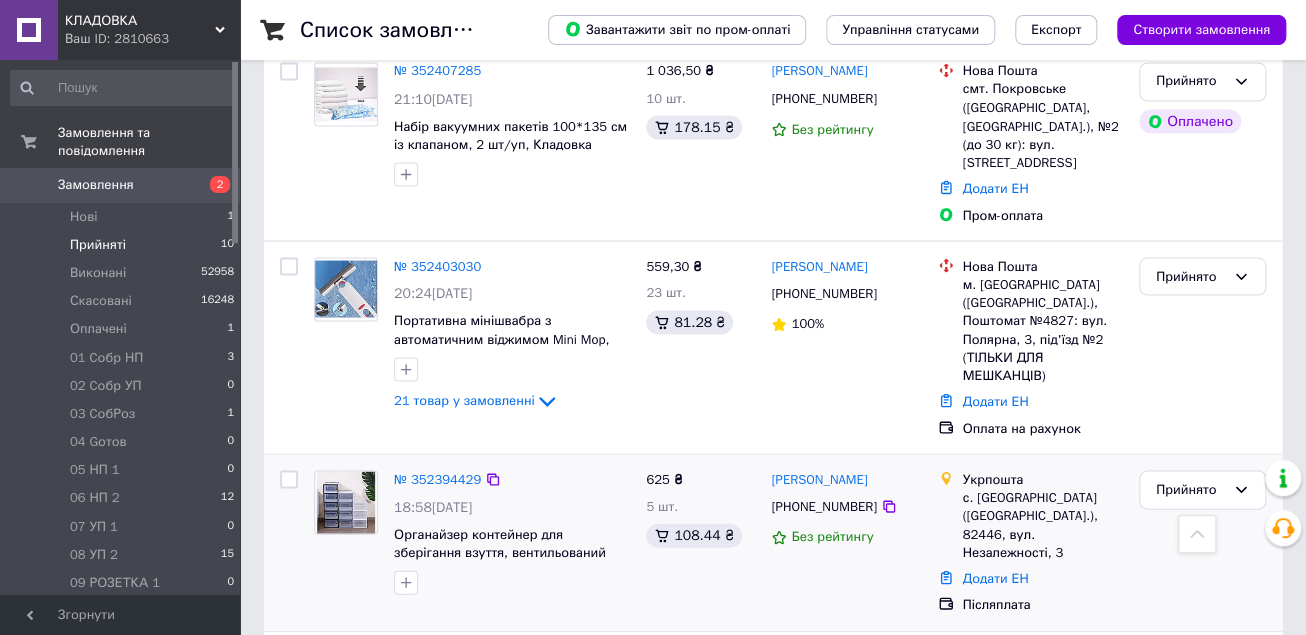 scroll, scrollTop: 1494, scrollLeft: 0, axis: vertical 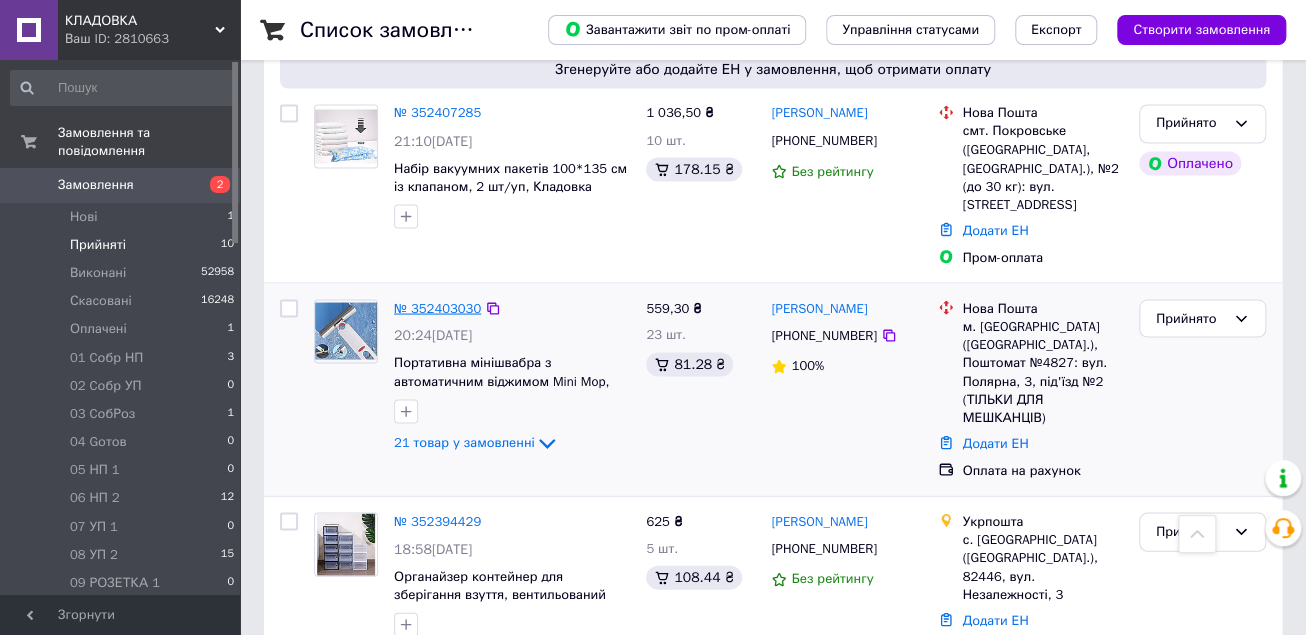 click on "№ 352403030" at bounding box center (437, 307) 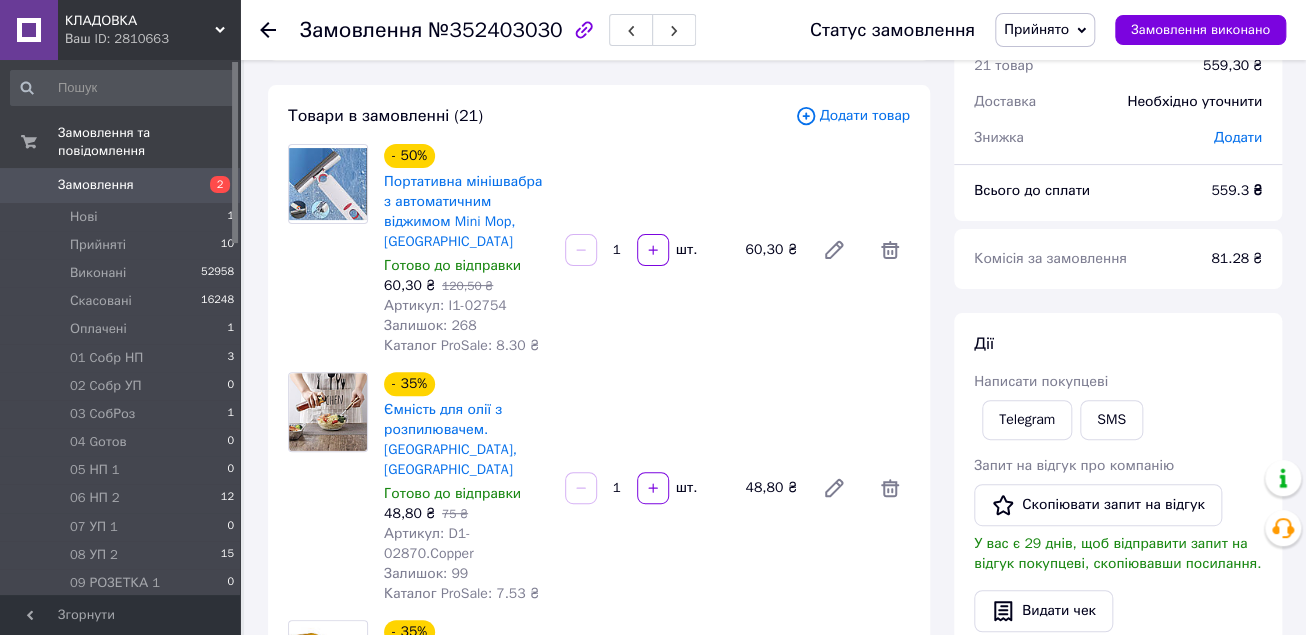 scroll, scrollTop: 80, scrollLeft: 0, axis: vertical 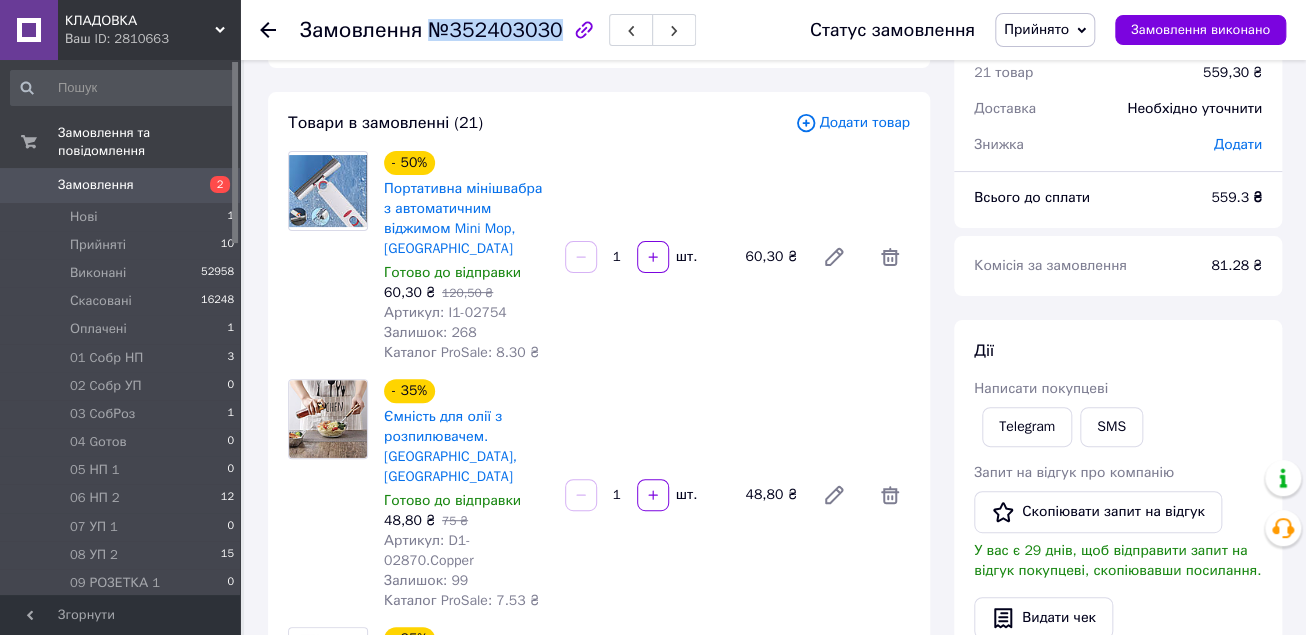 drag, startPoint x: 425, startPoint y: 34, endPoint x: 545, endPoint y: 40, distance: 120.14991 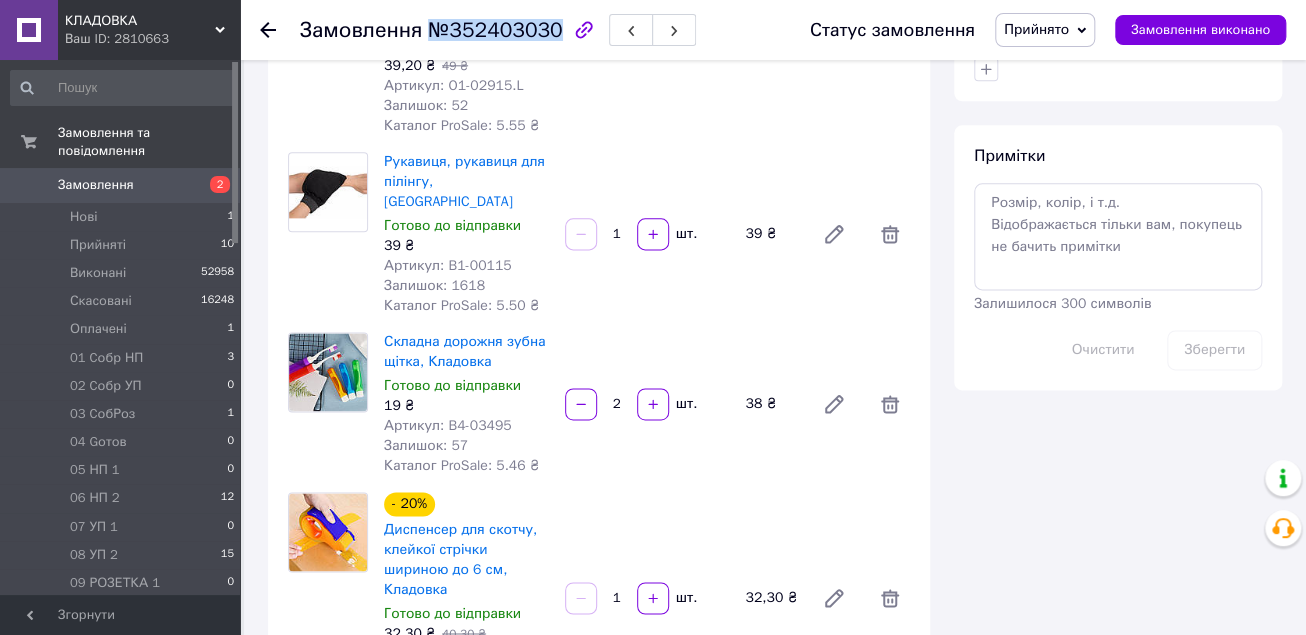 scroll, scrollTop: 960, scrollLeft: 0, axis: vertical 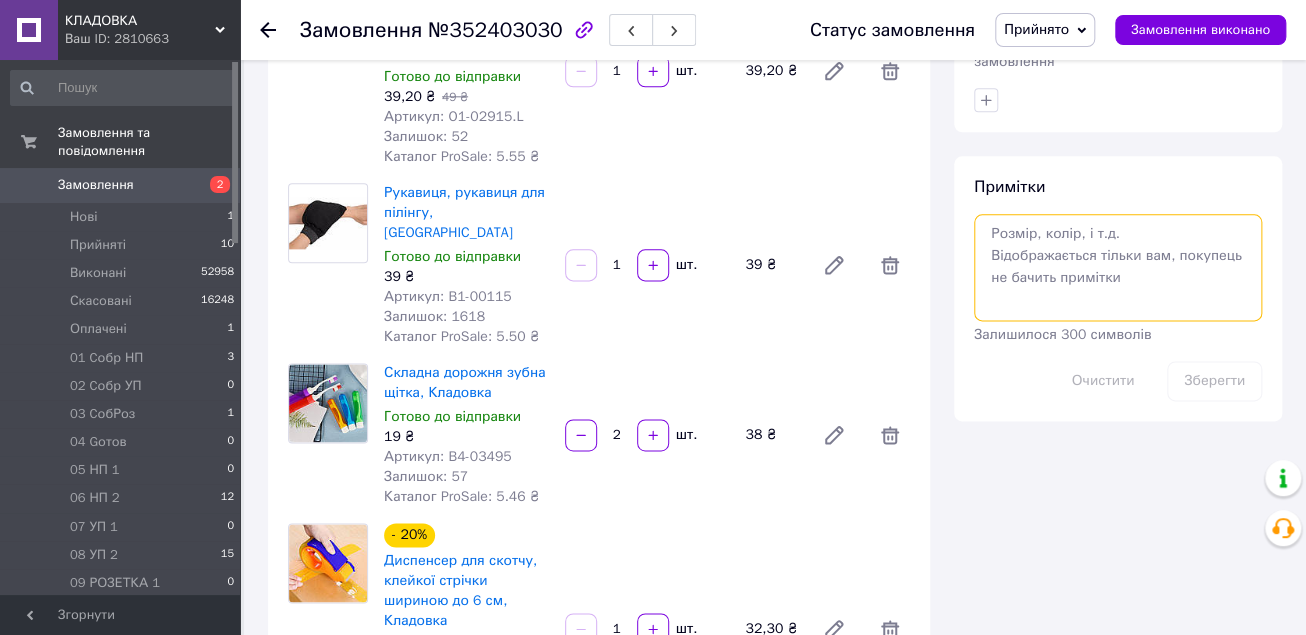 click at bounding box center (1118, 267) 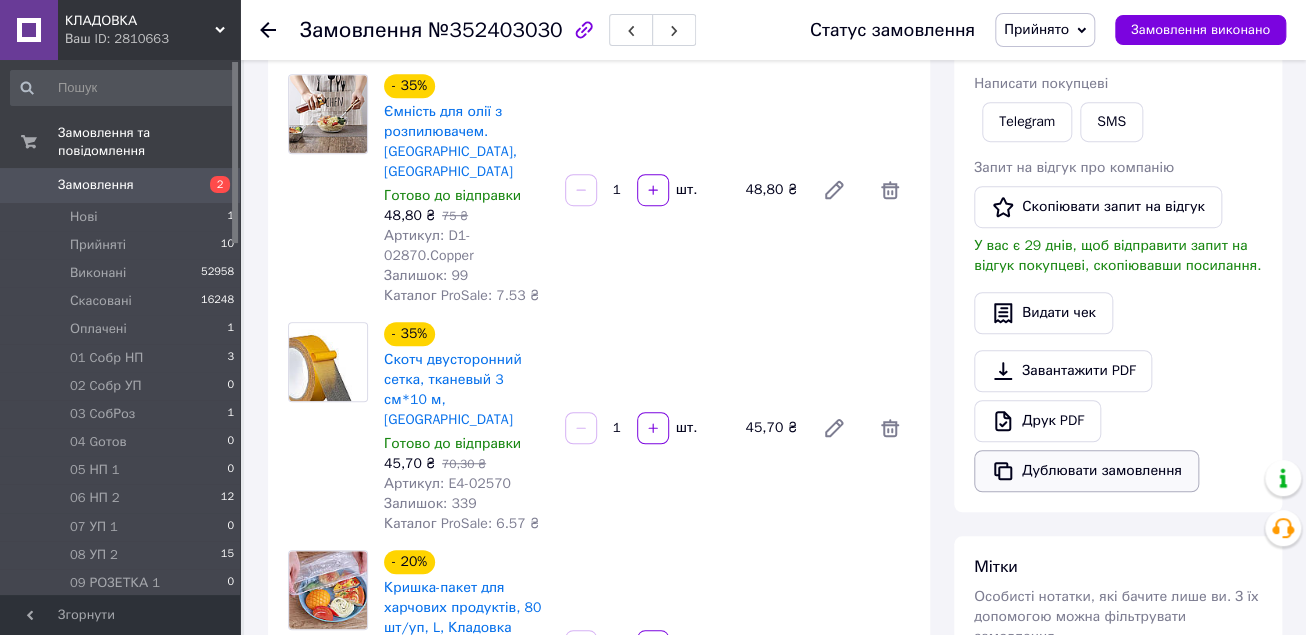 scroll, scrollTop: 785, scrollLeft: 0, axis: vertical 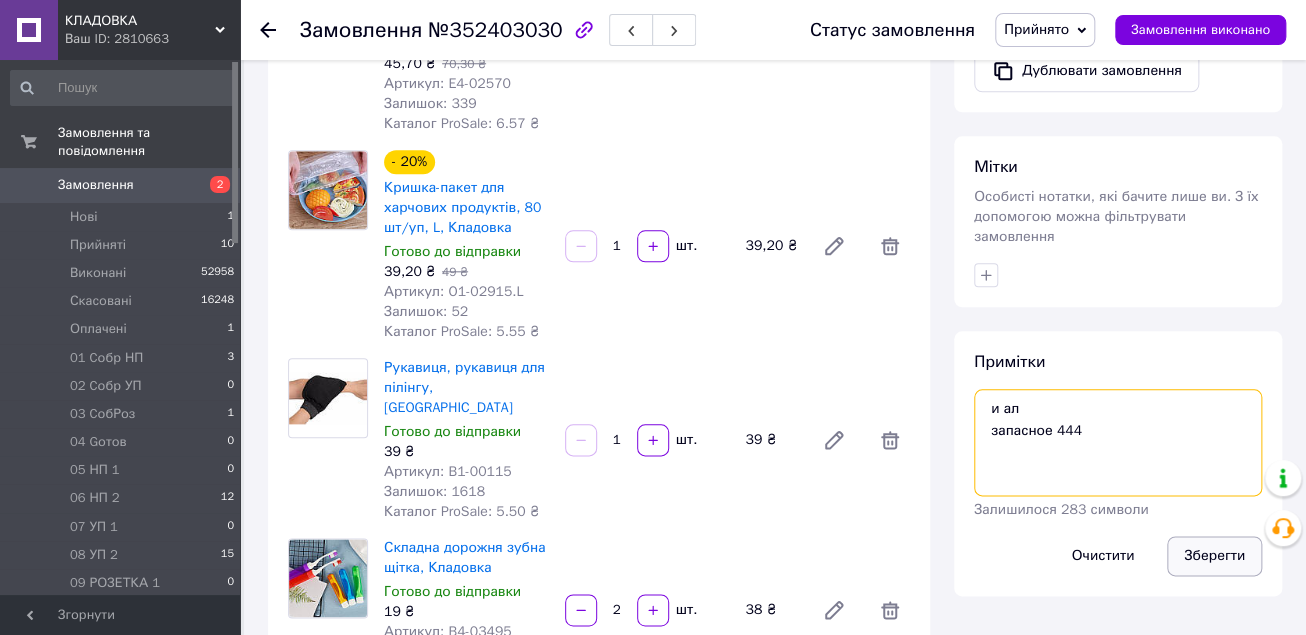 type on "и ал
запасное 444" 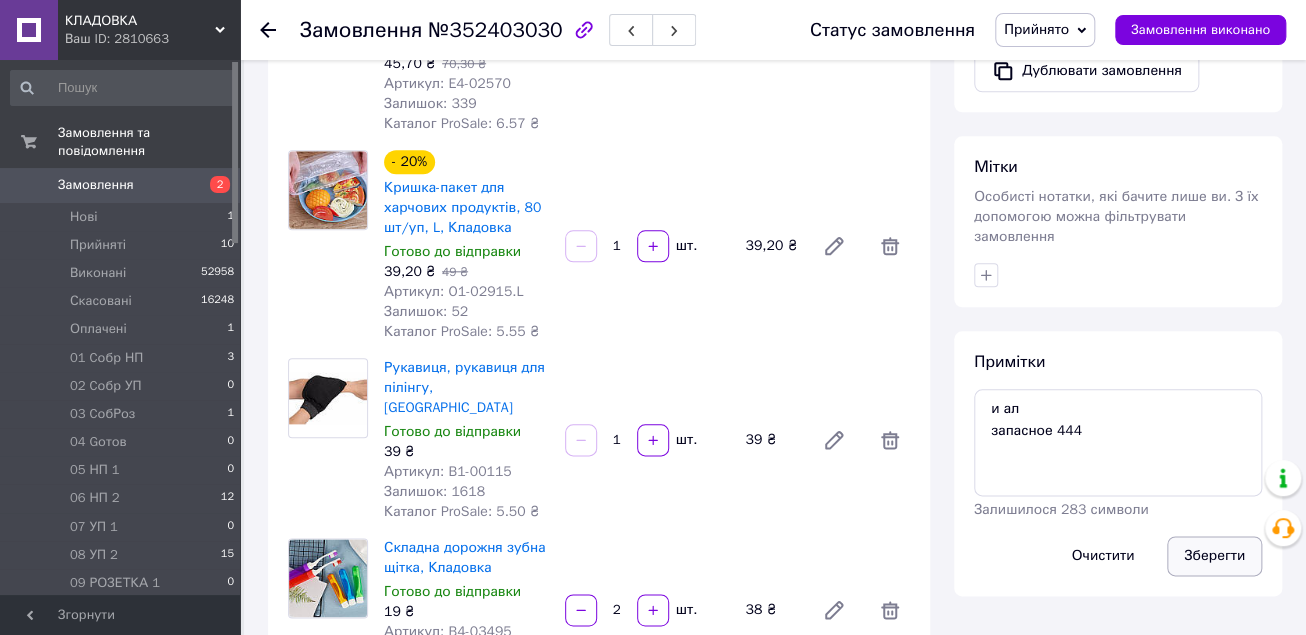 click on "Зберегти" at bounding box center (1214, 556) 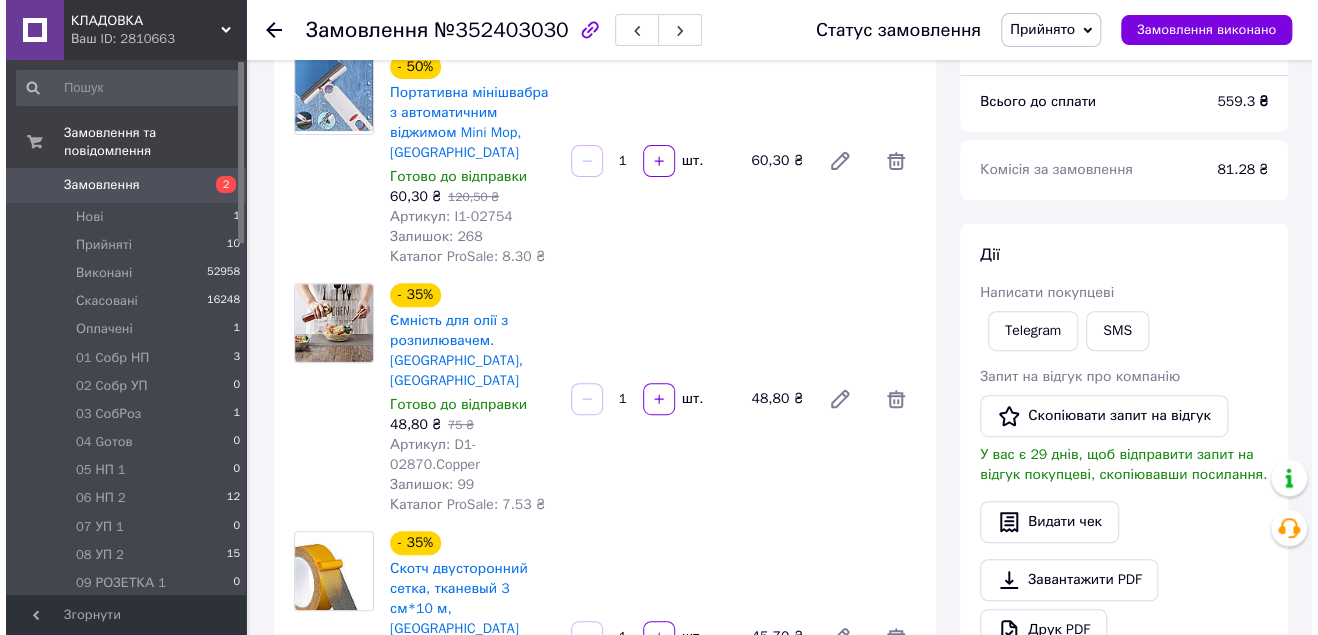 scroll, scrollTop: 145, scrollLeft: 0, axis: vertical 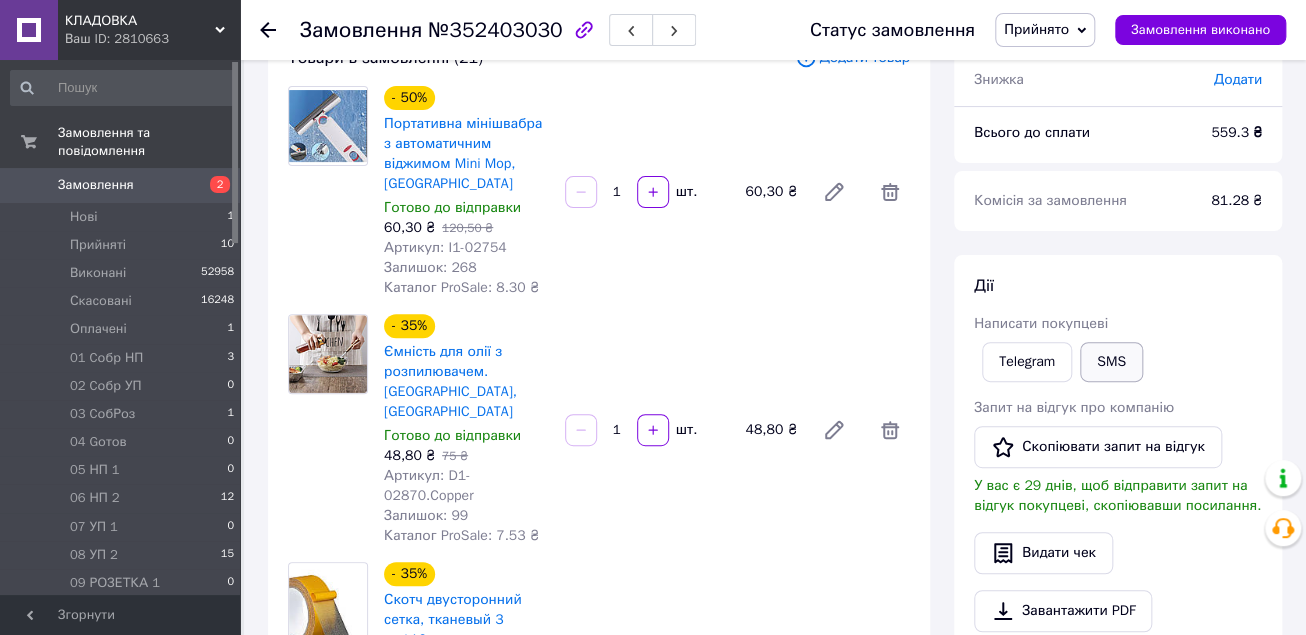 click on "SMS" at bounding box center (1111, 362) 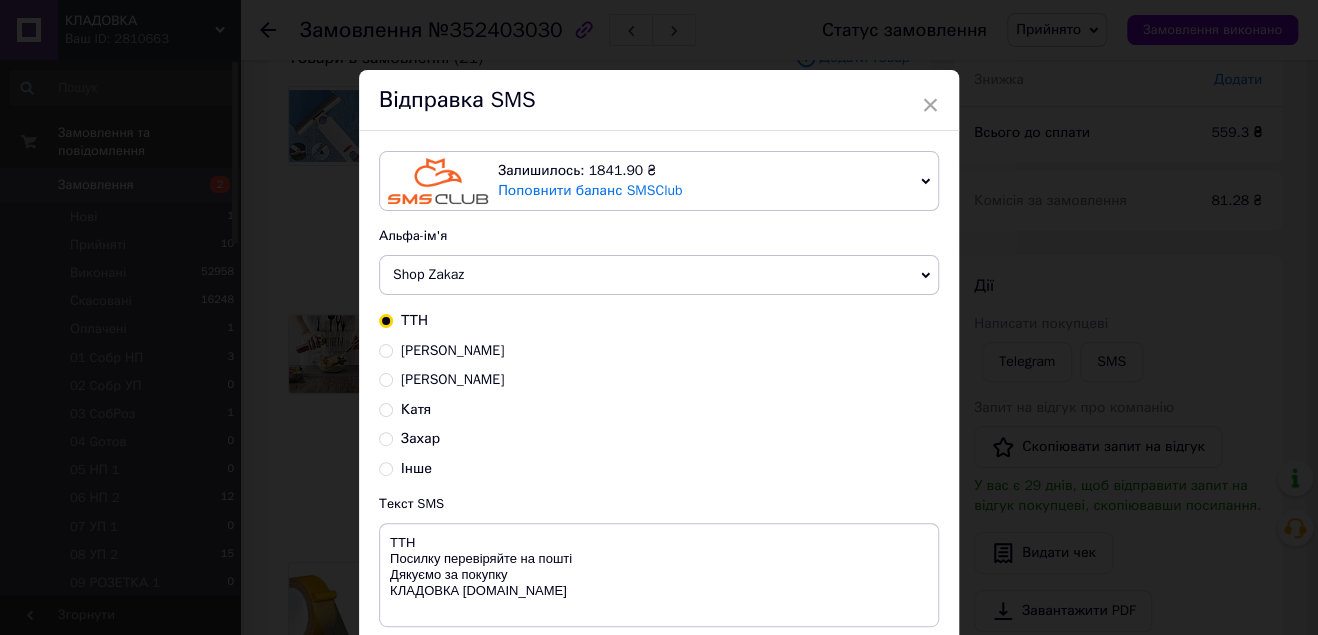 click on "Захар" at bounding box center [386, 437] 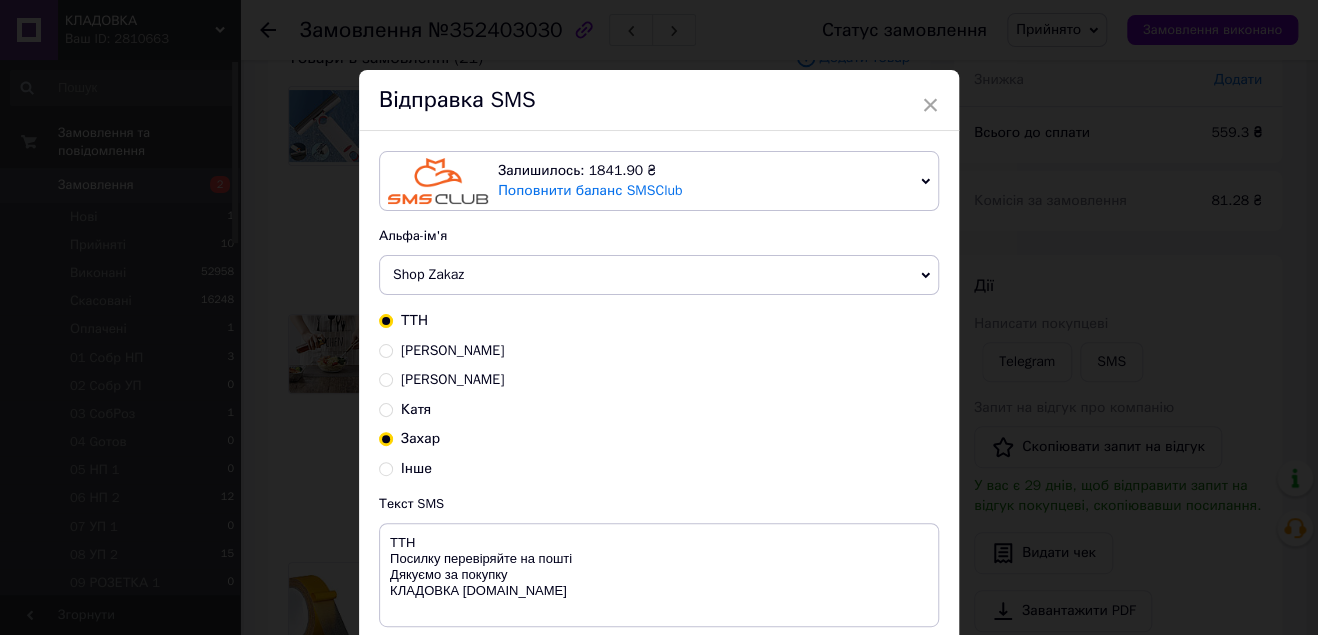 radio on "true" 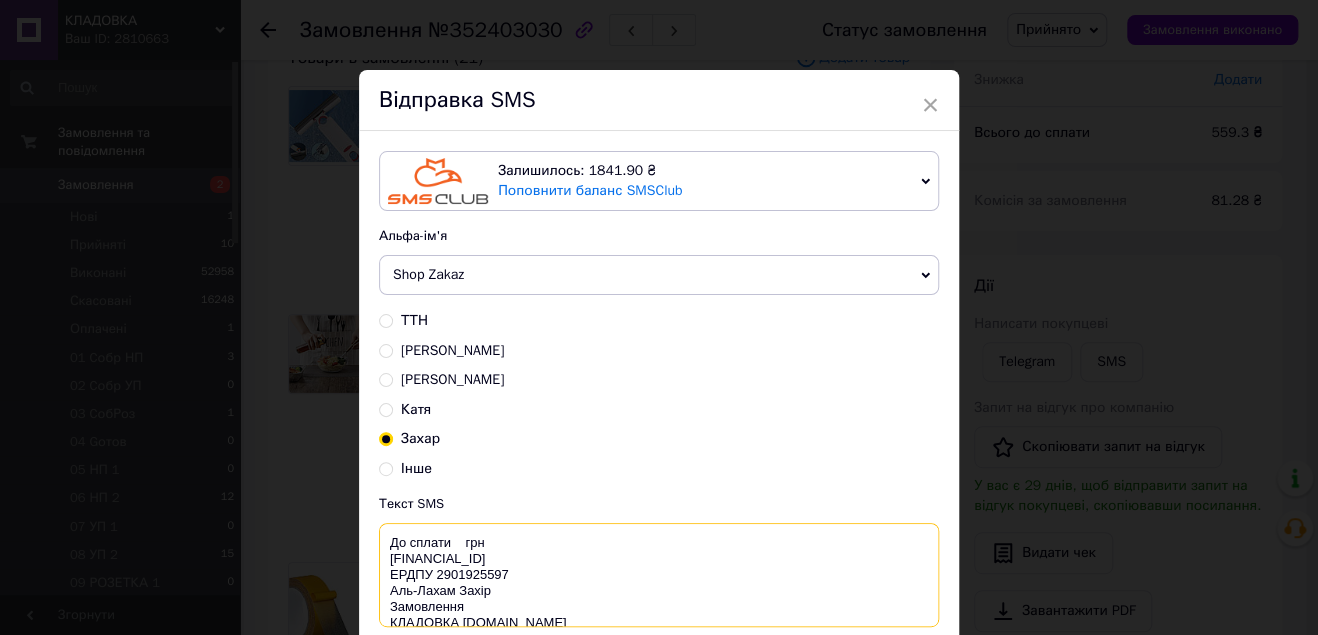 click on "До сплати    грн
[FINANCIAL_ID]
ЕРДПУ 2901925597
Аль-Лахам Захір
Замовлення
КЛАДОВКА [DOMAIN_NAME]" at bounding box center [659, 575] 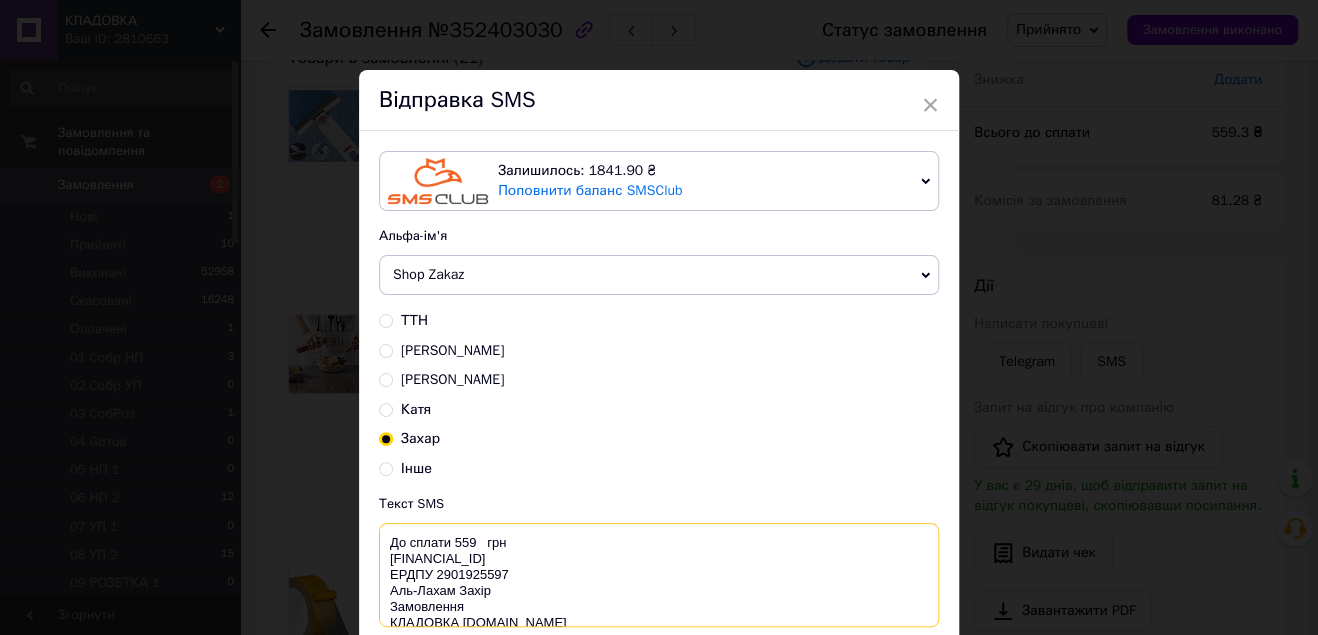click on "До сплати 559   грн
[FINANCIAL_ID]
ЕРДПУ 2901925597
Аль-Лахам Захір
Замовлення
КЛАДОВКА [DOMAIN_NAME]" at bounding box center [659, 575] 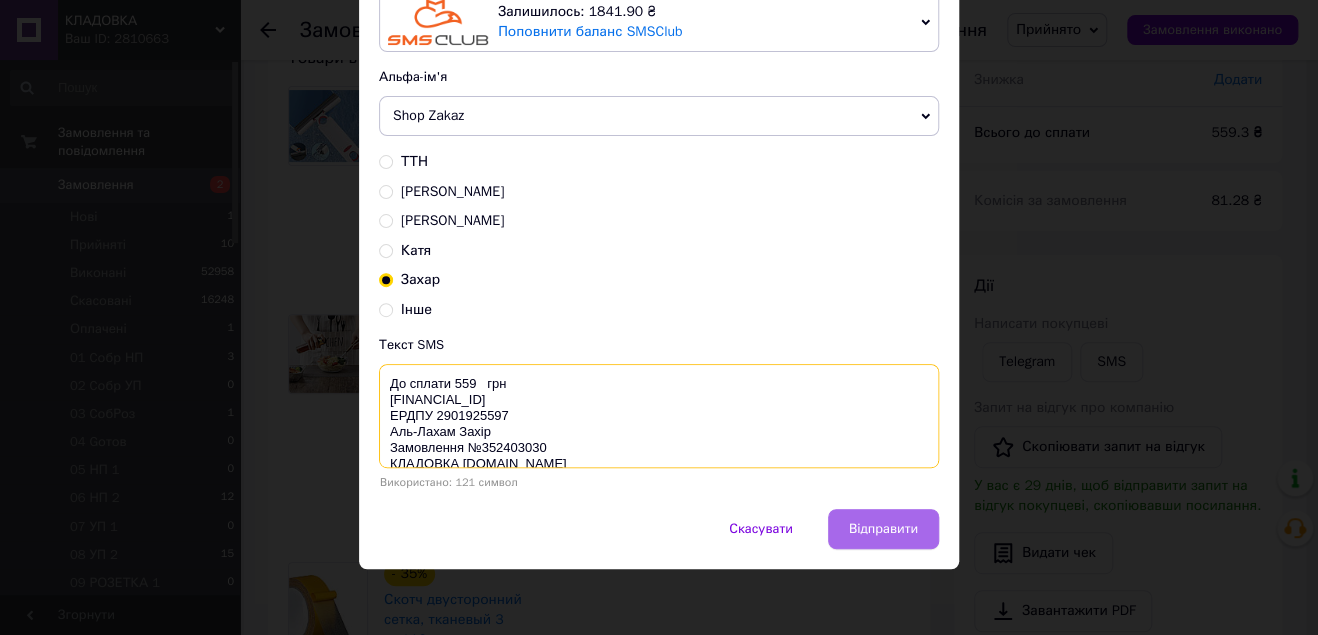 scroll, scrollTop: 160, scrollLeft: 0, axis: vertical 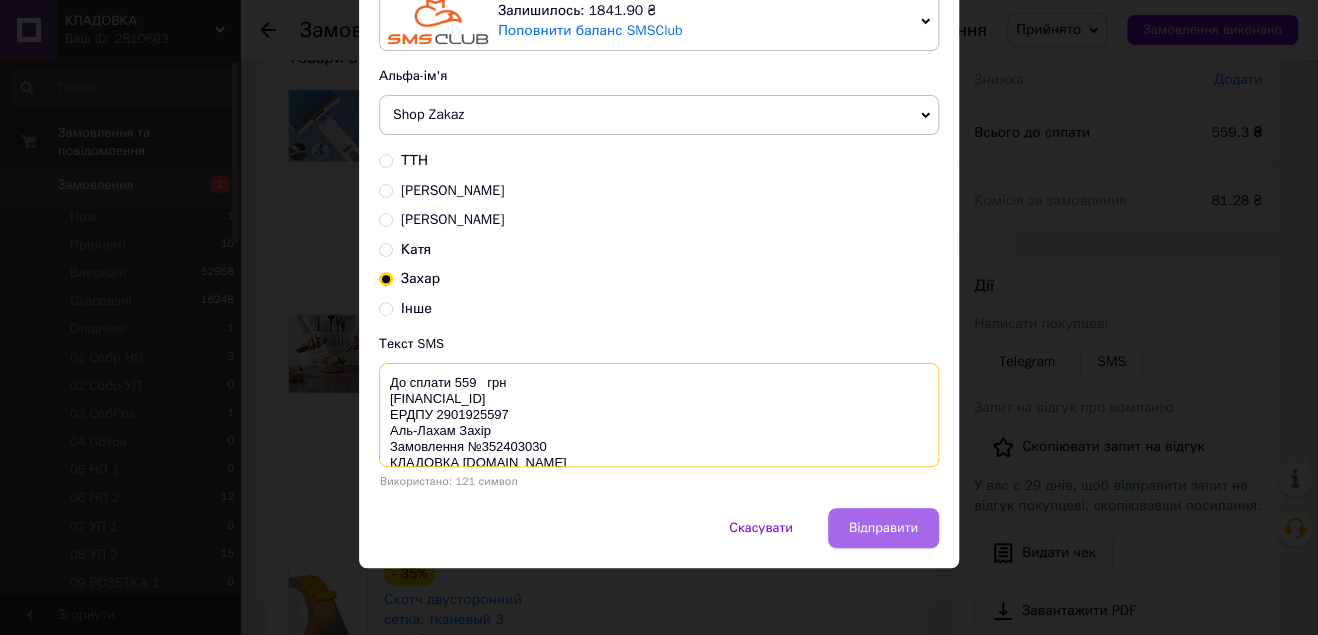 type on "До сплати 559   грн
[FINANCIAL_ID]
ЕРДПУ 2901925597
Аль-Лахам Захір
Замовлення №352403030
КЛАДОВКА [DOMAIN_NAME]" 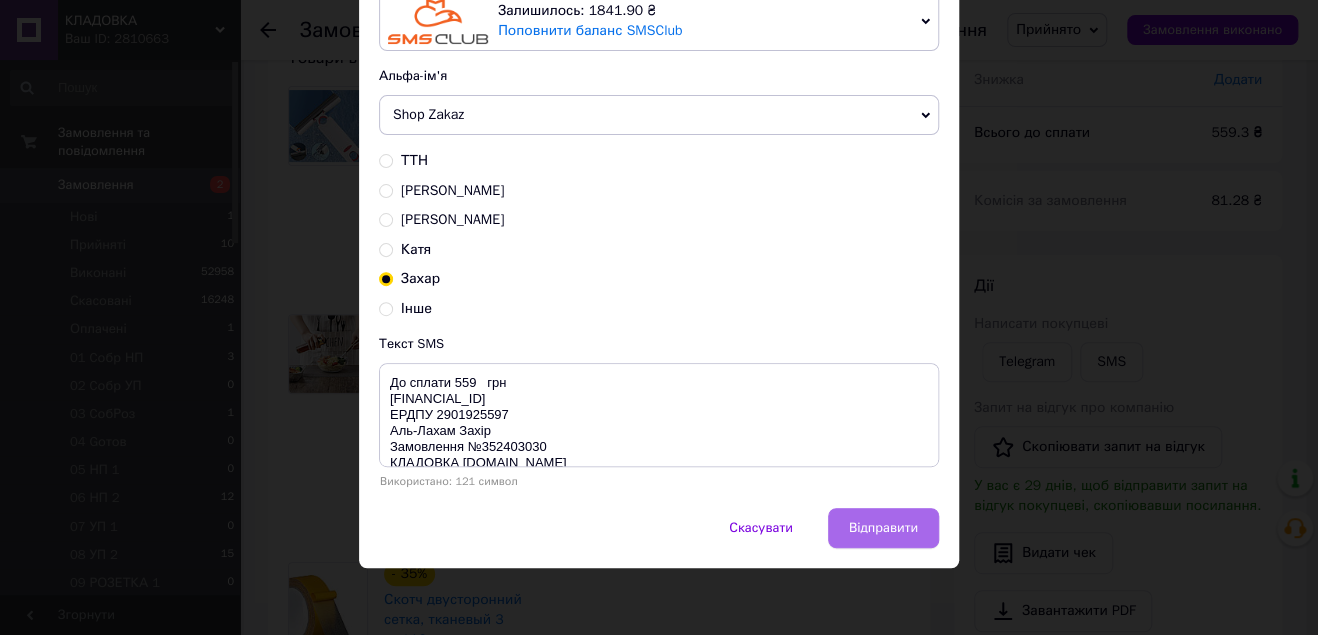 click on "Відправити" at bounding box center [883, 528] 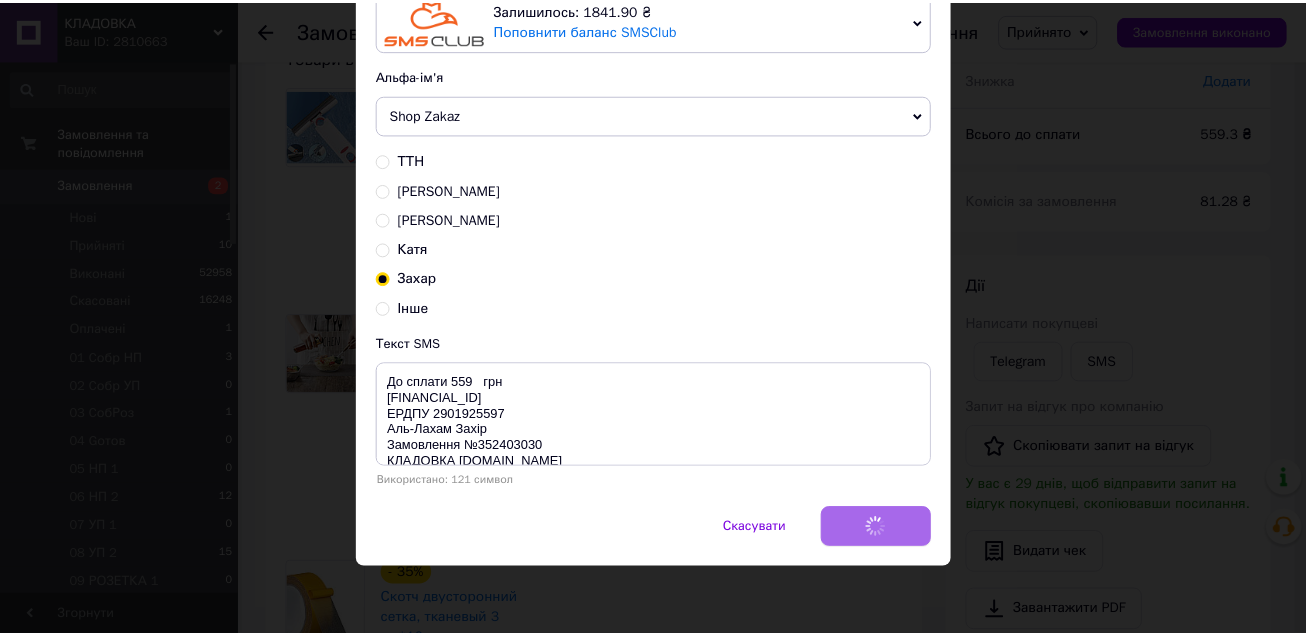 scroll, scrollTop: 0, scrollLeft: 0, axis: both 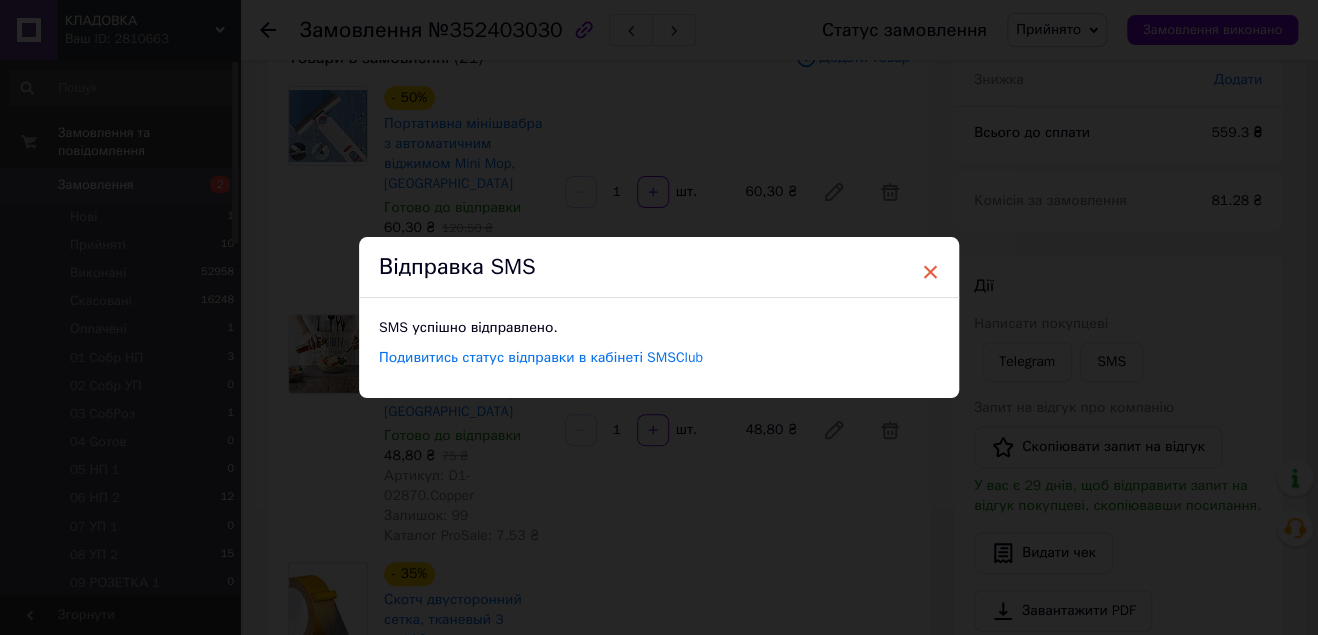 click on "×" at bounding box center (930, 272) 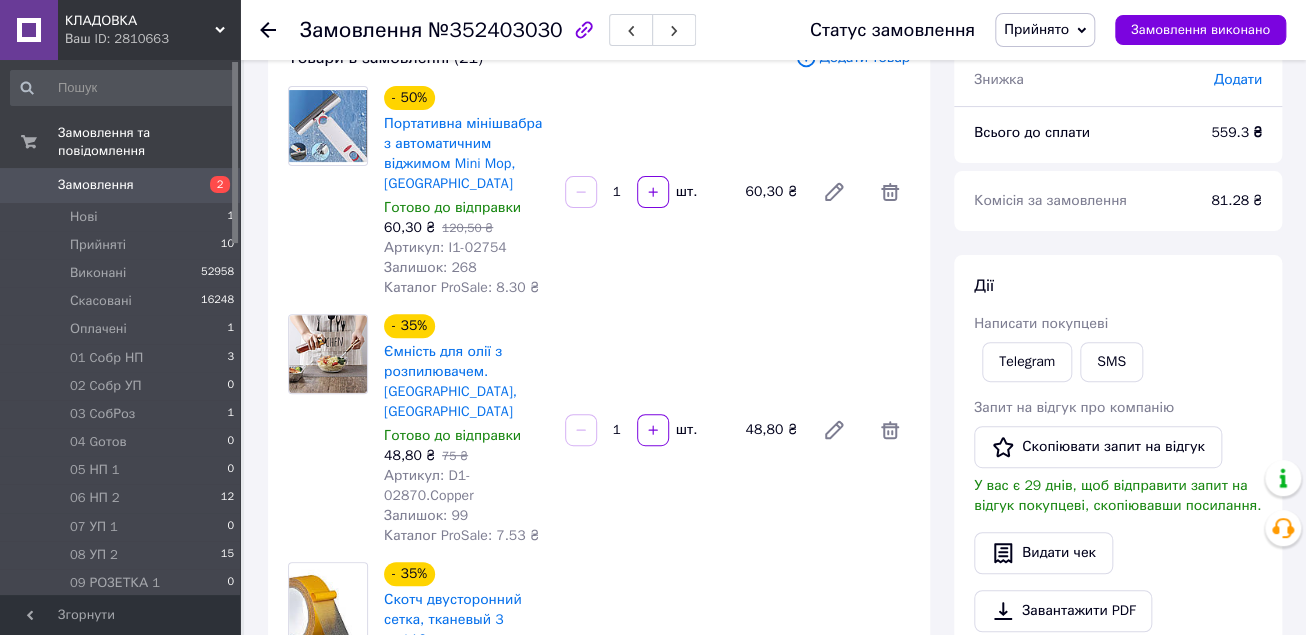 click on "Прийнято" at bounding box center (1045, 30) 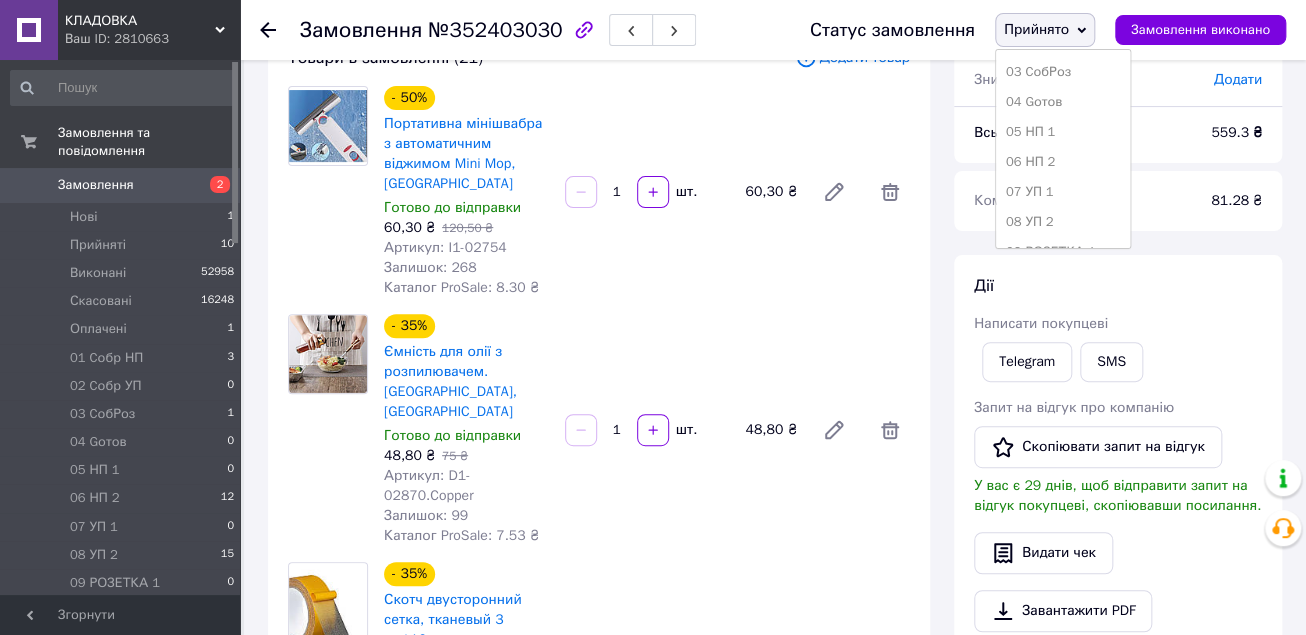 scroll, scrollTop: 400, scrollLeft: 0, axis: vertical 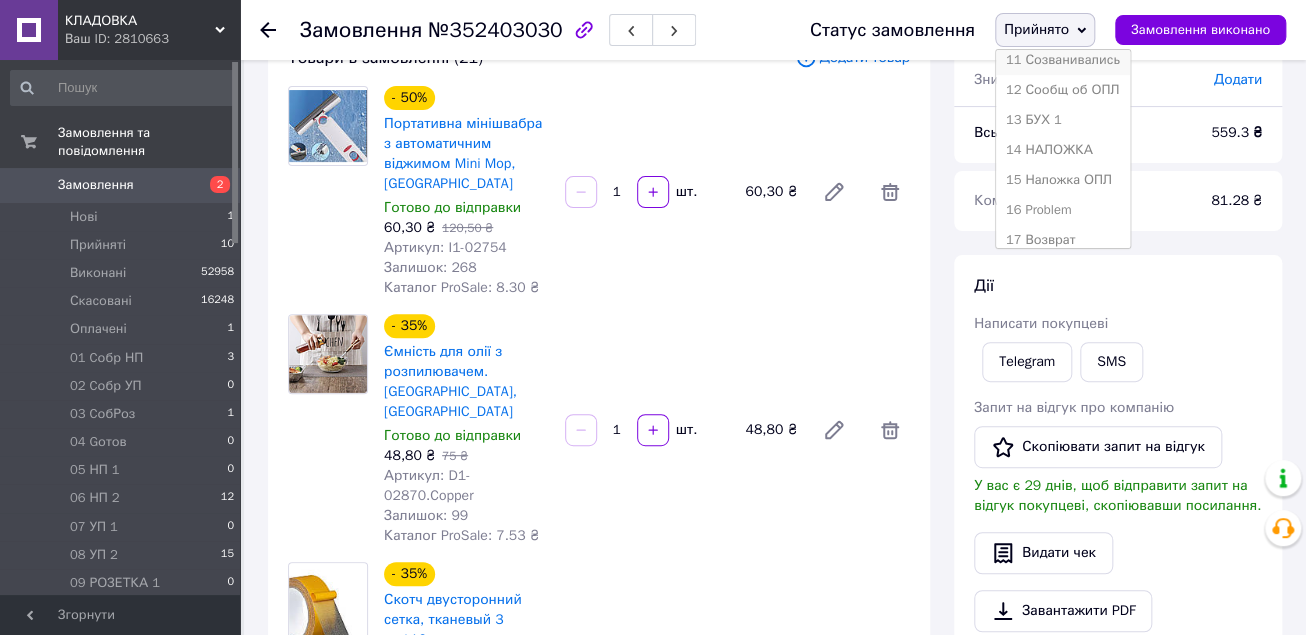 click on "11 Созванивались" at bounding box center [1063, 60] 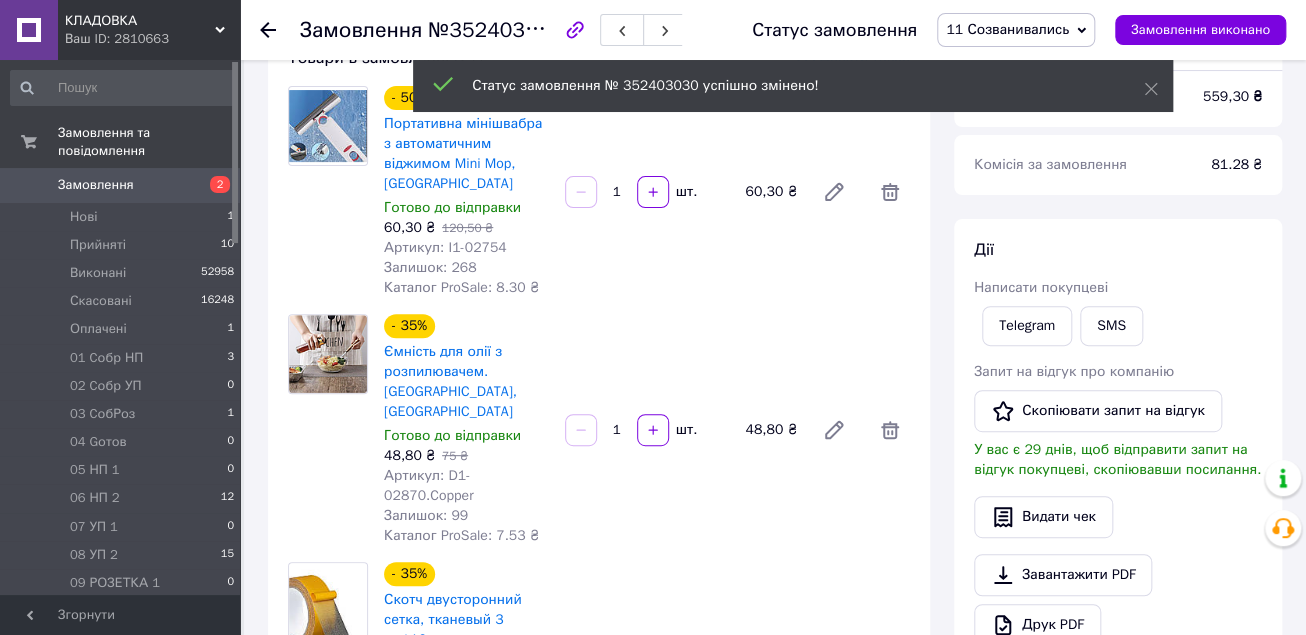 click 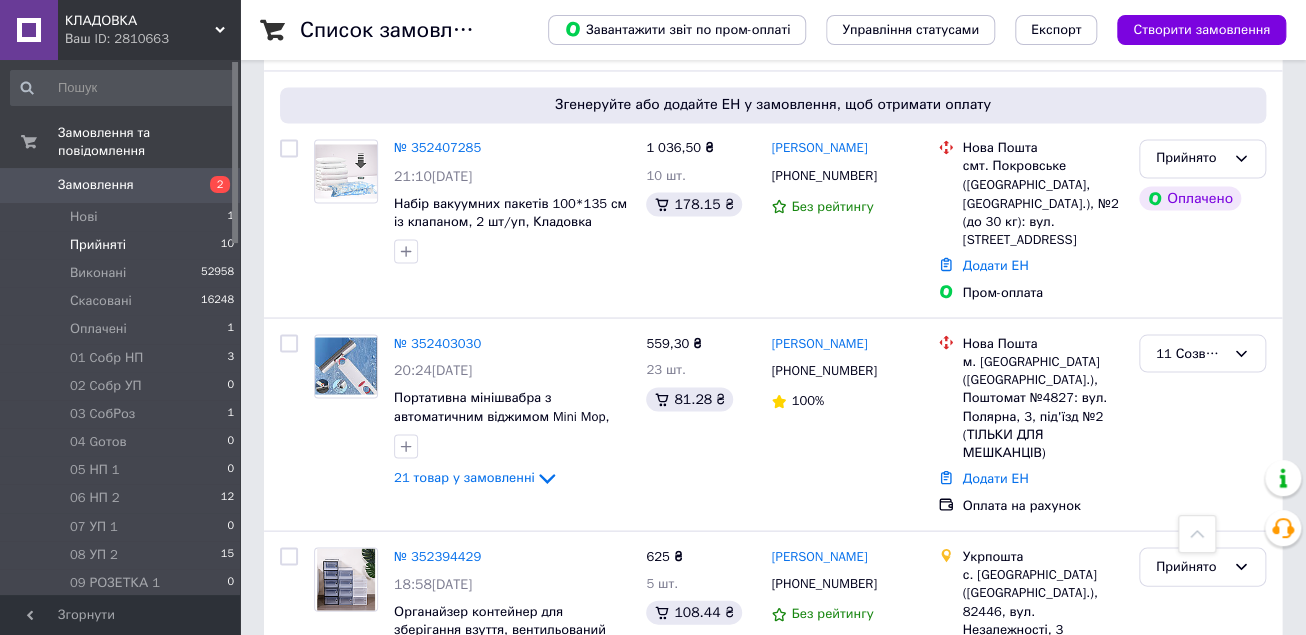 scroll, scrollTop: 1254, scrollLeft: 0, axis: vertical 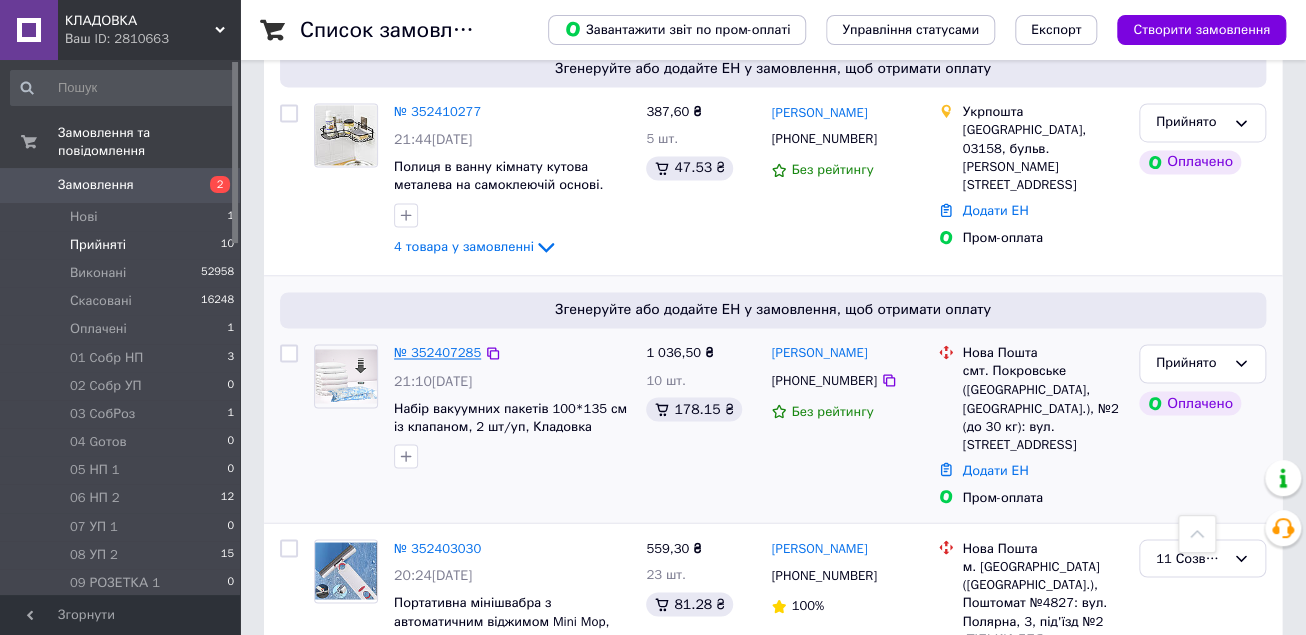 click on "№ 352407285" at bounding box center [437, 352] 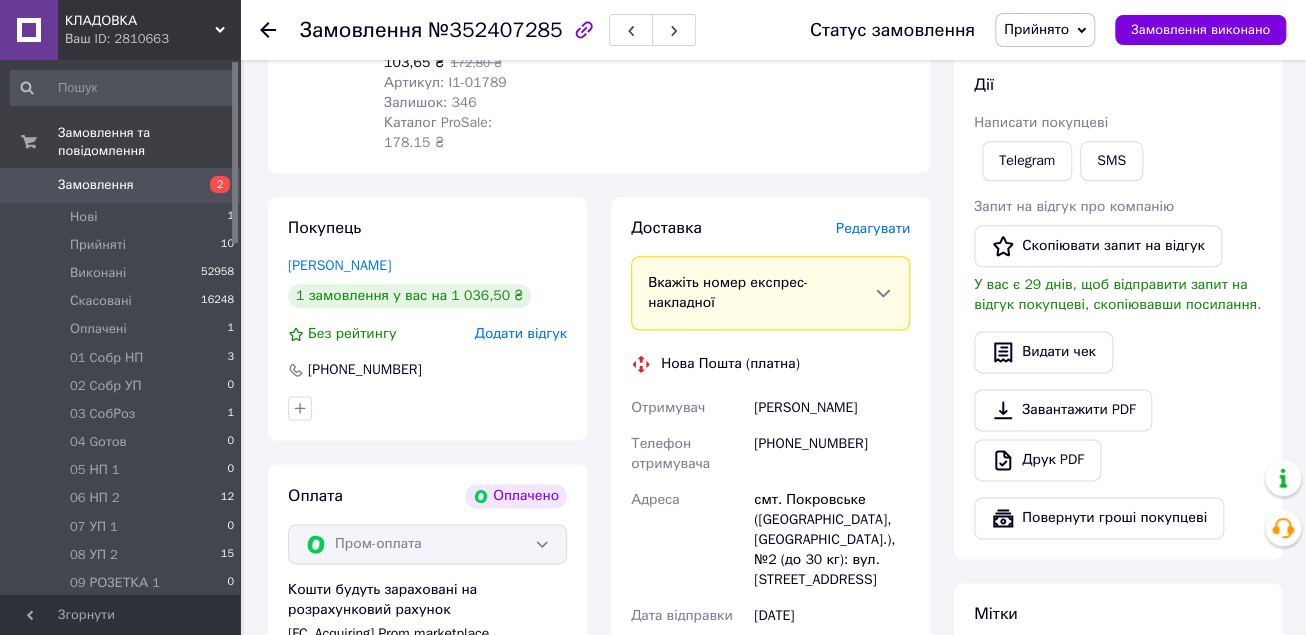 scroll, scrollTop: 934, scrollLeft: 0, axis: vertical 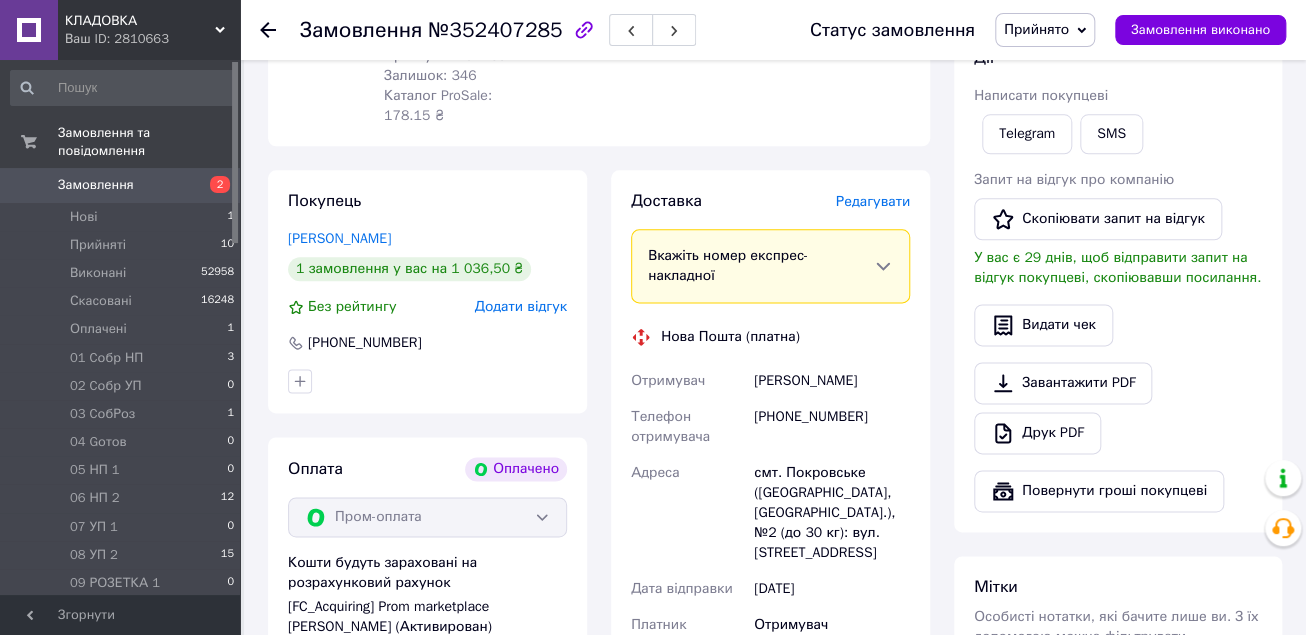 click 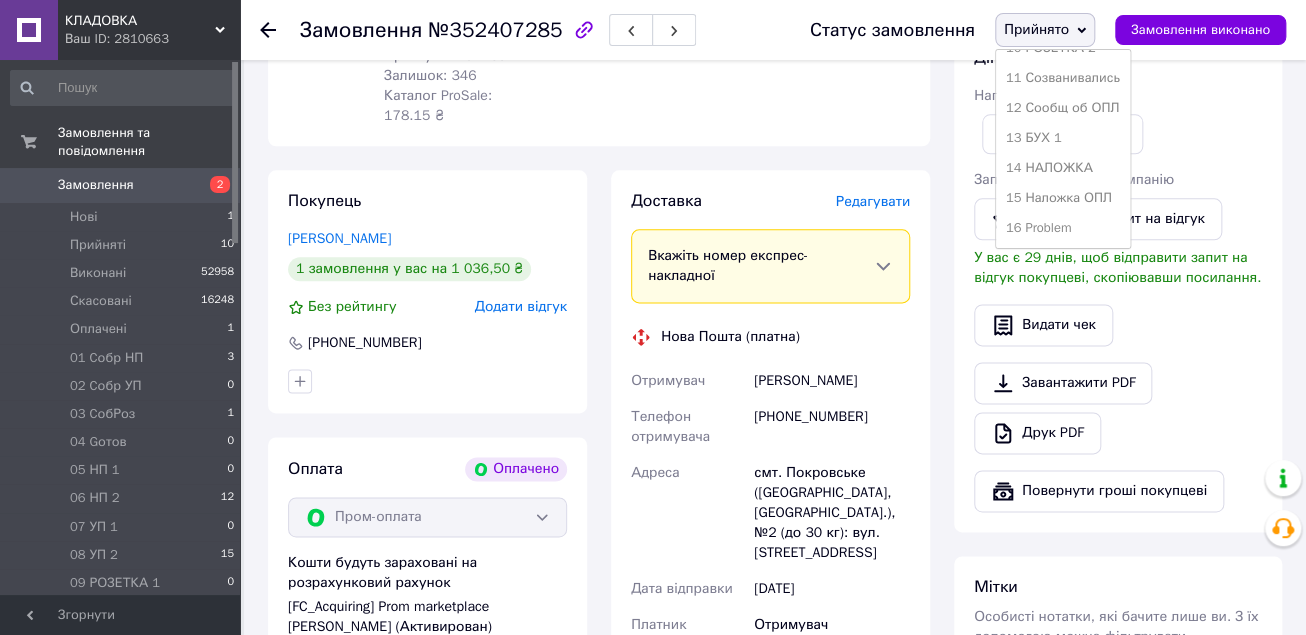 scroll, scrollTop: 400, scrollLeft: 0, axis: vertical 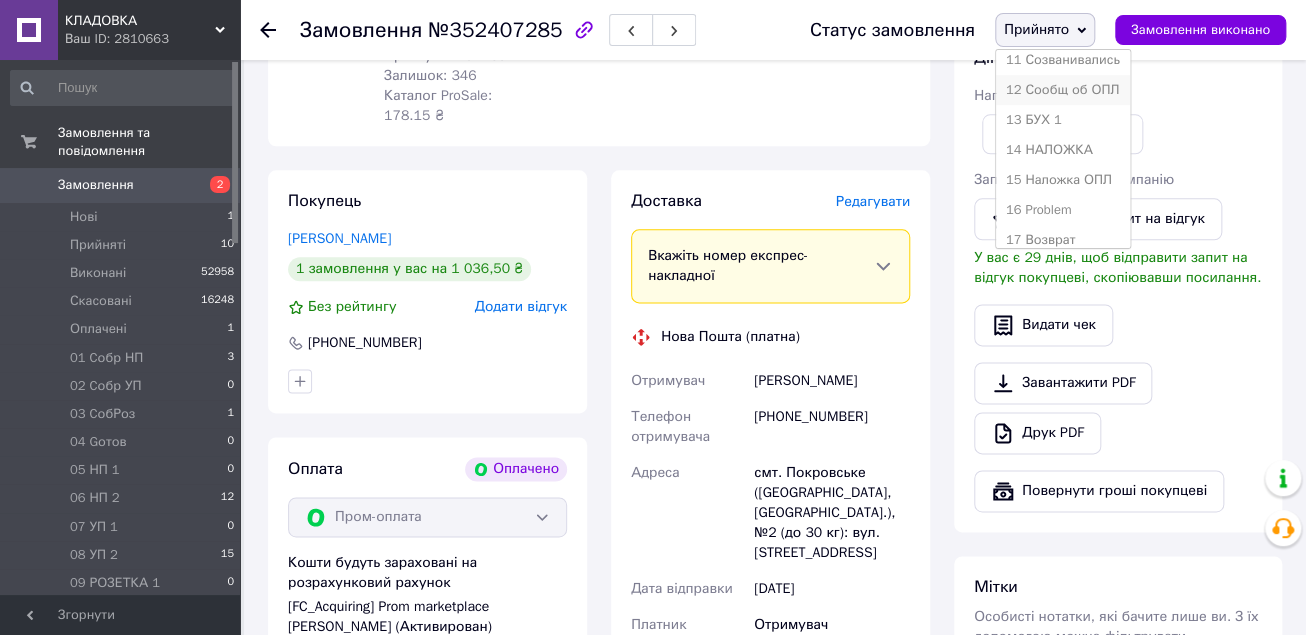 click on "12 Сообщ об ОПЛ" at bounding box center [1063, 90] 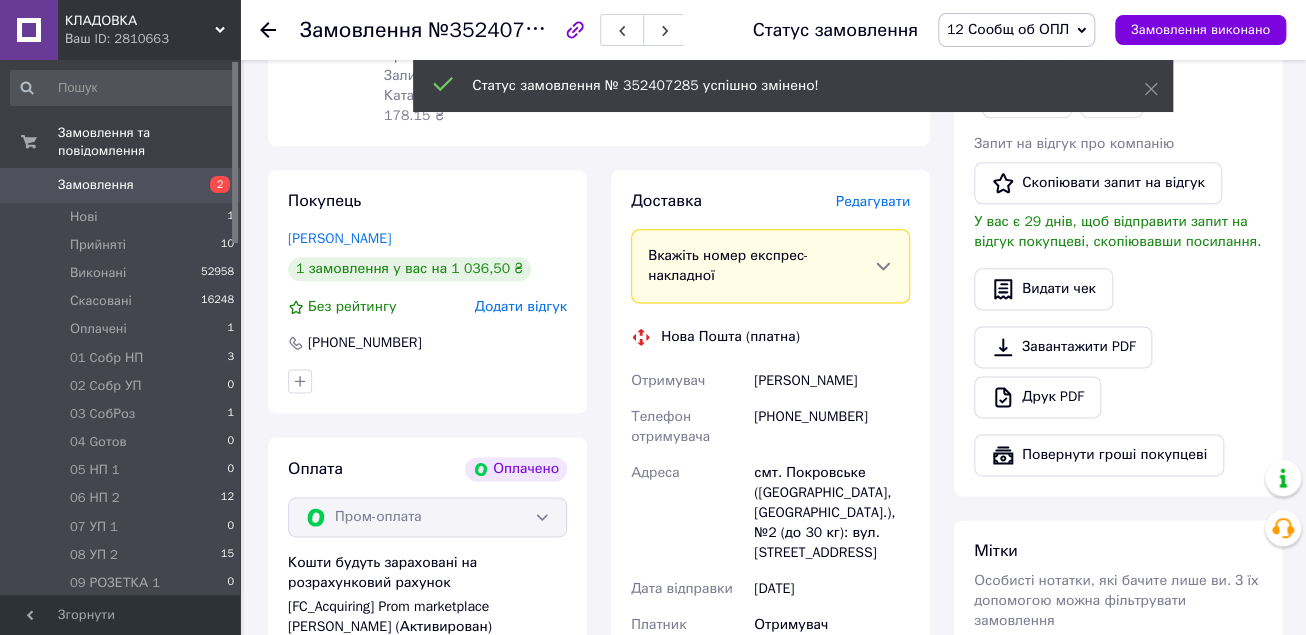 click 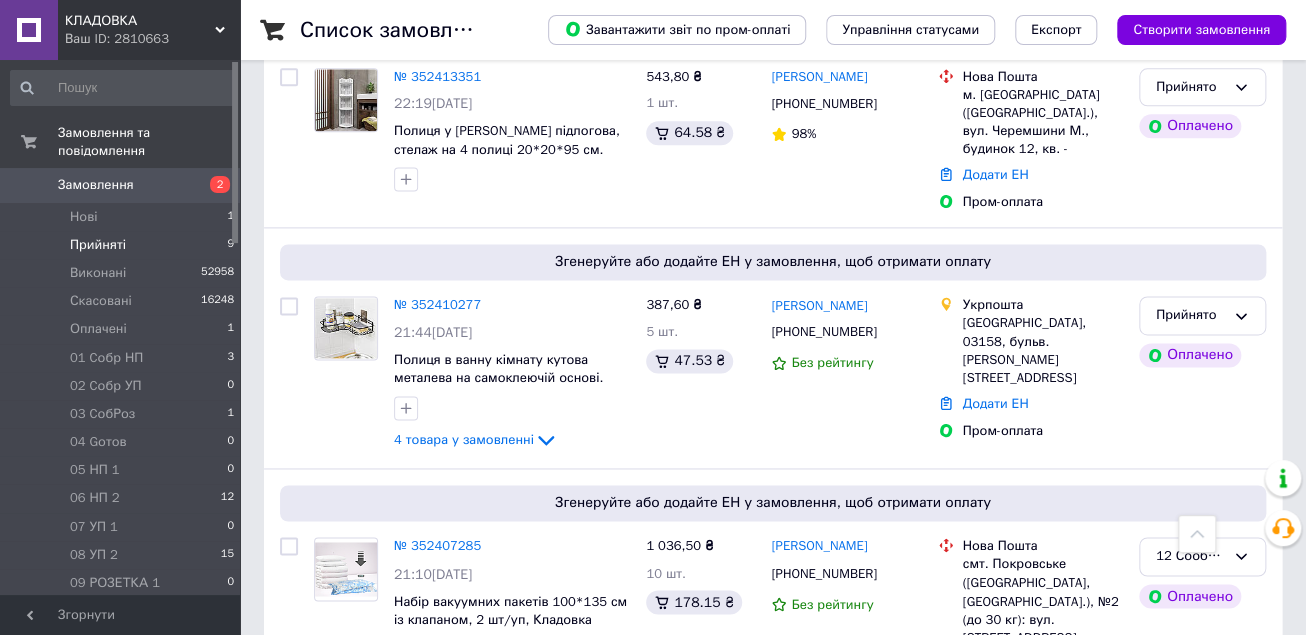 scroll, scrollTop: 1040, scrollLeft: 0, axis: vertical 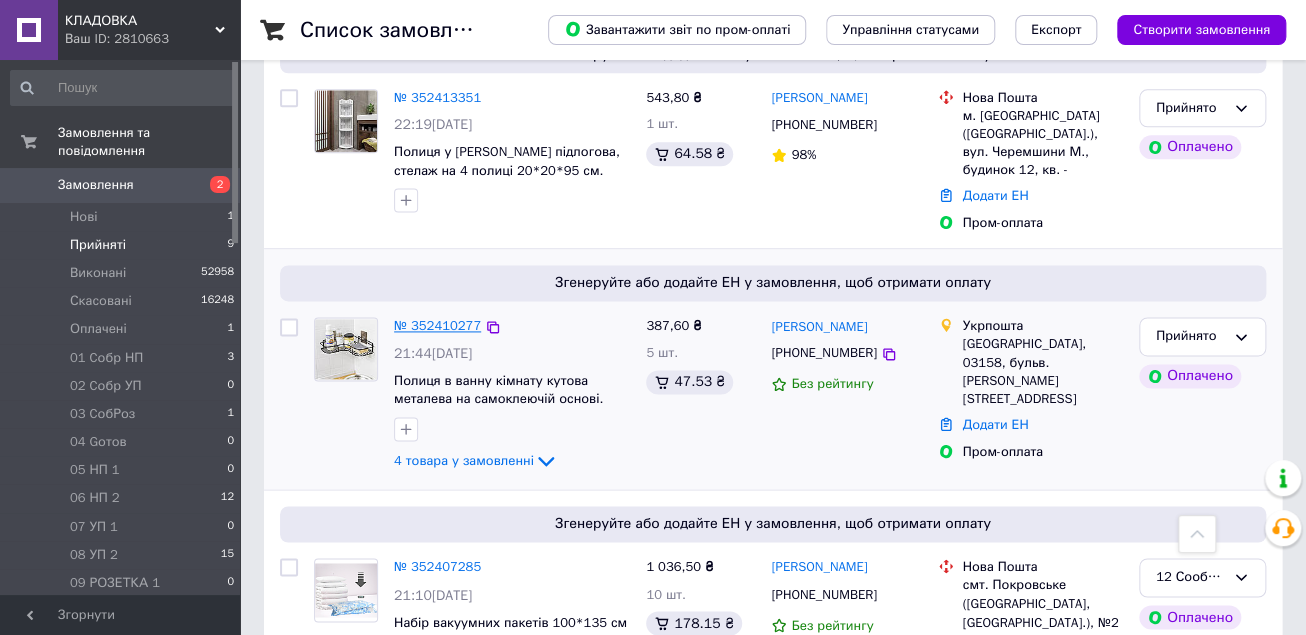 click on "№ 352410277" at bounding box center (437, 325) 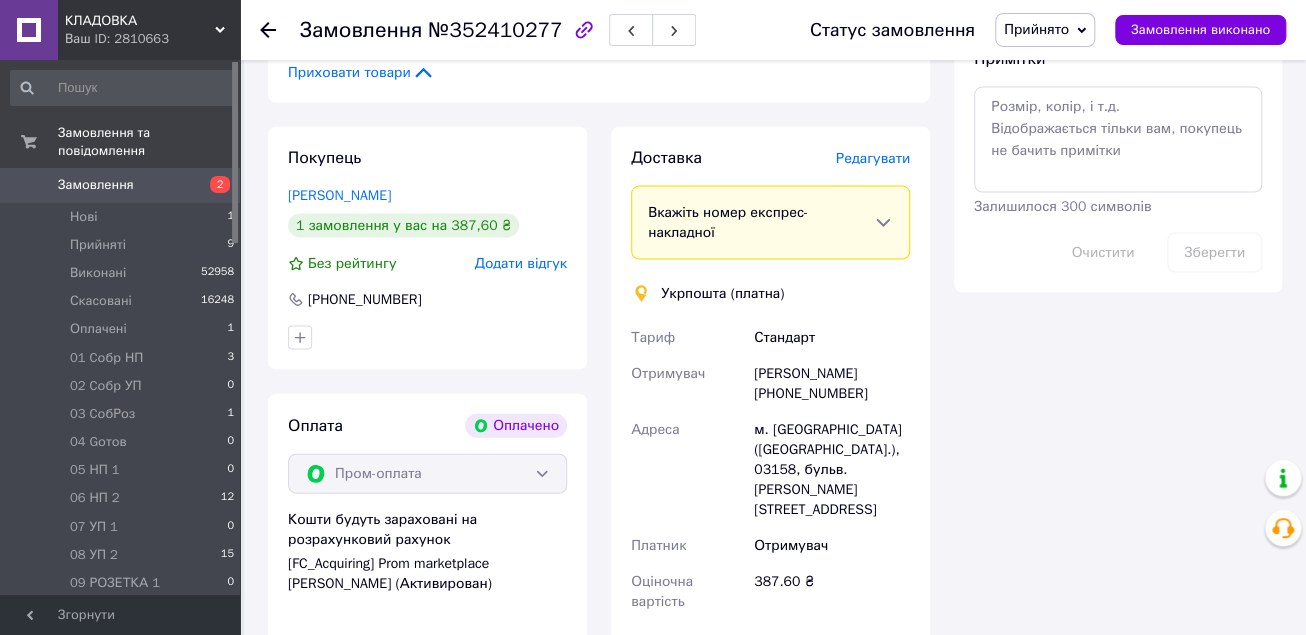 scroll, scrollTop: 1840, scrollLeft: 0, axis: vertical 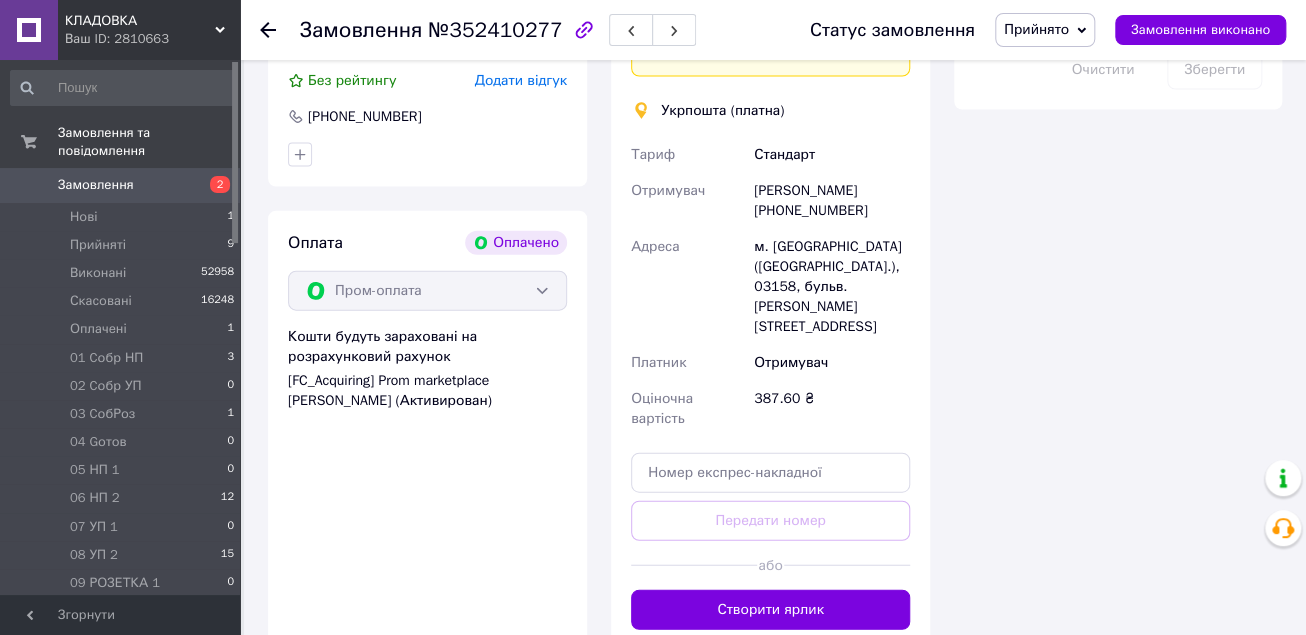 click on "Прийнято" at bounding box center [1045, 30] 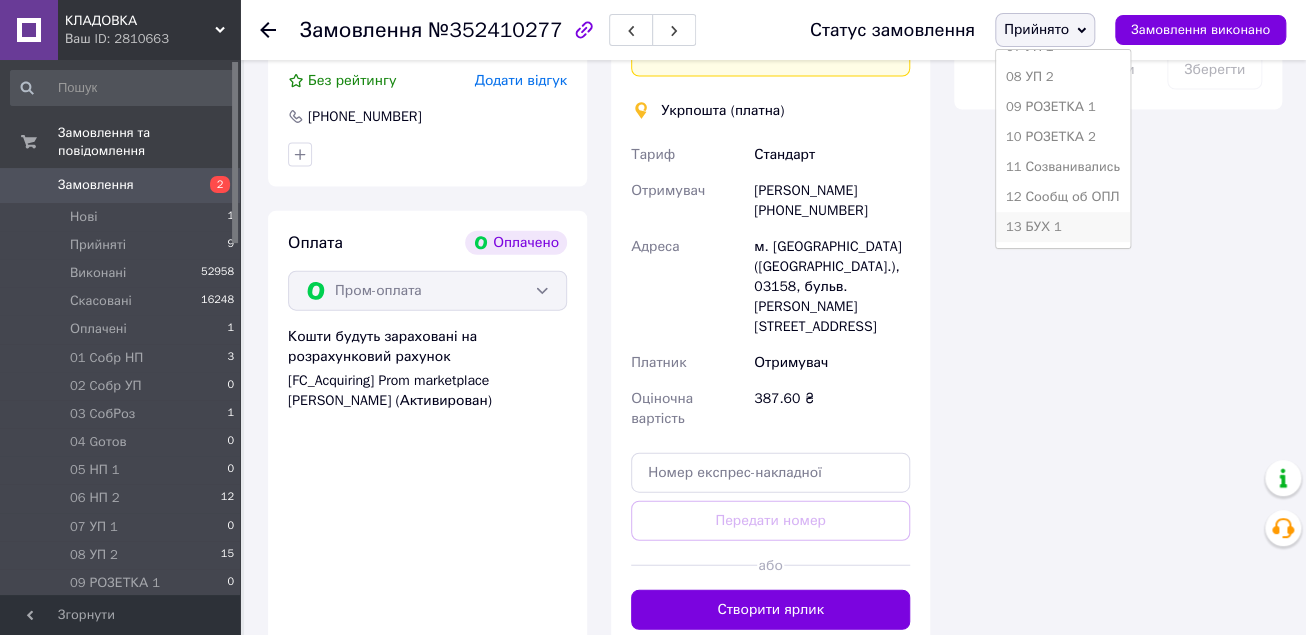 scroll, scrollTop: 320, scrollLeft: 0, axis: vertical 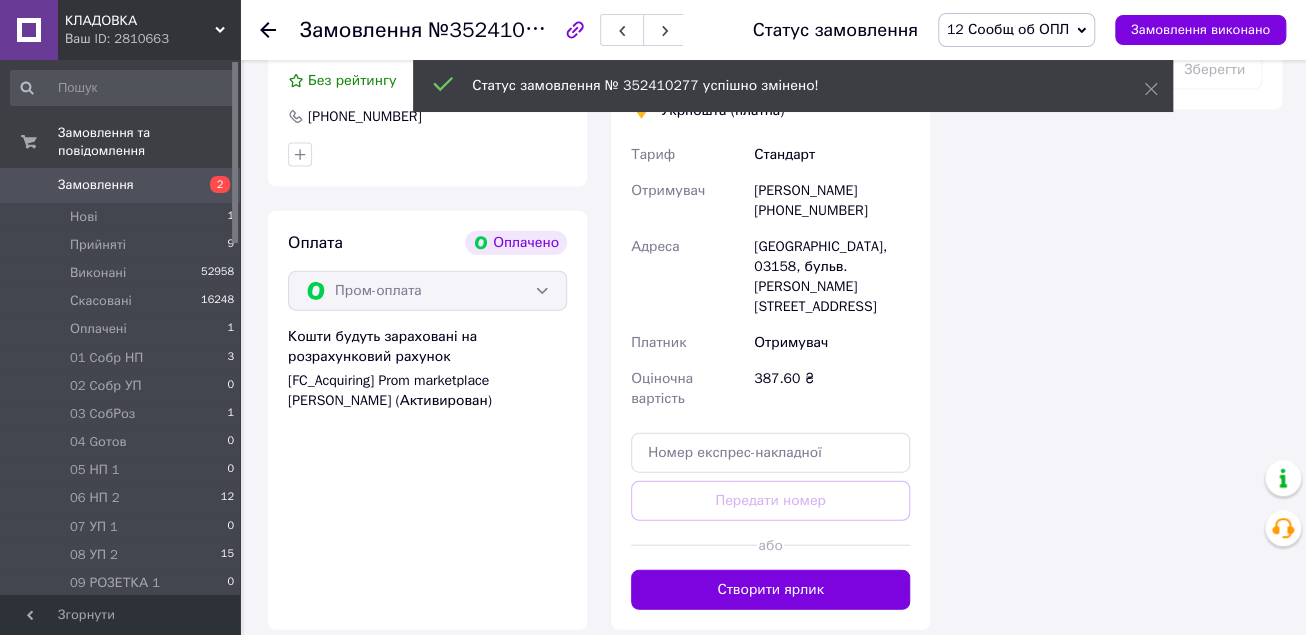 click 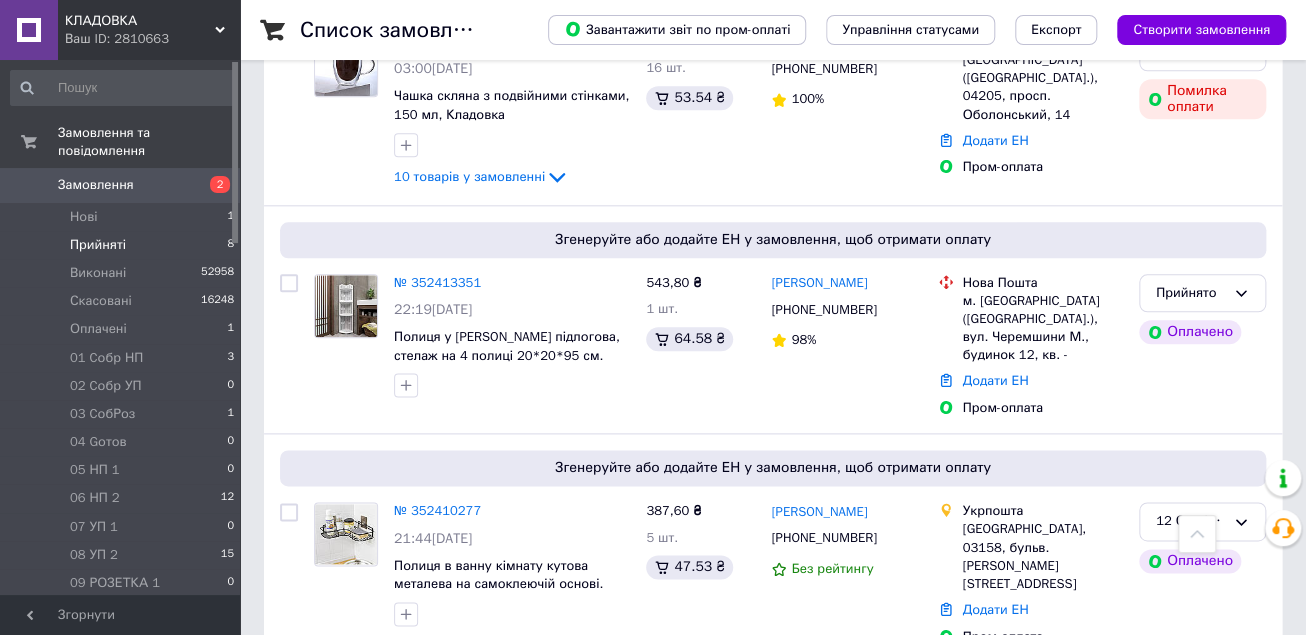 scroll, scrollTop: 800, scrollLeft: 0, axis: vertical 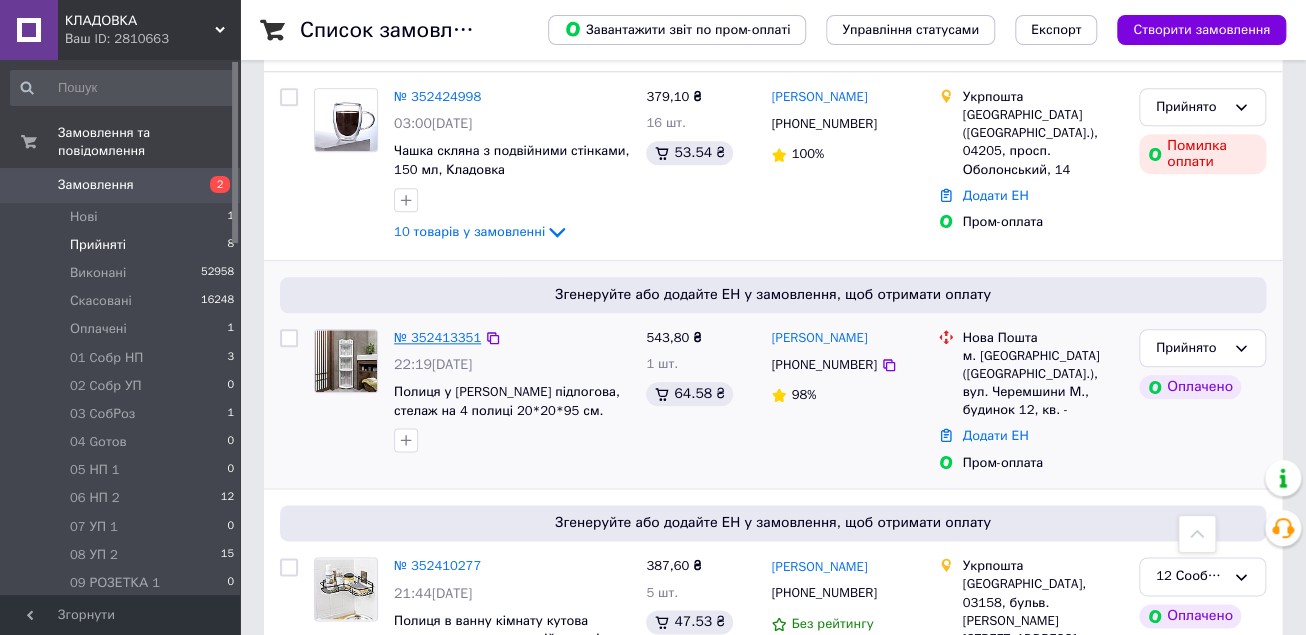 click on "№ 352413351" at bounding box center [437, 337] 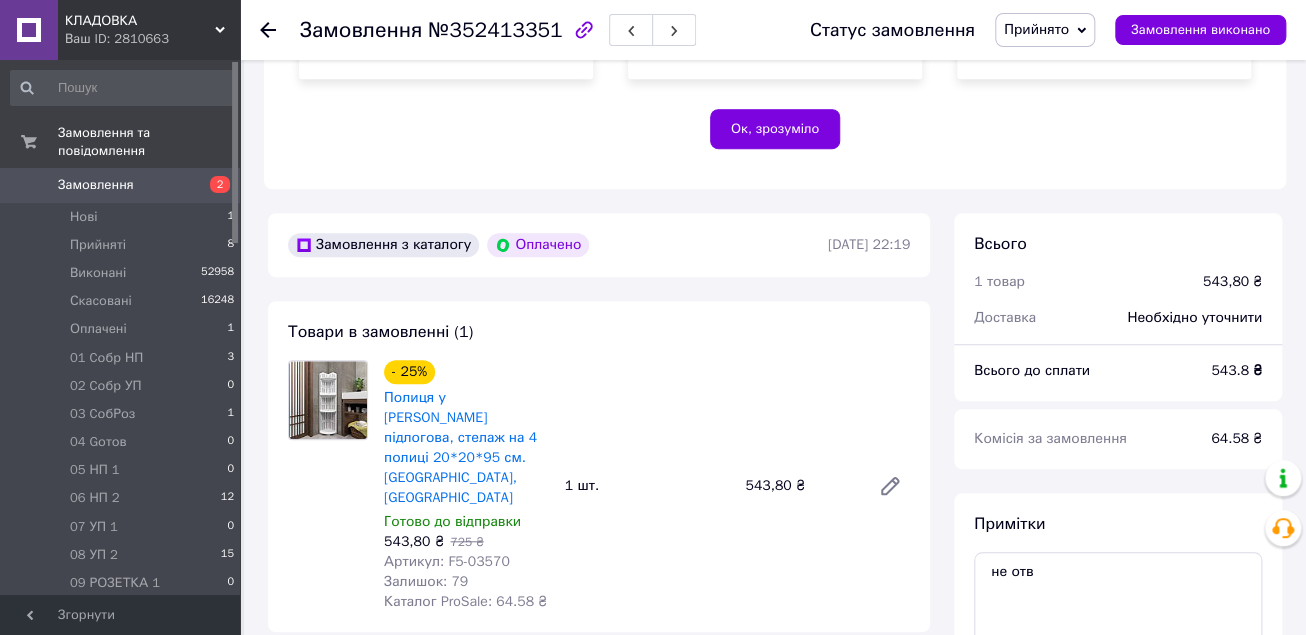 scroll, scrollTop: 800, scrollLeft: 0, axis: vertical 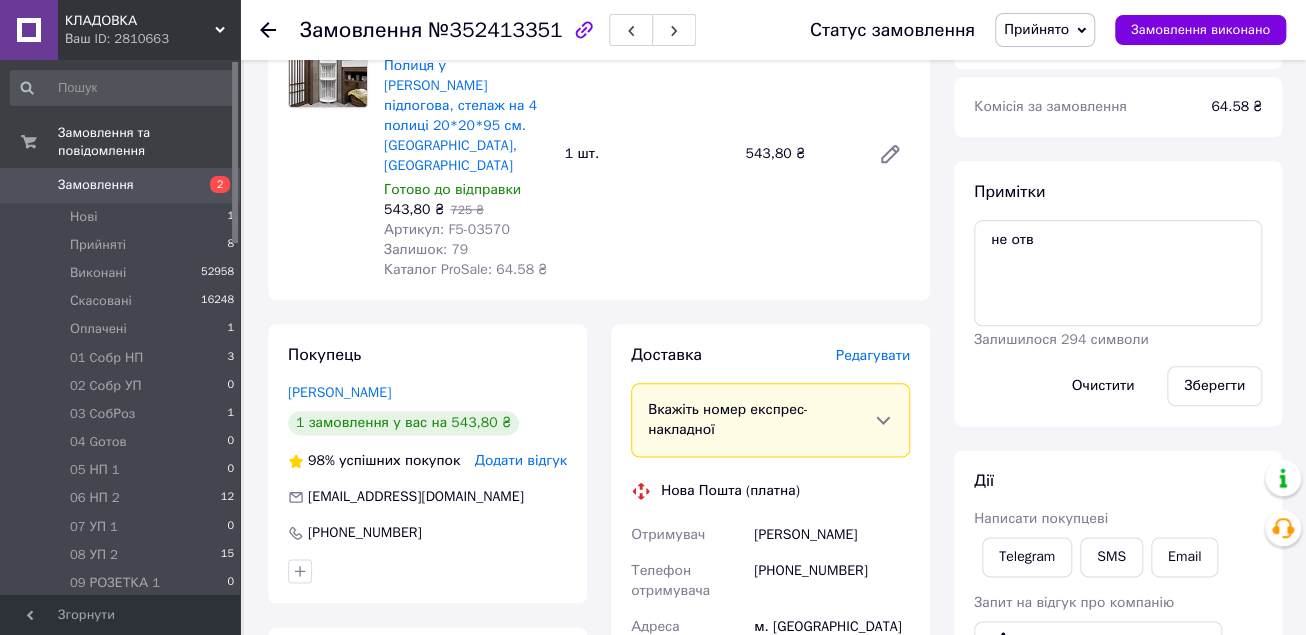 click 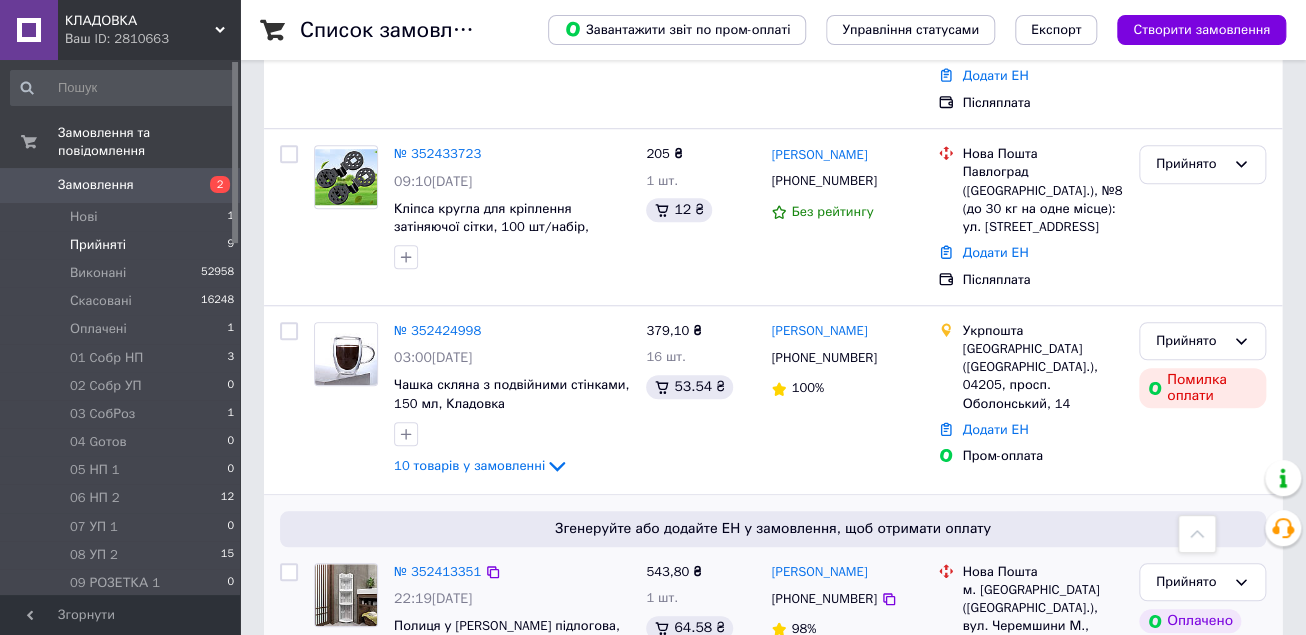 scroll, scrollTop: 560, scrollLeft: 0, axis: vertical 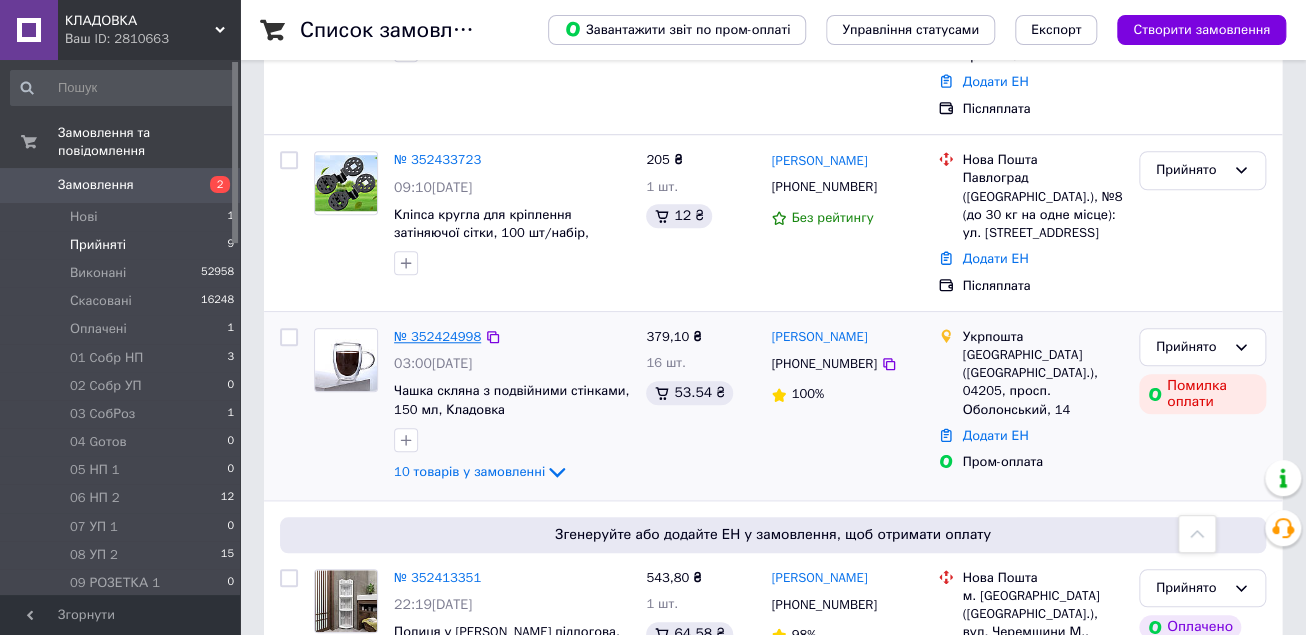 click on "№ 352424998" at bounding box center [437, 336] 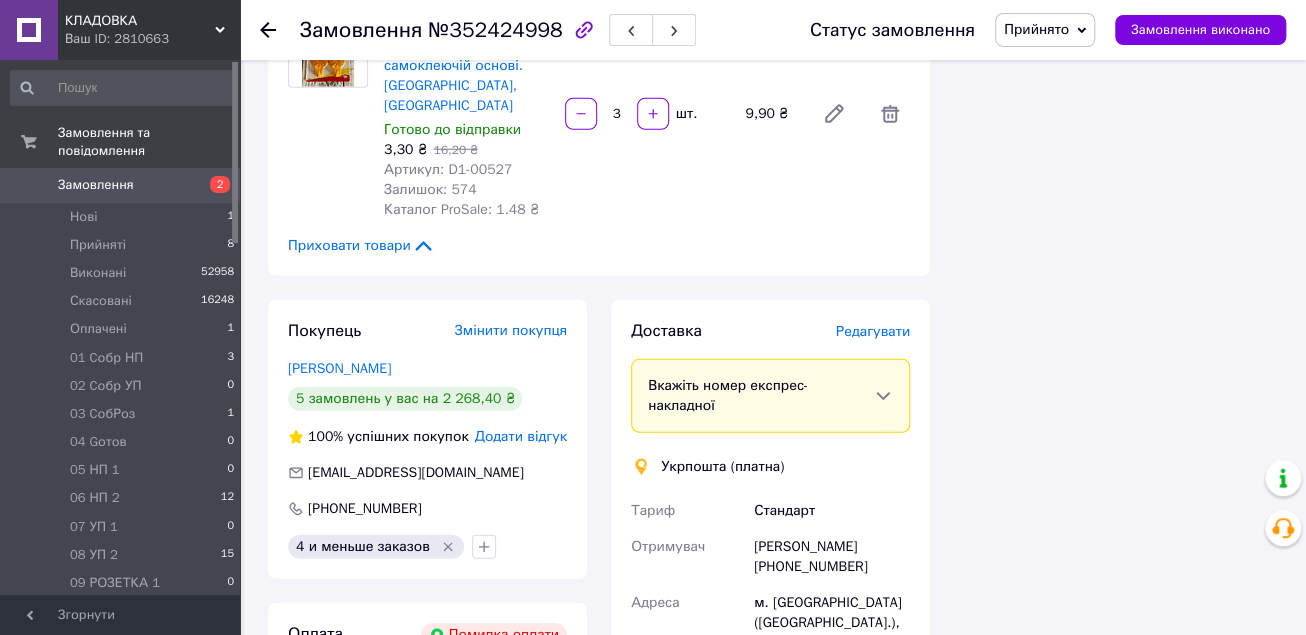 scroll, scrollTop: 2320, scrollLeft: 0, axis: vertical 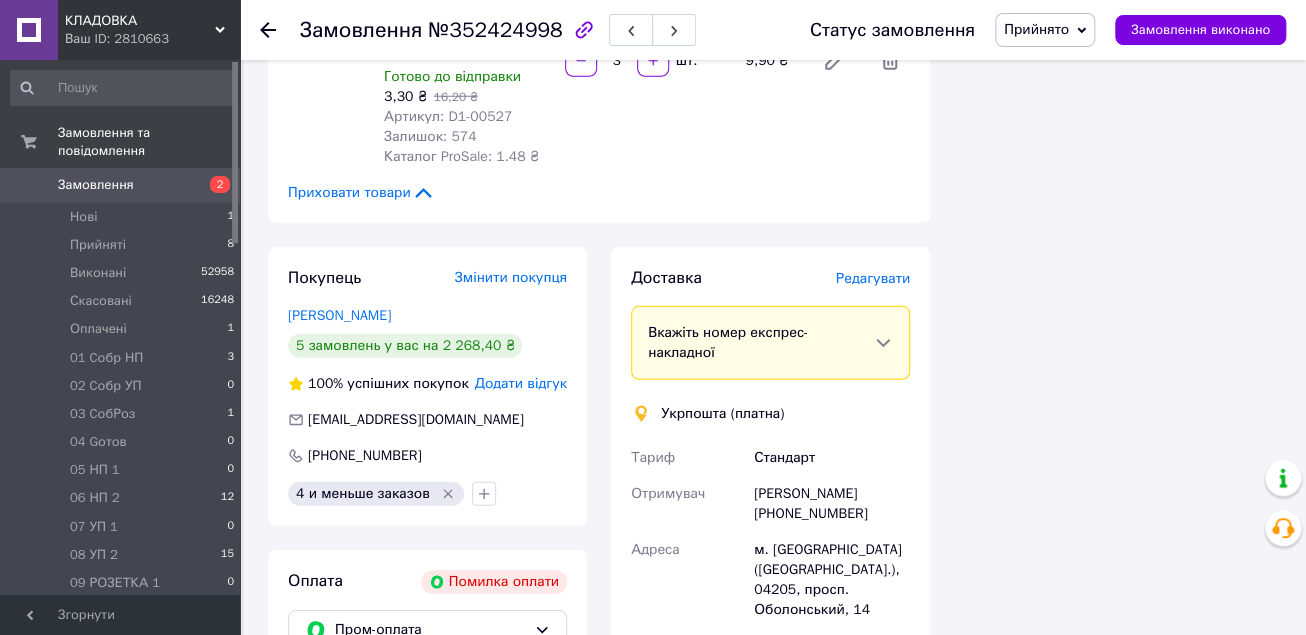 click on "Всього 10 товарів 379,10 ₴ Доставка Необхідно уточнити Знижка Додати Всього до сплати 379.1 ₴ Комісія за замовлення 53.54 ₴ Дії Написати покупцеві Telegram SMS Email Запит на відгук про компанію   Скопіювати запит на відгук У вас є 30 днів, щоб відправити запит на відгук покупцеві, скопіювавши посилання.   Видати чек   Завантажити PDF   Друк PDF Мітки Особисті нотатки, які бачите лише ви. З їх допомогою можна фільтрувати замовлення Примітки Залишилося 300 символів Очистити Зберегти" at bounding box center [1118, -508] 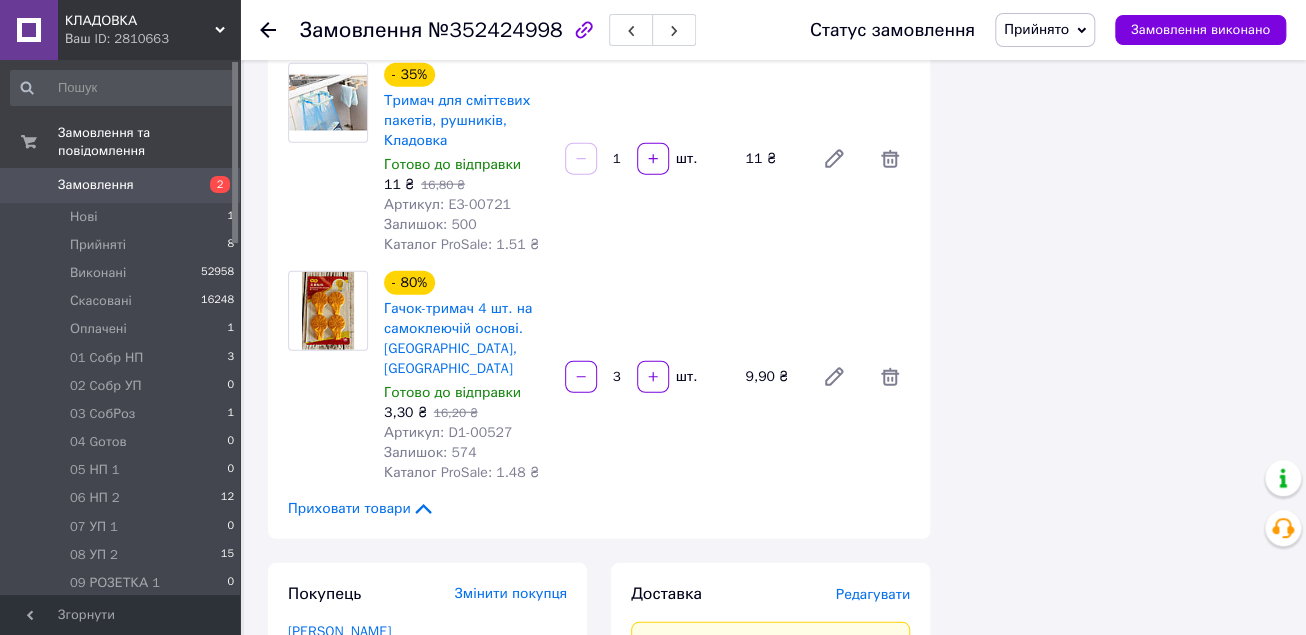 scroll, scrollTop: 1840, scrollLeft: 0, axis: vertical 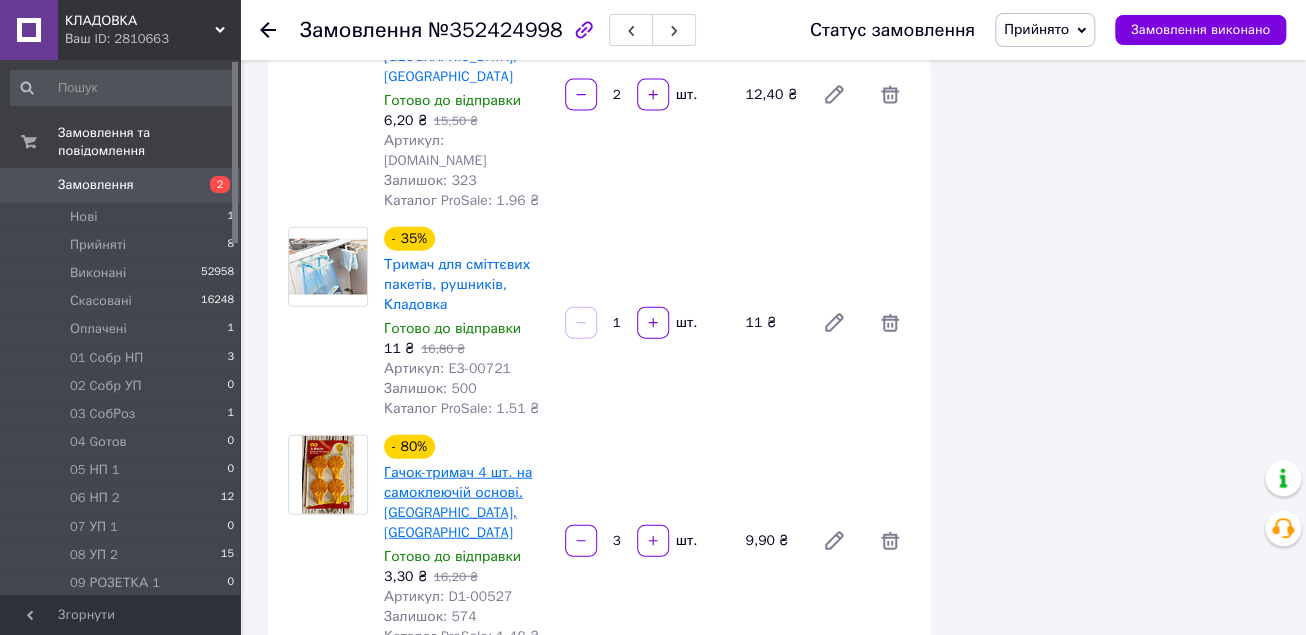 click on "Гачок-тримач 4 шт. на самоклеючій основі. [GEOGRAPHIC_DATA], [GEOGRAPHIC_DATA]" at bounding box center [458, 502] 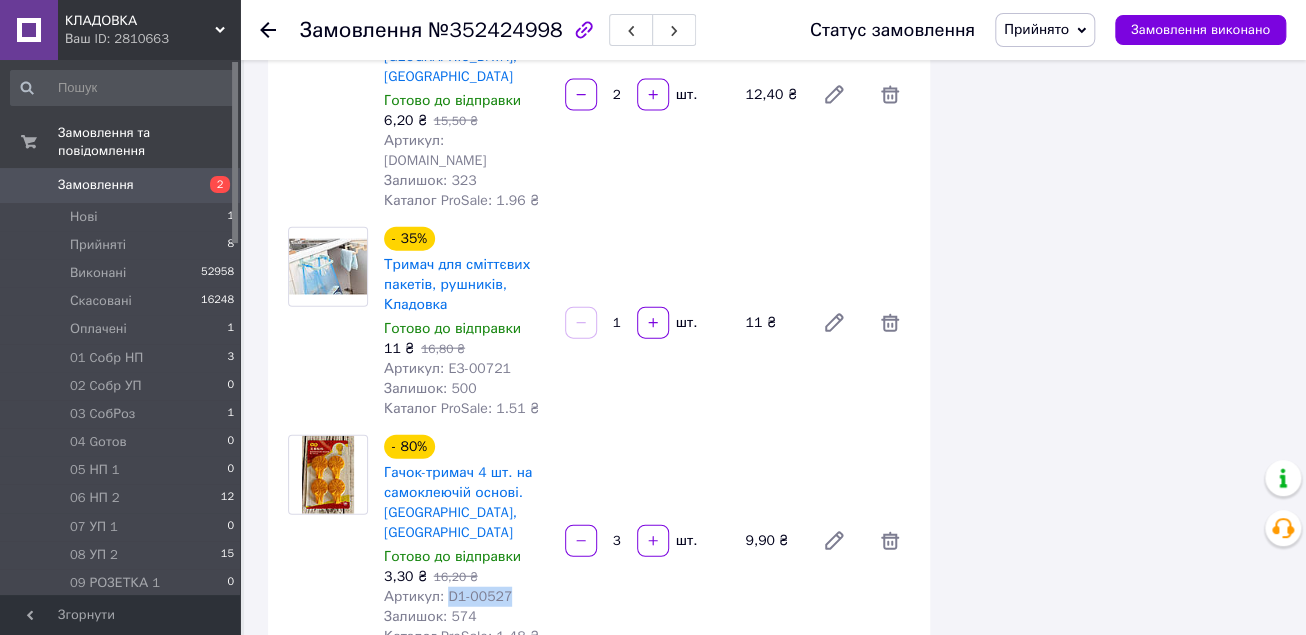 drag, startPoint x: 444, startPoint y: 405, endPoint x: 508, endPoint y: 404, distance: 64.00781 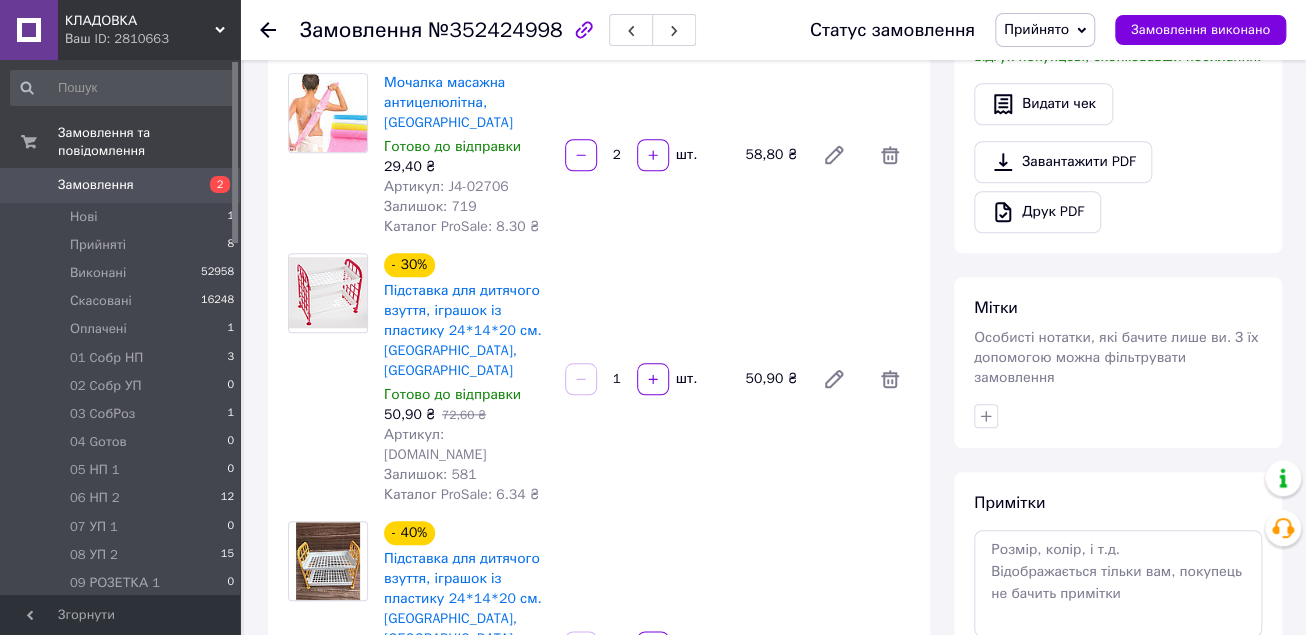 scroll, scrollTop: 800, scrollLeft: 0, axis: vertical 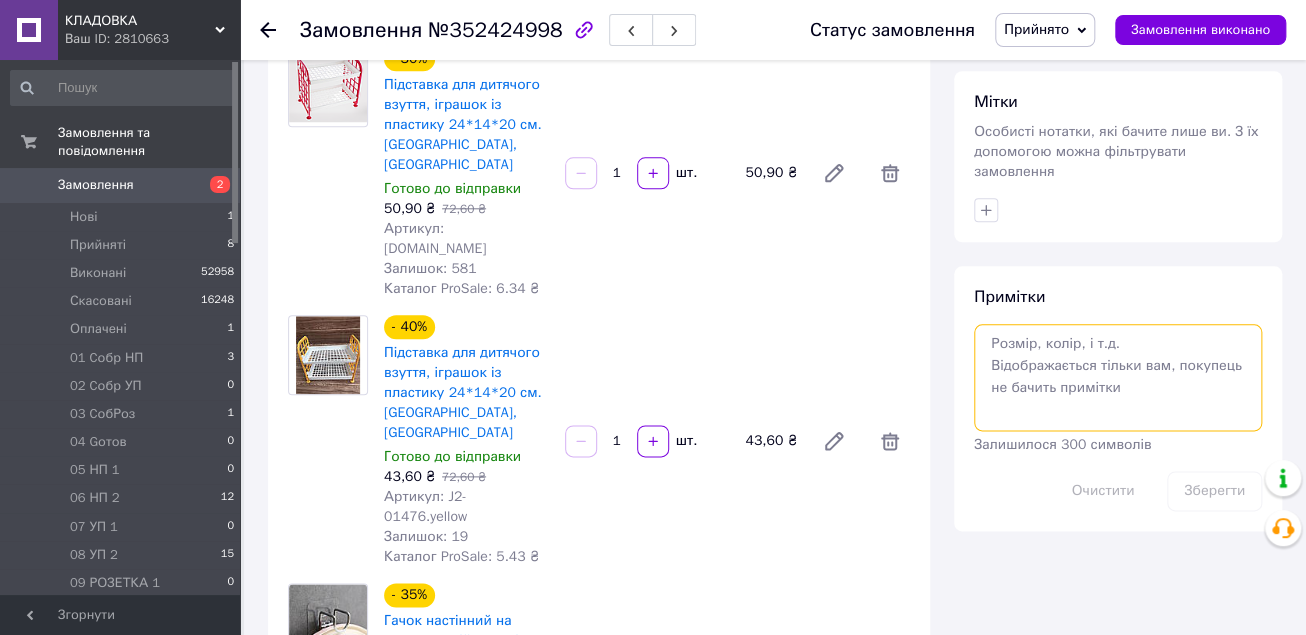 paste on "D1-00527" 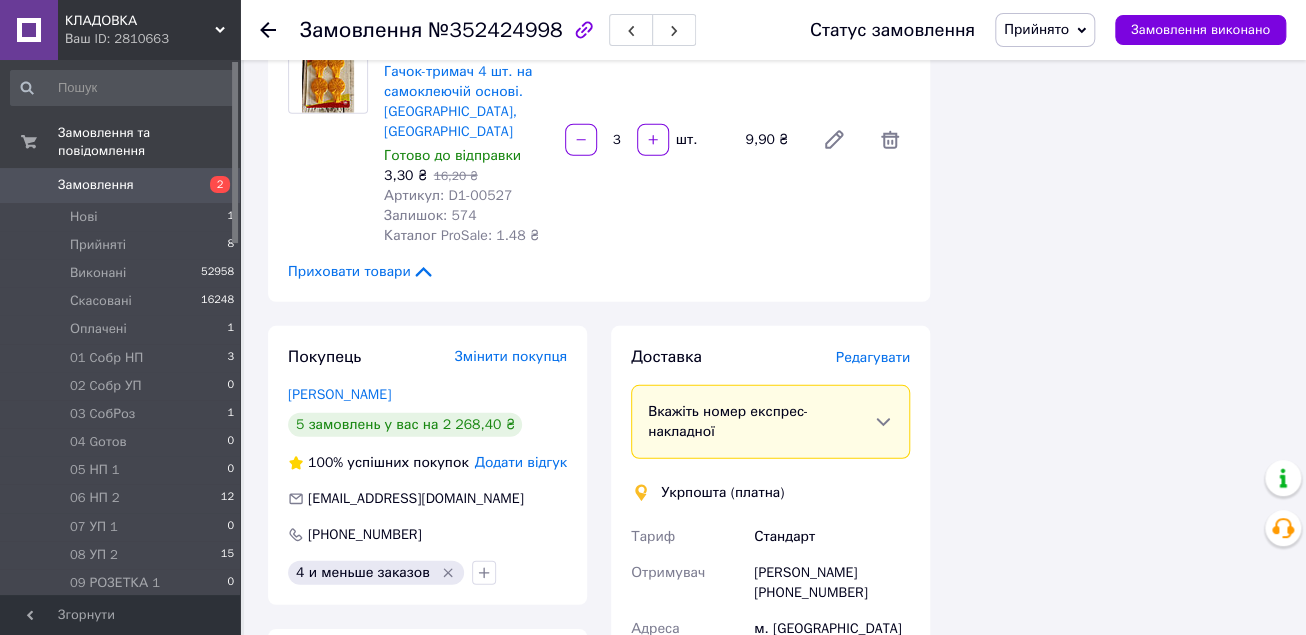 scroll, scrollTop: 2400, scrollLeft: 0, axis: vertical 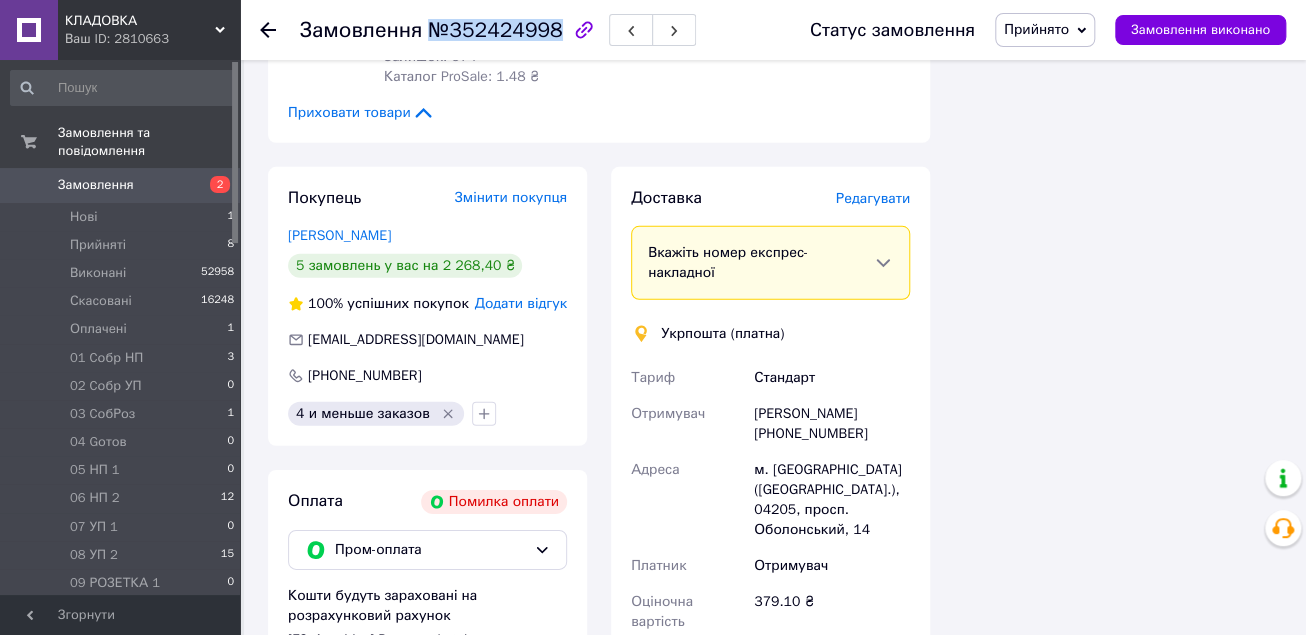 drag, startPoint x: 422, startPoint y: 32, endPoint x: 547, endPoint y: 39, distance: 125.19585 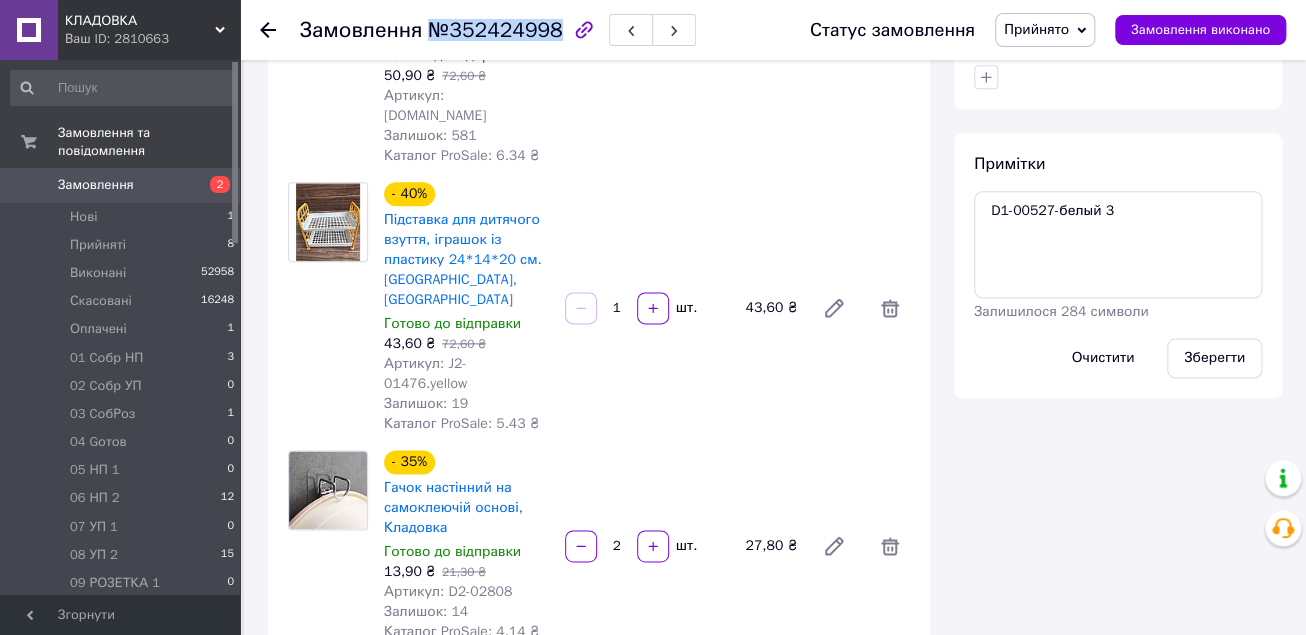 scroll, scrollTop: 800, scrollLeft: 0, axis: vertical 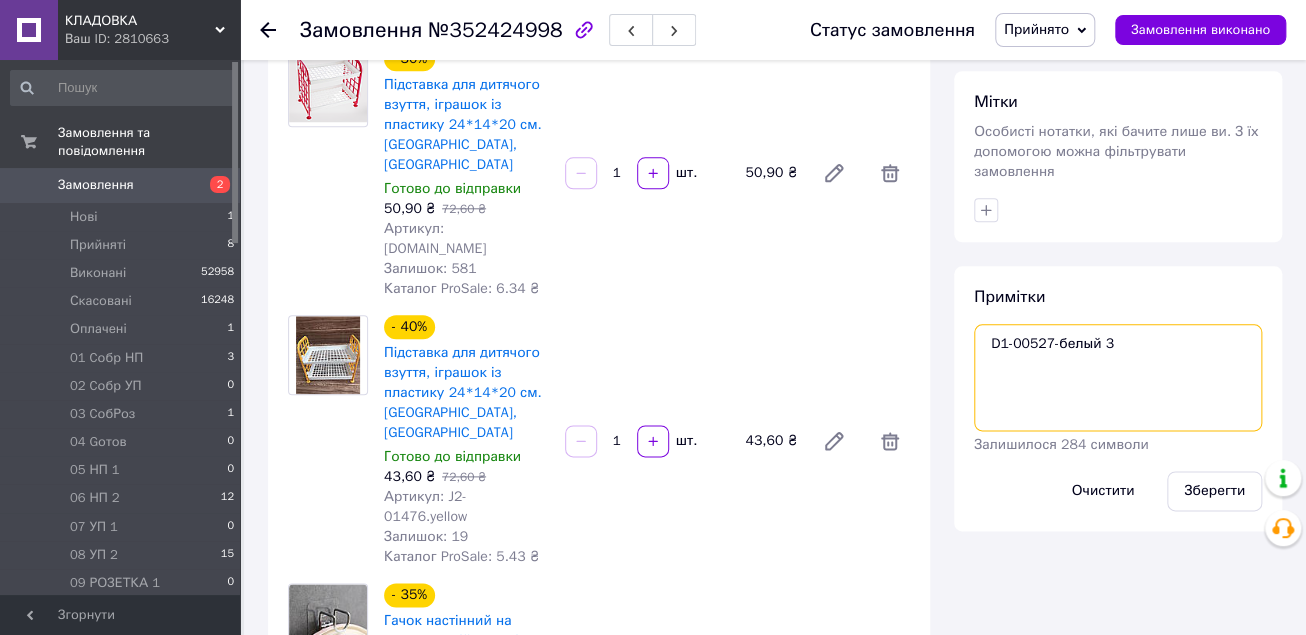 click on "D1-00527-белый 3" at bounding box center (1118, 377) 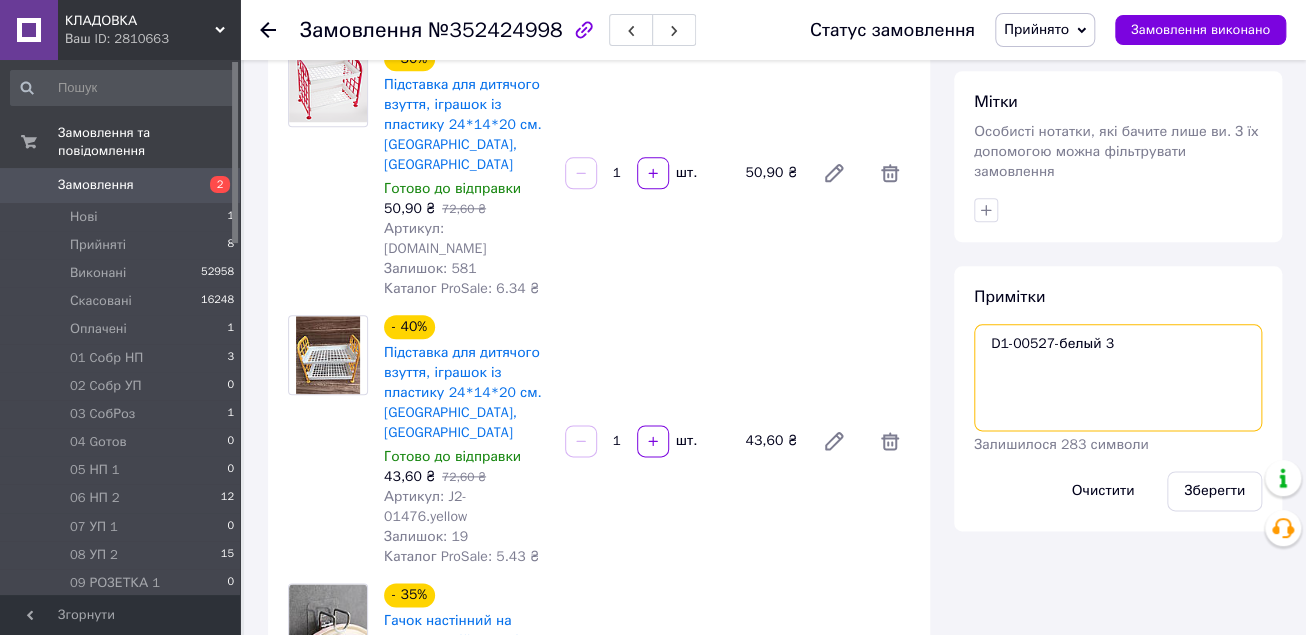 click on "D1-00527-белый 3" at bounding box center [1118, 377] 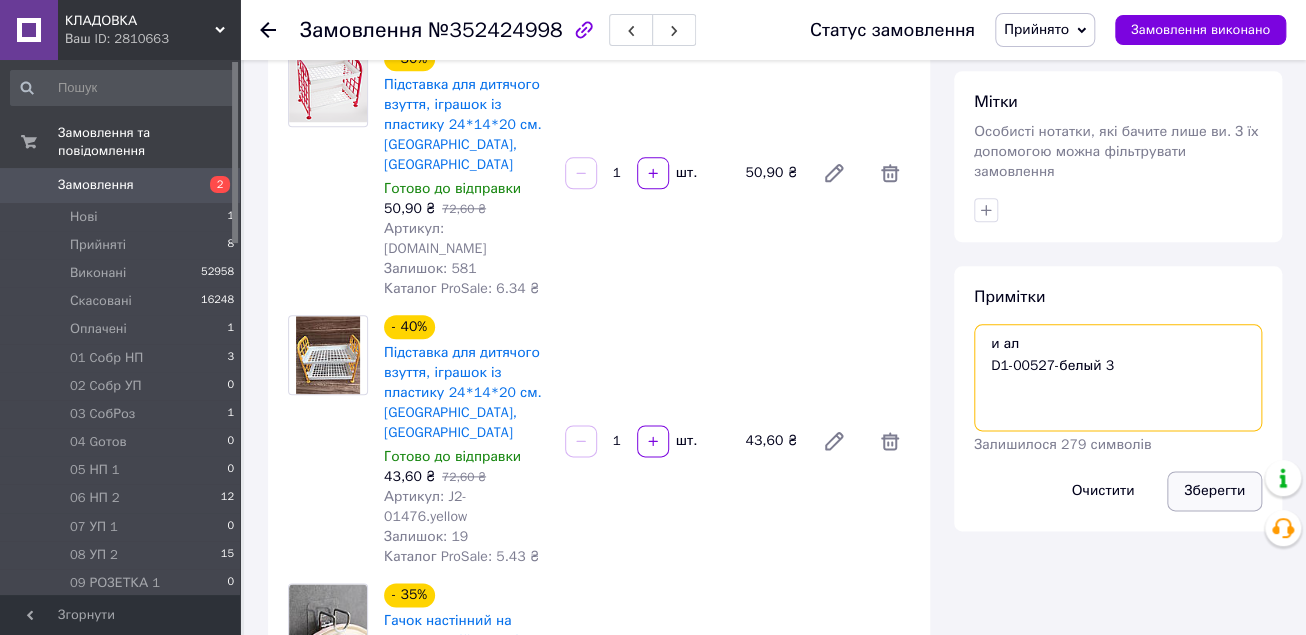 type on "и ал
D1-00527-белый 3" 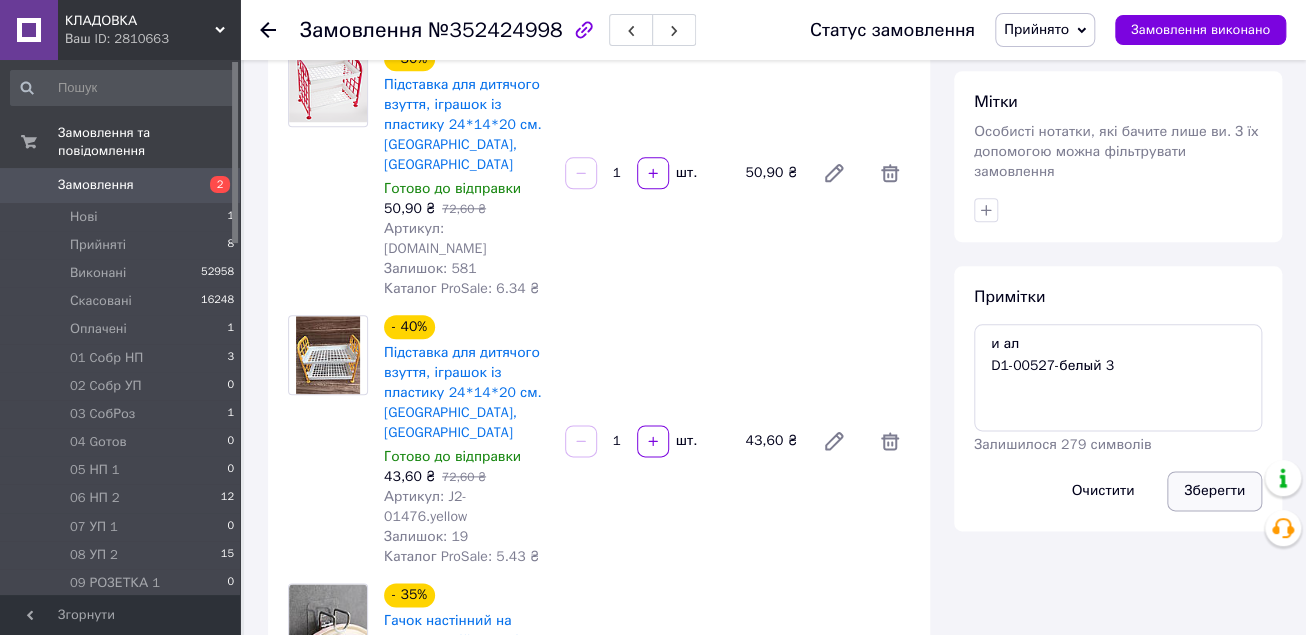 click on "Зберегти" at bounding box center [1214, 491] 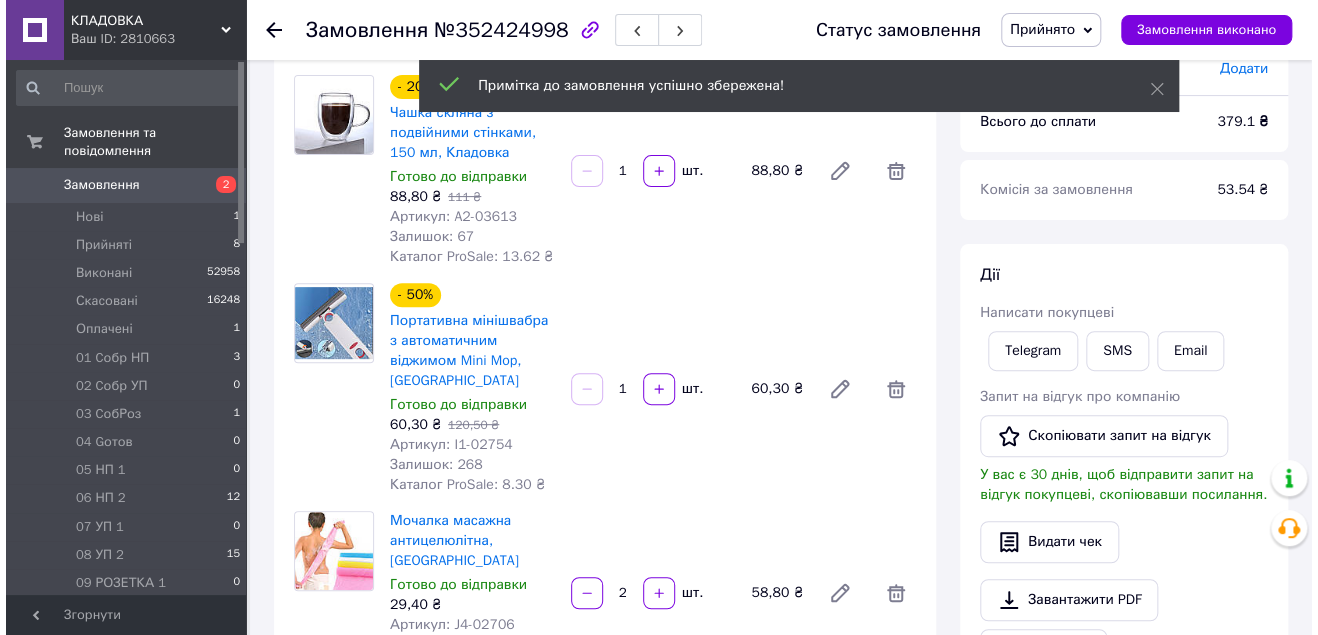 scroll, scrollTop: 80, scrollLeft: 0, axis: vertical 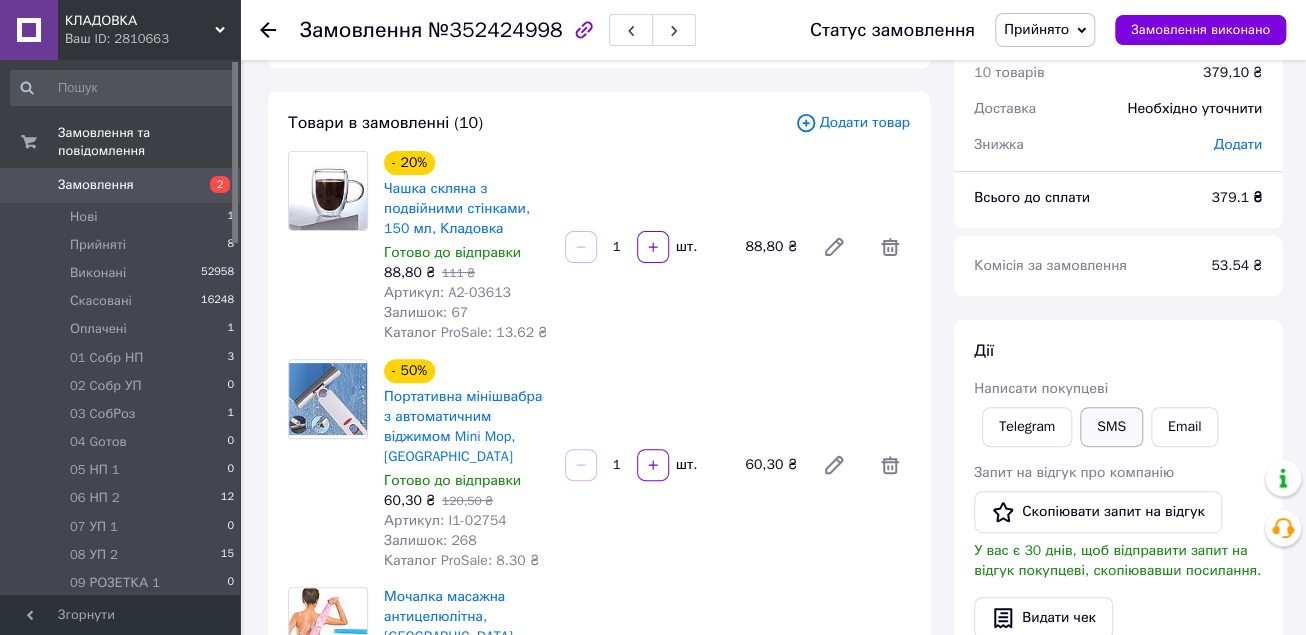 click on "SMS" at bounding box center (1111, 427) 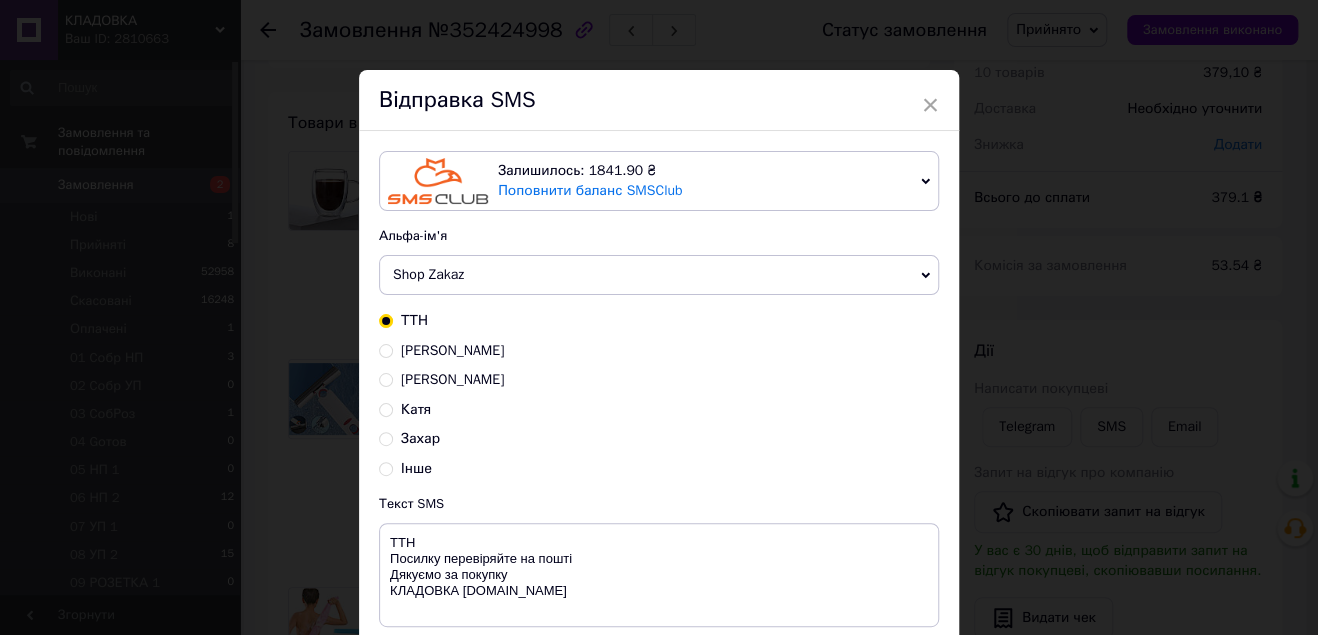 click on "Захар" at bounding box center [386, 437] 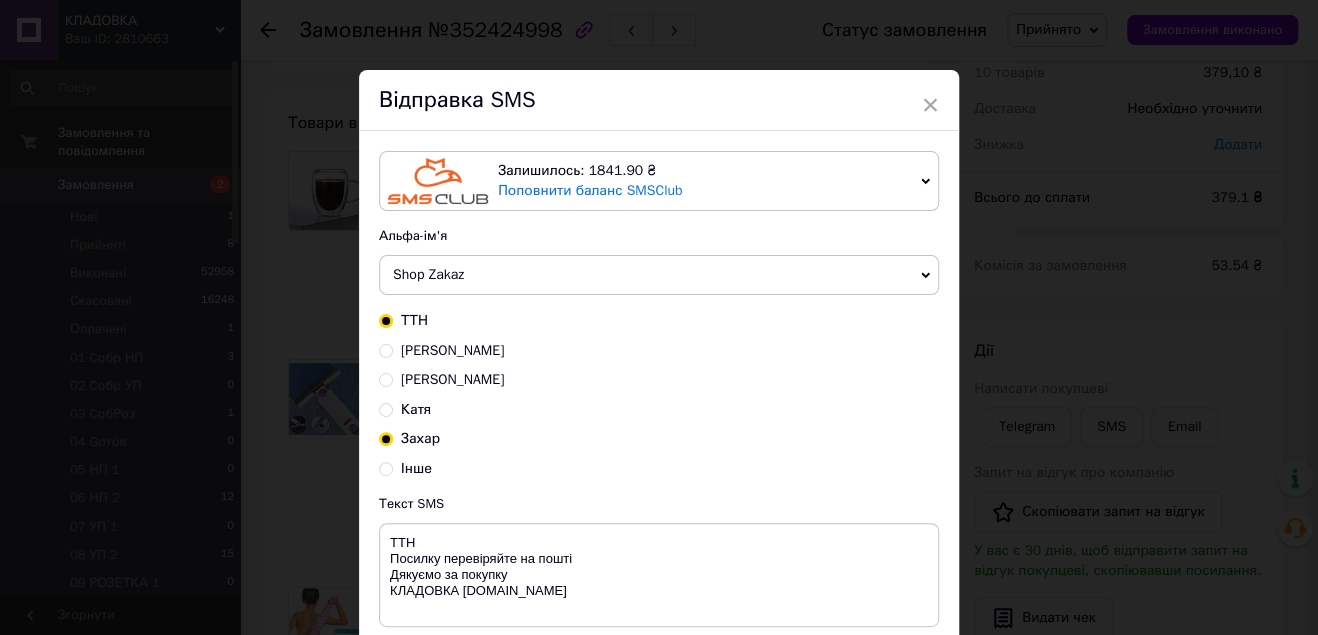 radio on "true" 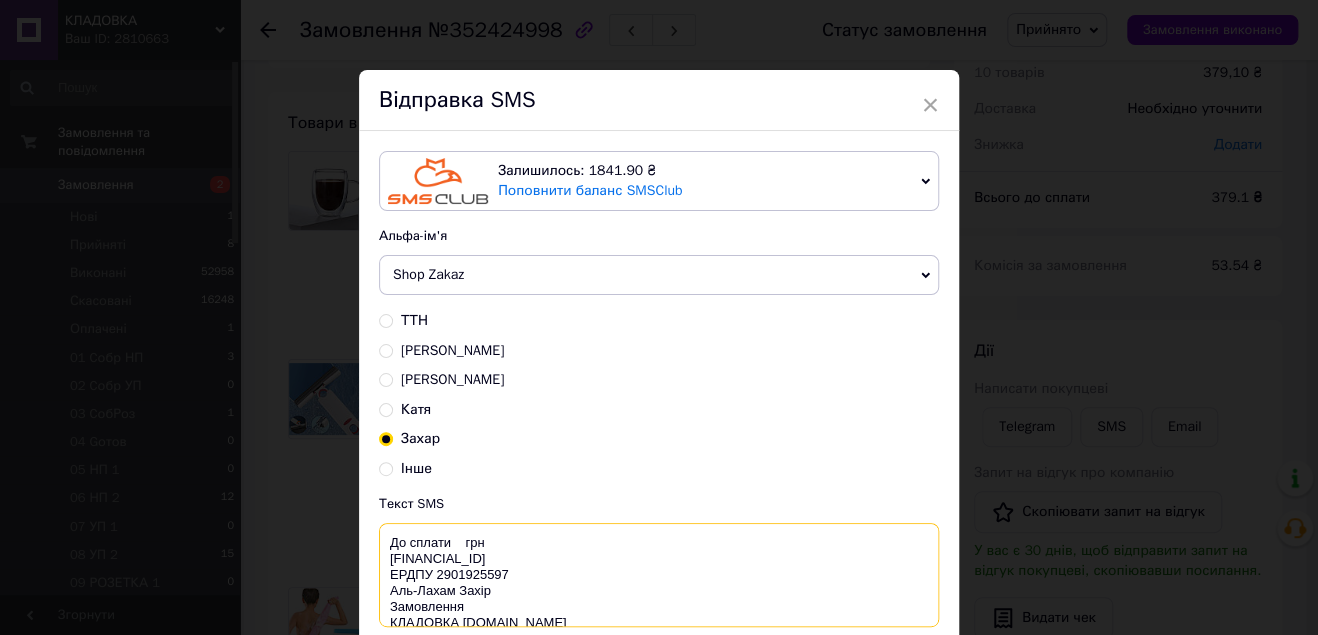 click on "До сплати    грн
[FINANCIAL_ID]
ЕРДПУ 2901925597
Аль-Лахам Захір
Замовлення
КЛАДОВКА [DOMAIN_NAME]" at bounding box center (659, 575) 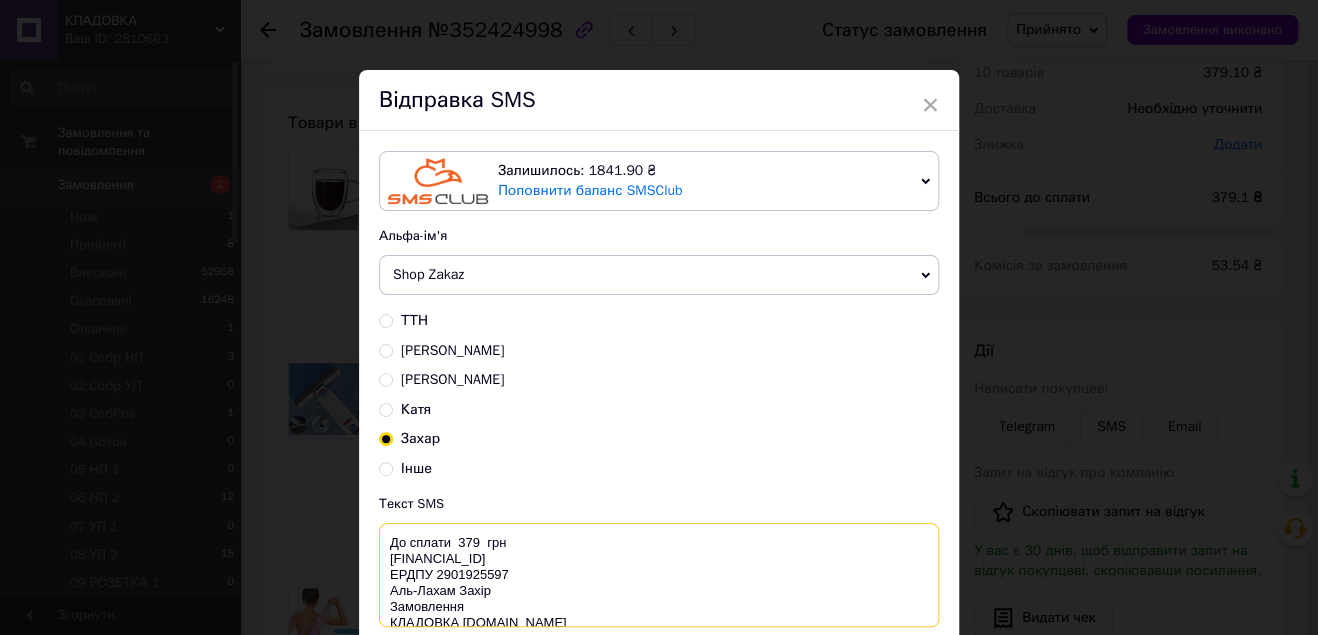 click on "До сплати  379  грн
[FINANCIAL_ID]
ЕРДПУ 2901925597
Аль-Лахам Захір
Замовлення
КЛАДОВКА [DOMAIN_NAME]" at bounding box center (659, 575) 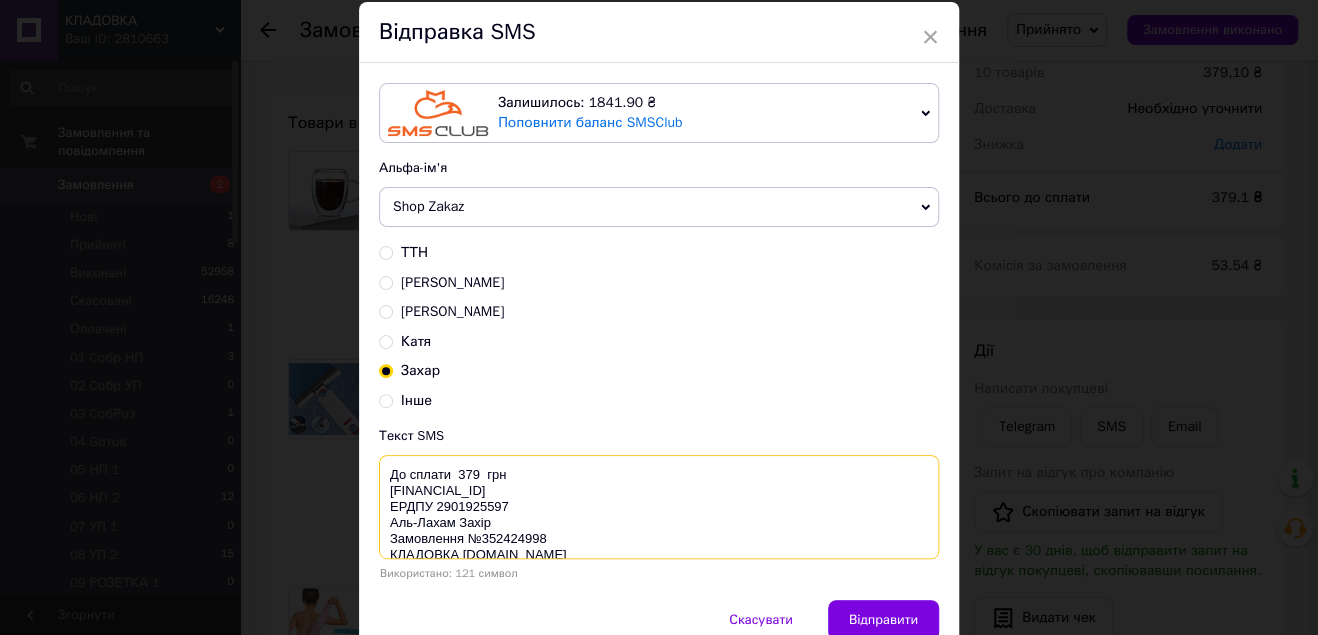 scroll, scrollTop: 160, scrollLeft: 0, axis: vertical 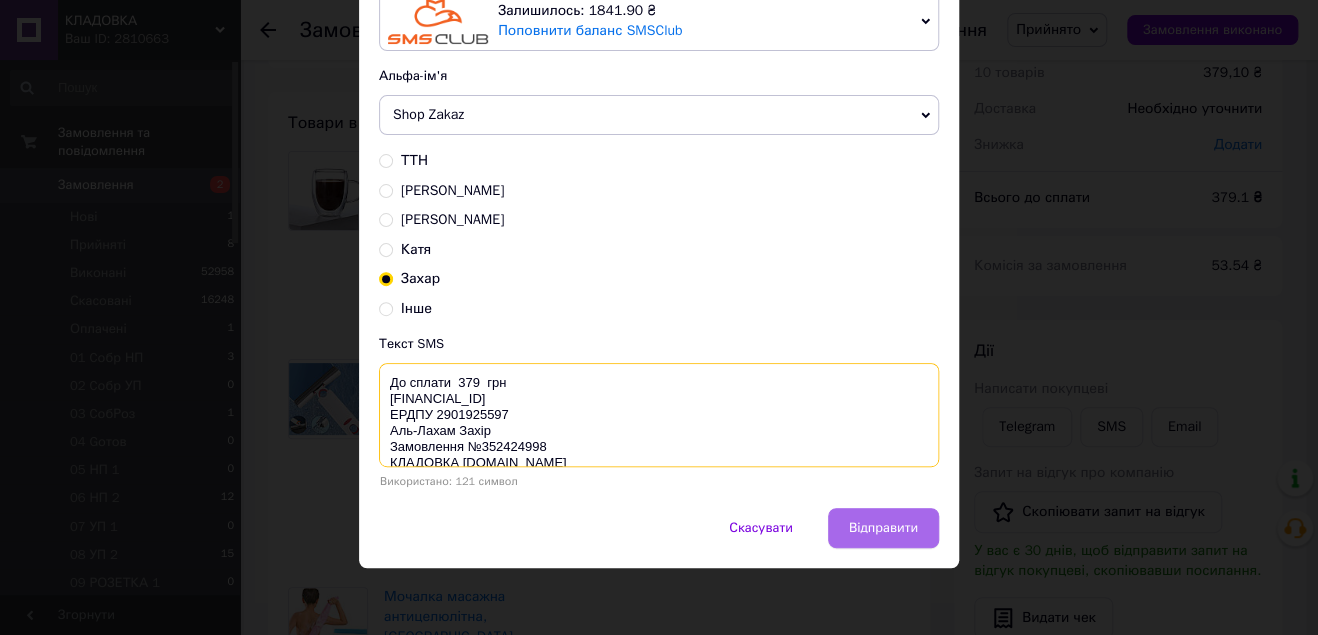 type on "До сплати  379  грн
[FINANCIAL_ID]
ЕРДПУ 2901925597
Аль-Лахам Захір
Замовлення №352424998
КЛАДОВКА [DOMAIN_NAME]" 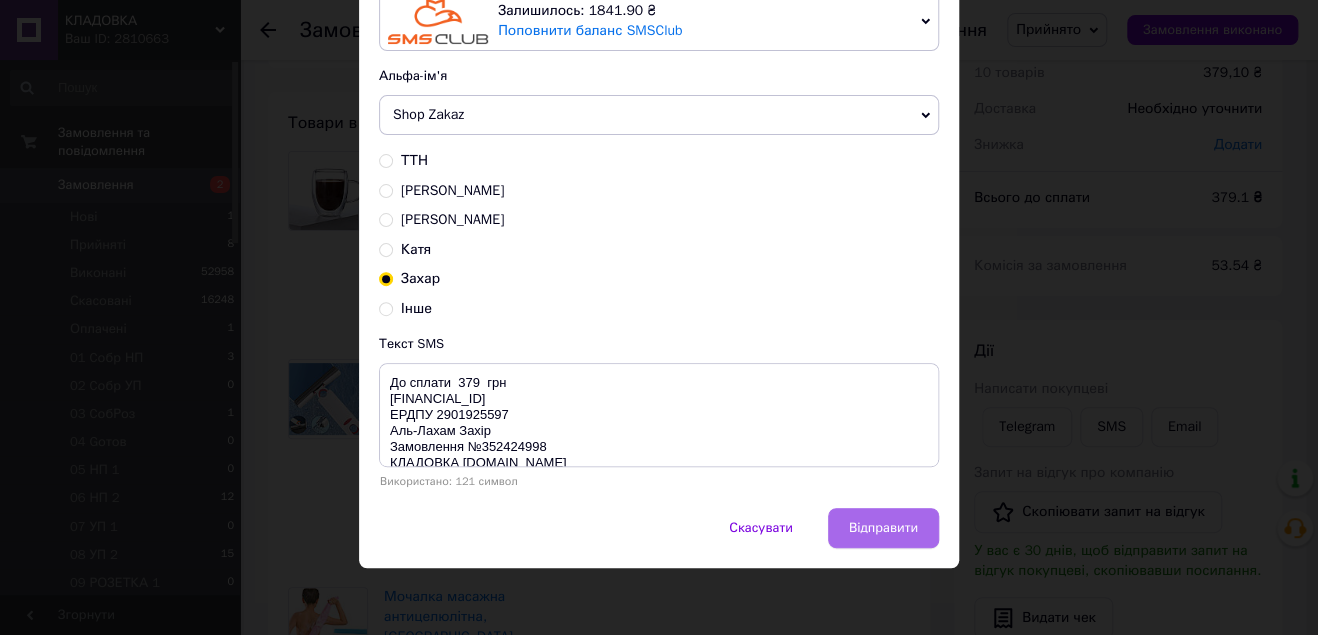click on "Відправити" at bounding box center (883, 528) 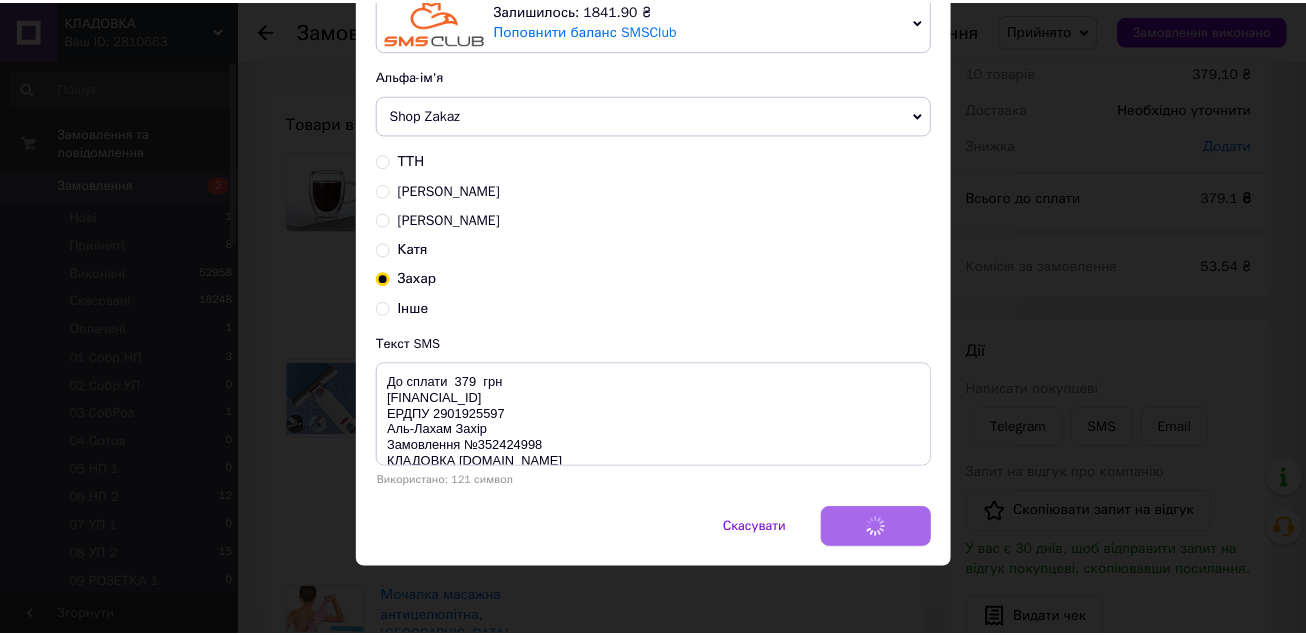 scroll, scrollTop: 0, scrollLeft: 0, axis: both 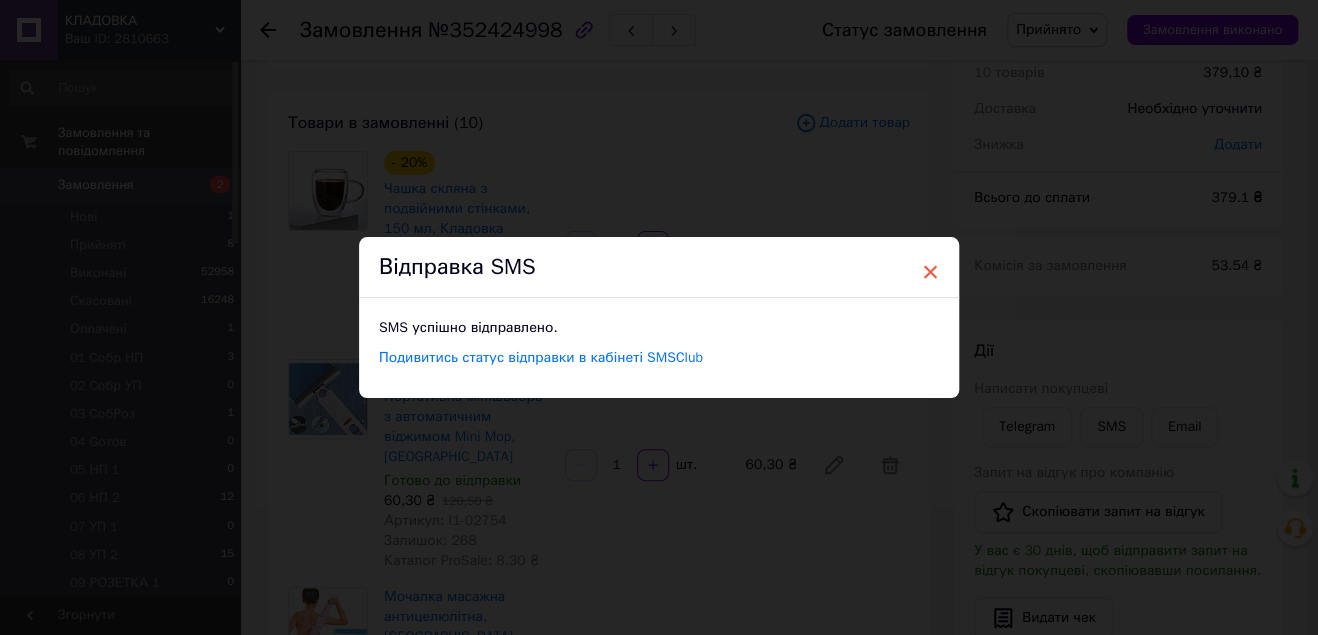 click on "×" at bounding box center [930, 272] 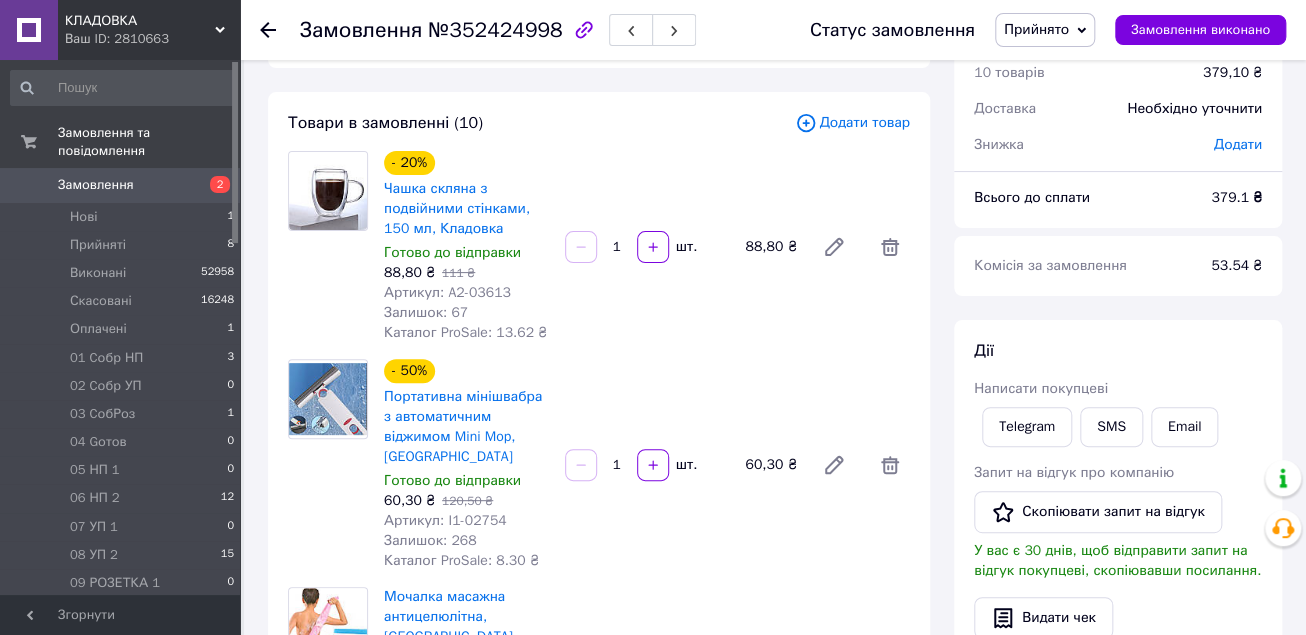click 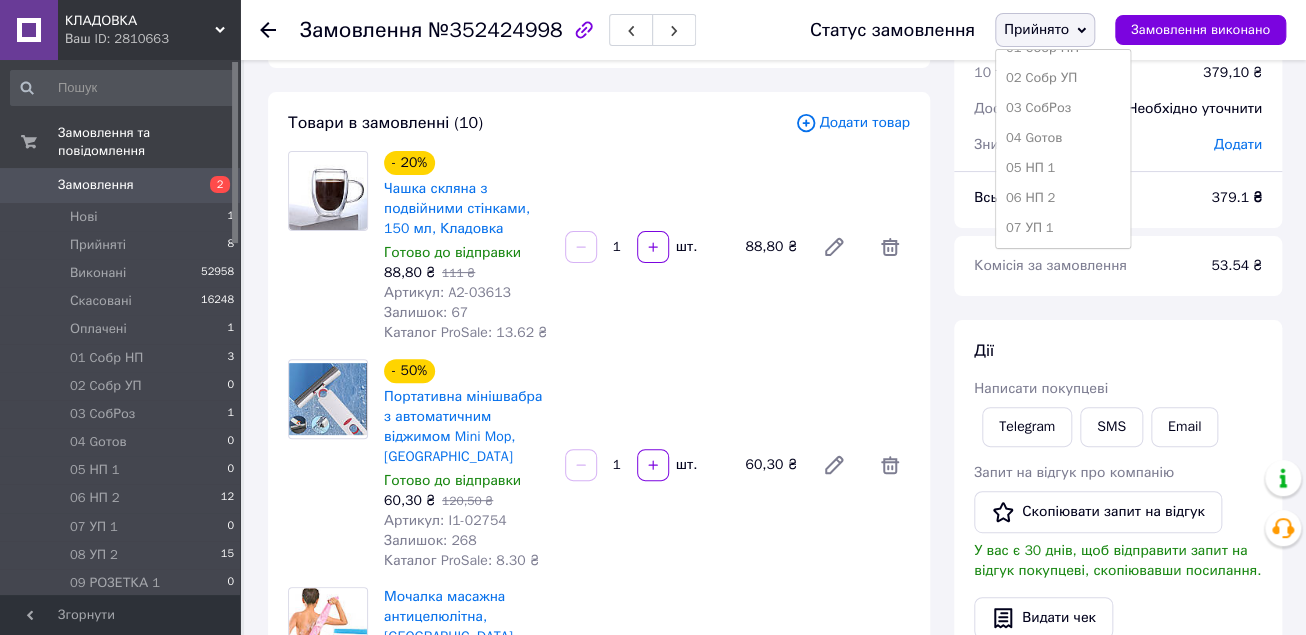 scroll, scrollTop: 320, scrollLeft: 0, axis: vertical 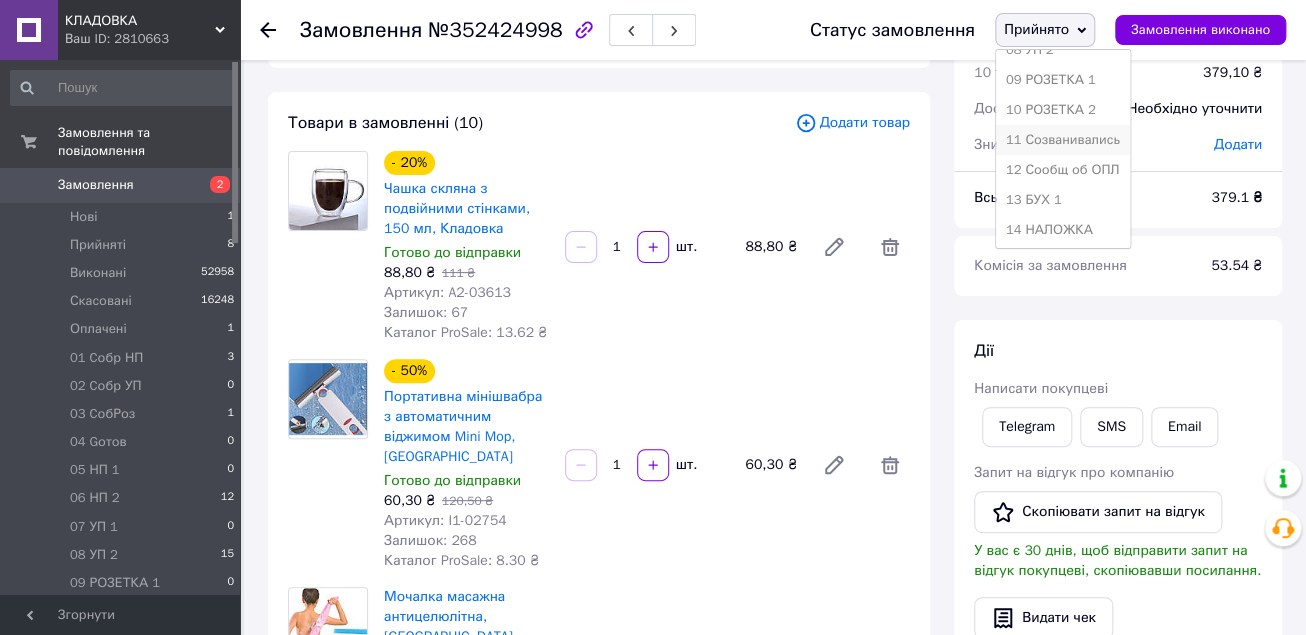 click on "11 Созванивались" at bounding box center [1063, 140] 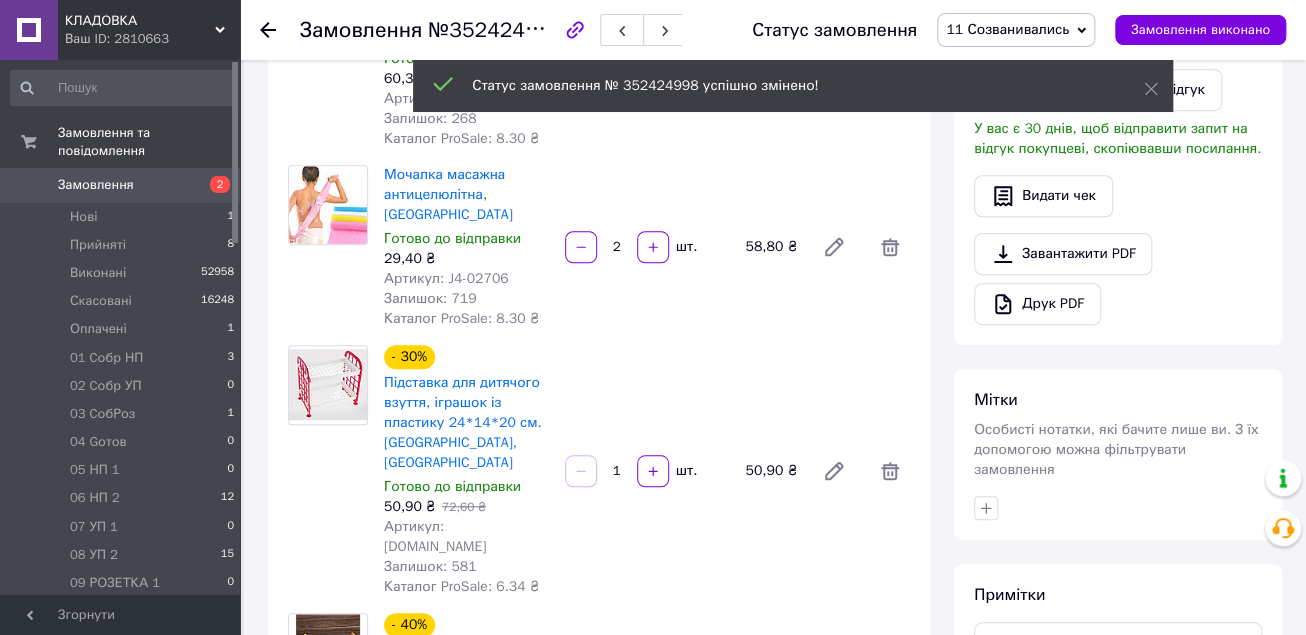 scroll, scrollTop: 640, scrollLeft: 0, axis: vertical 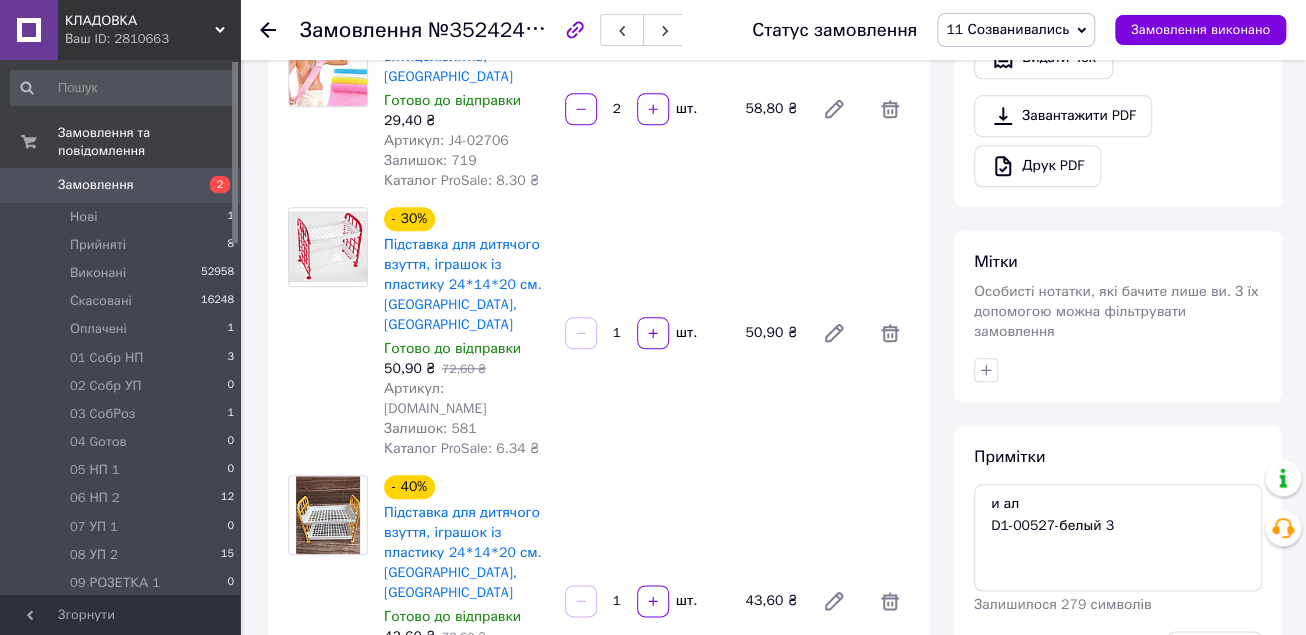click 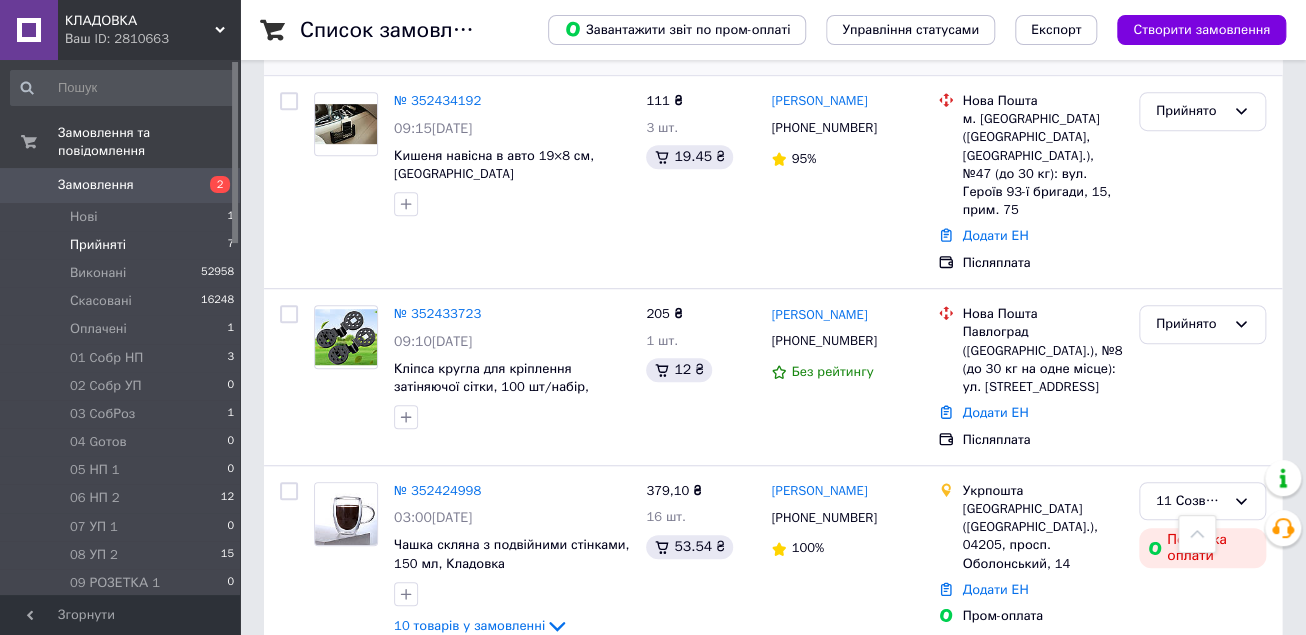 scroll, scrollTop: 240, scrollLeft: 0, axis: vertical 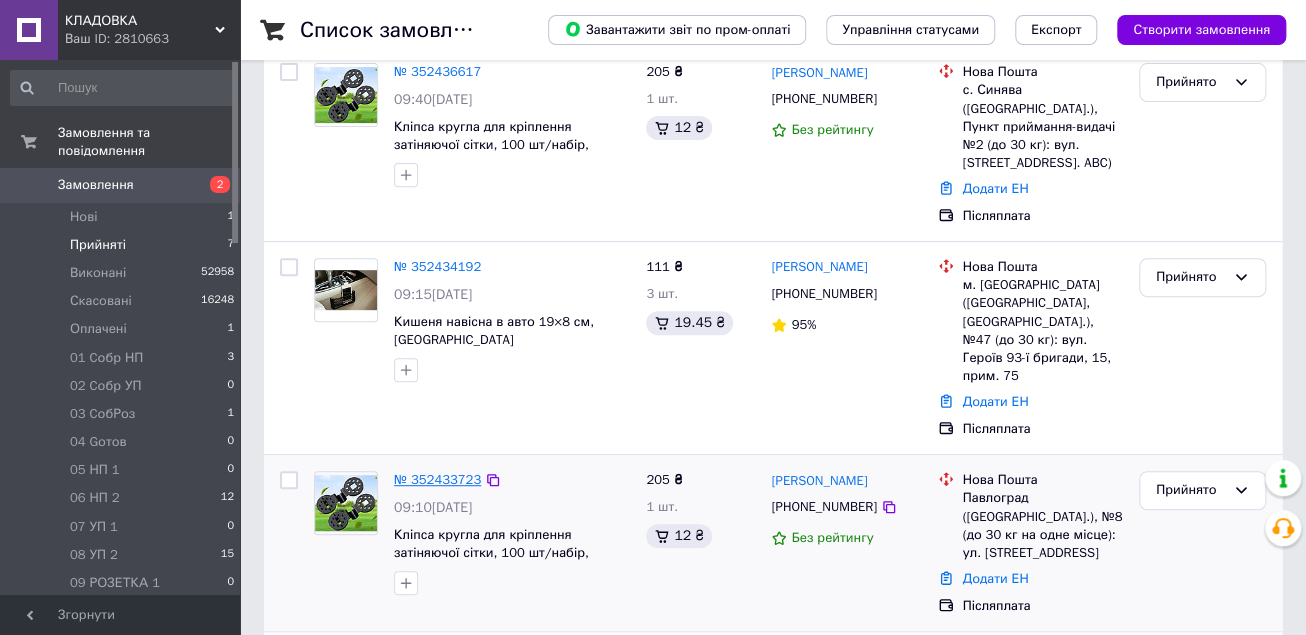 click on "№ 352433723" at bounding box center (437, 479) 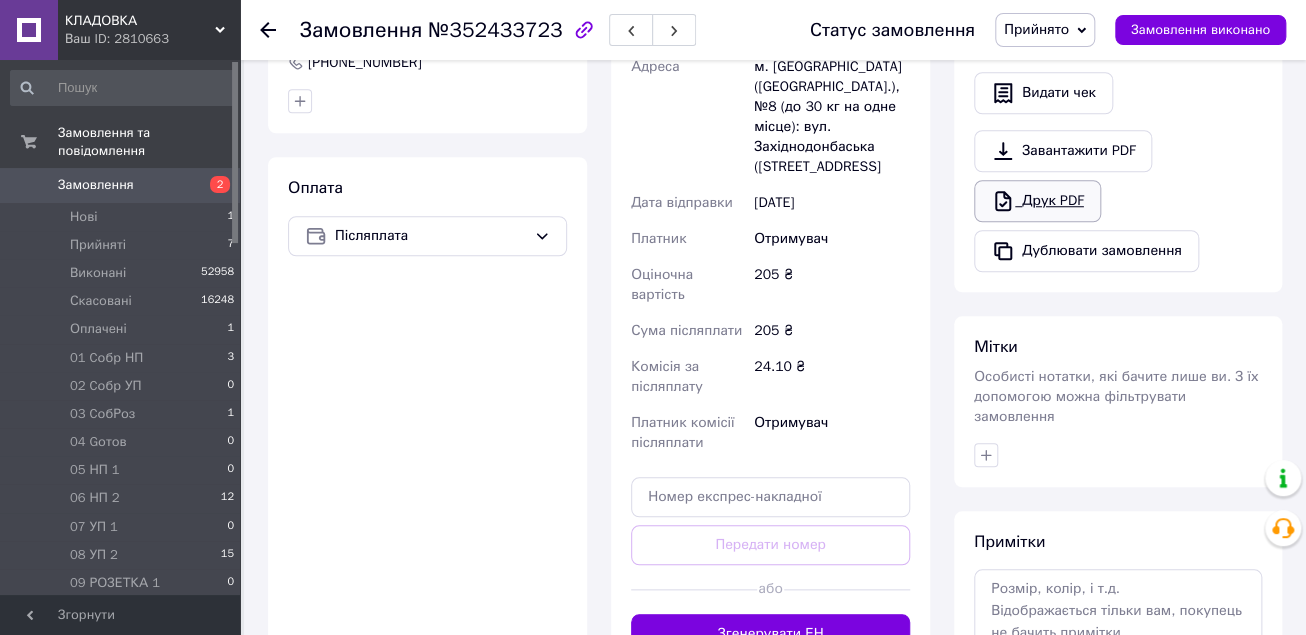 scroll, scrollTop: 640, scrollLeft: 0, axis: vertical 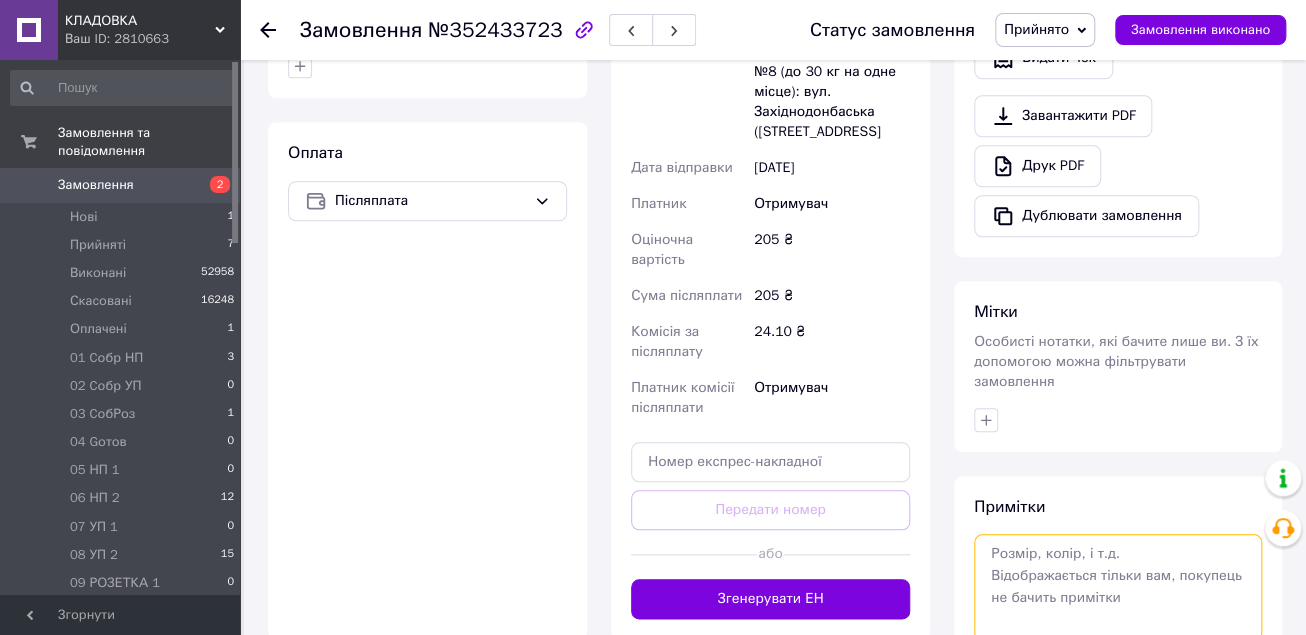 click at bounding box center (1118, 587) 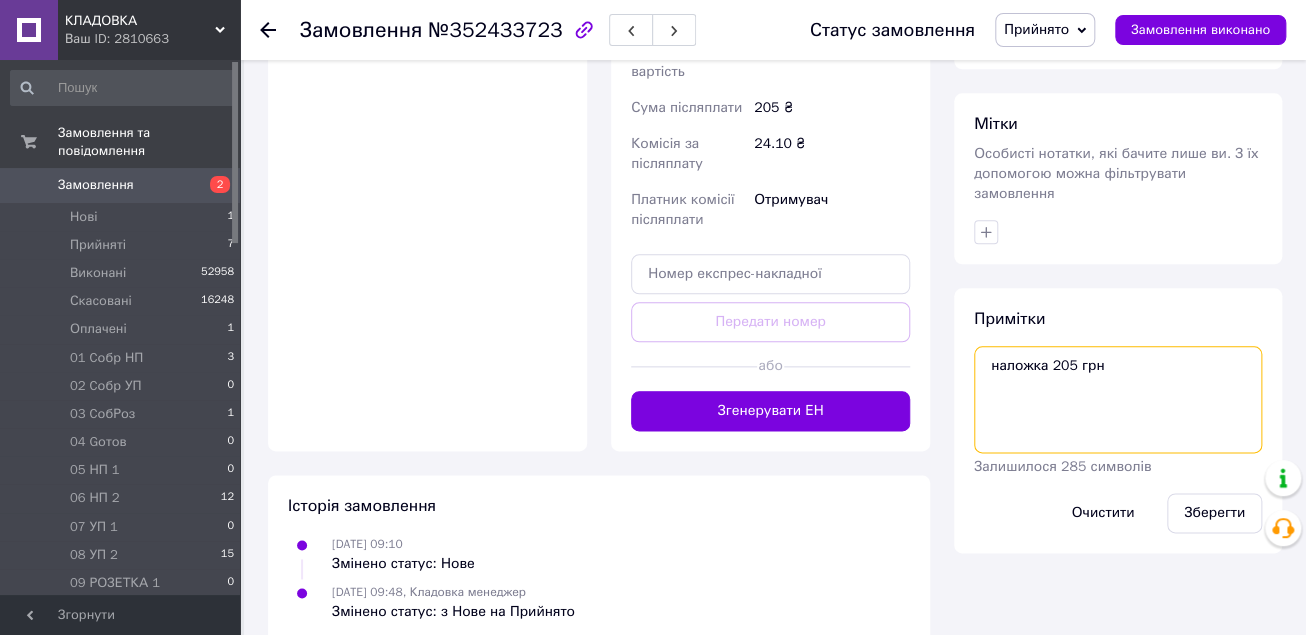 scroll, scrollTop: 858, scrollLeft: 0, axis: vertical 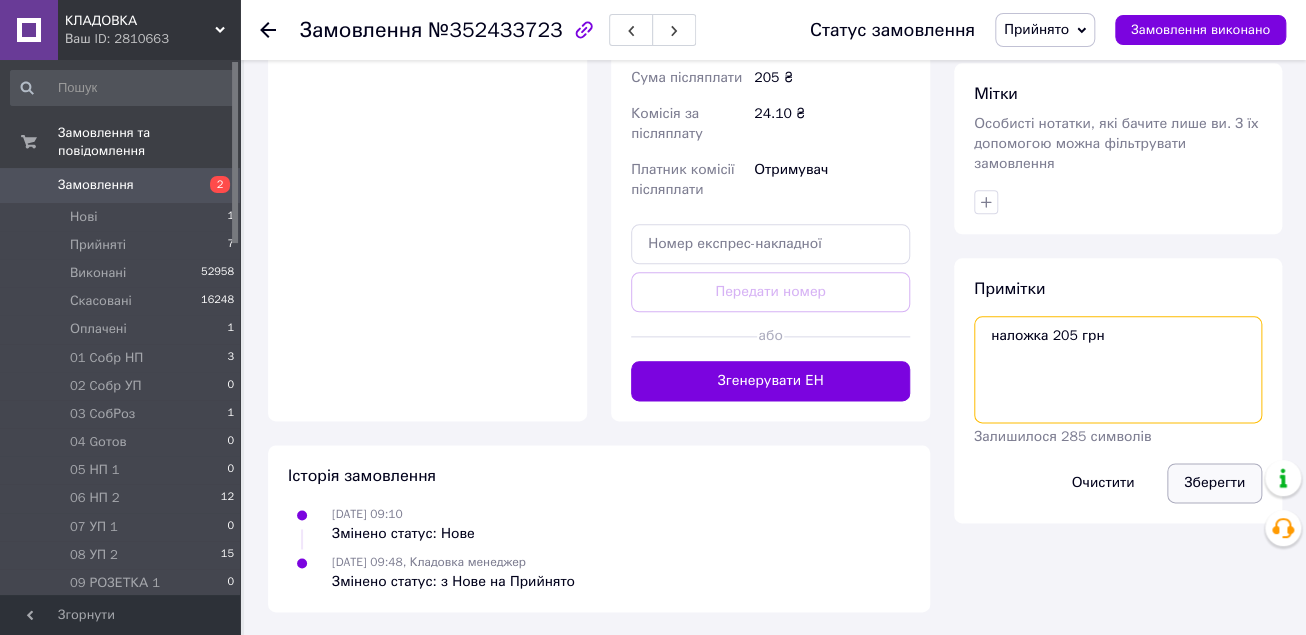 type on "наложка 205 грн" 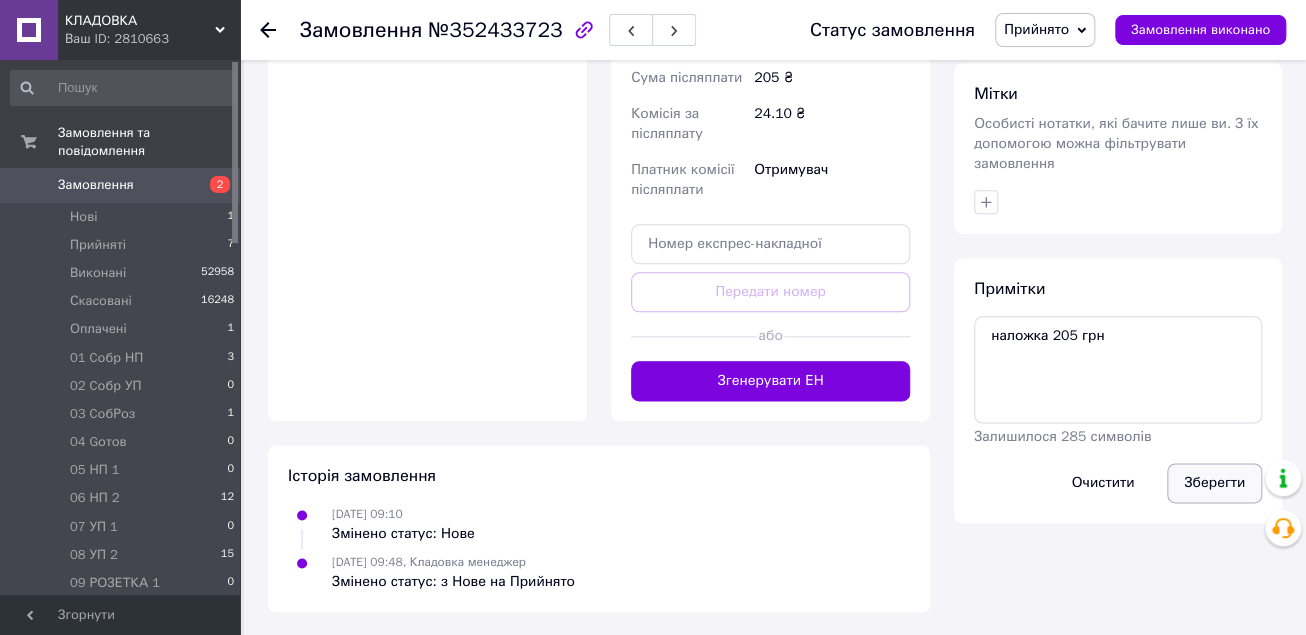 click on "Зберегти" at bounding box center [1214, 483] 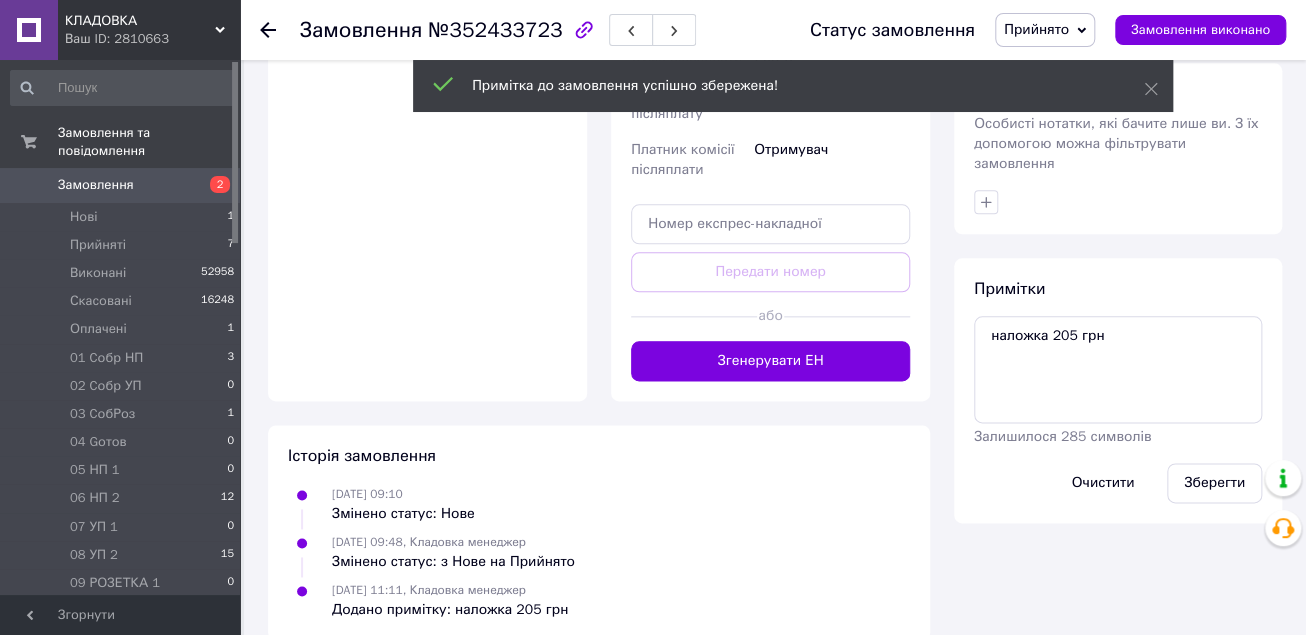 click on "Примітки наложка 205 грн Залишилося 285 символів Очистити Зберегти" at bounding box center [1118, 390] 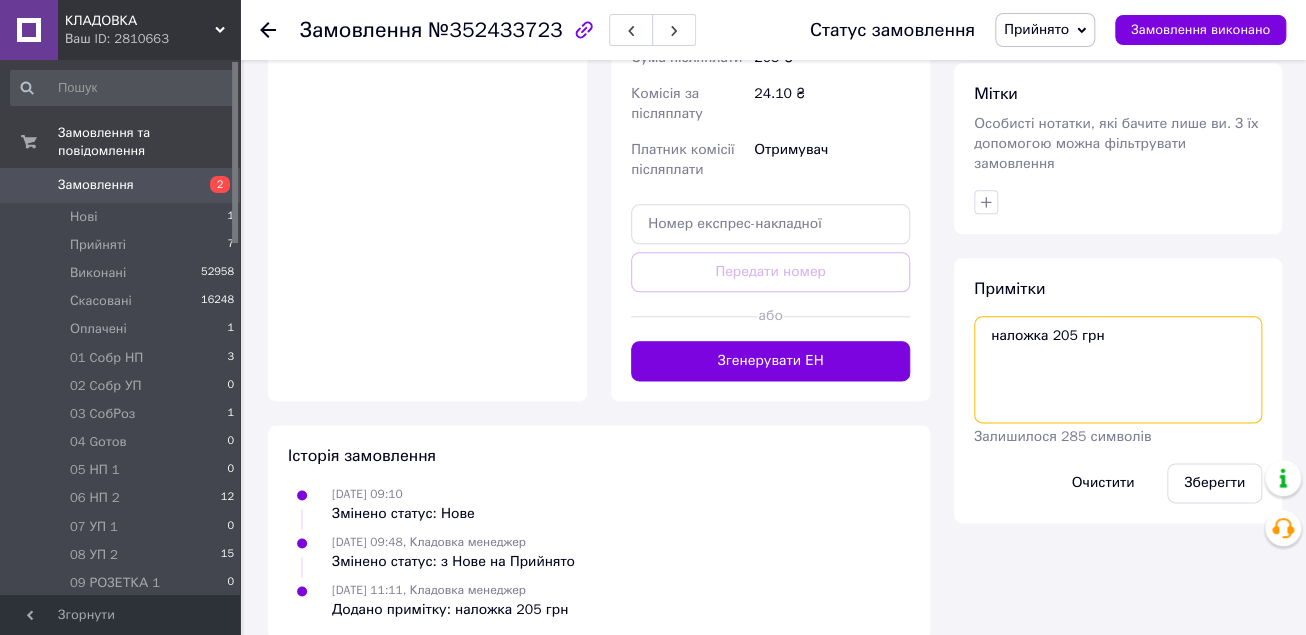 drag, startPoint x: 1103, startPoint y: 320, endPoint x: 982, endPoint y: 318, distance: 121.016525 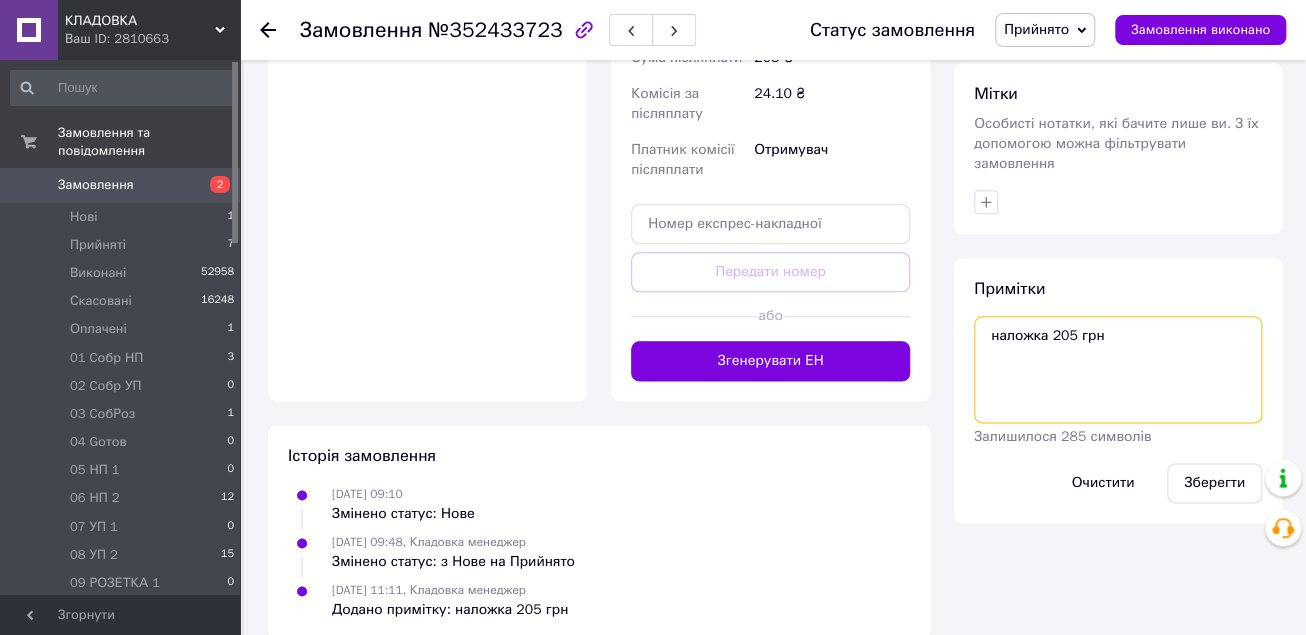 click on "наложка 205 грн" at bounding box center [1118, 369] 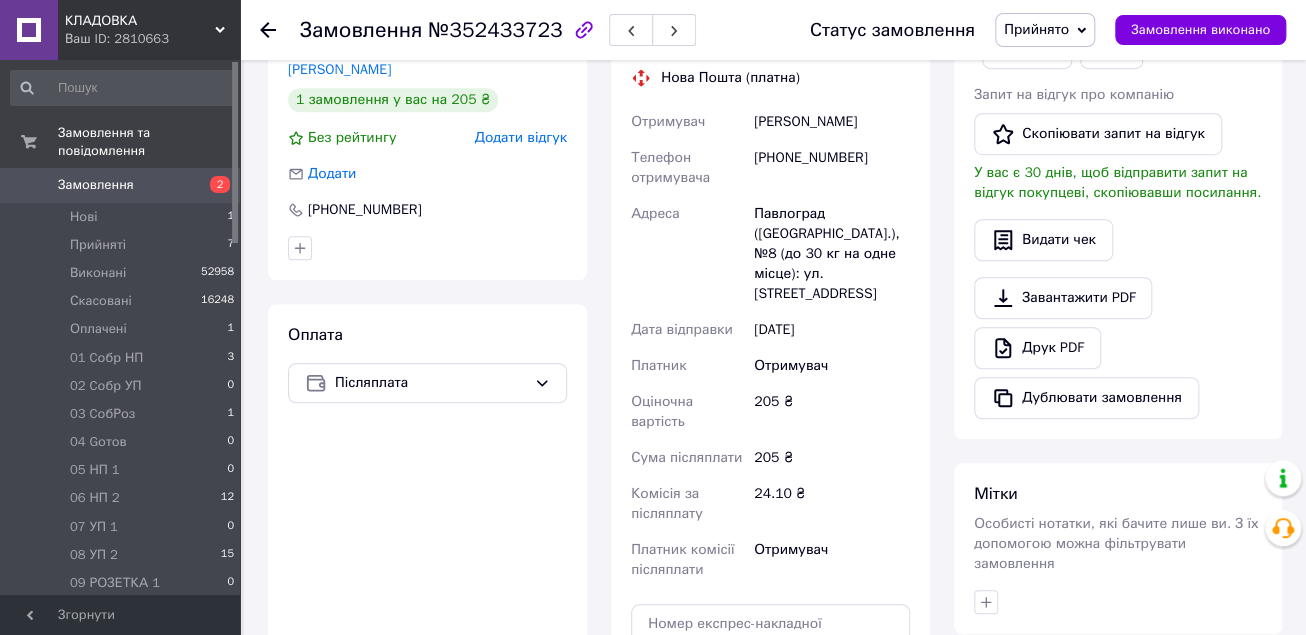 scroll, scrollTop: 0, scrollLeft: 0, axis: both 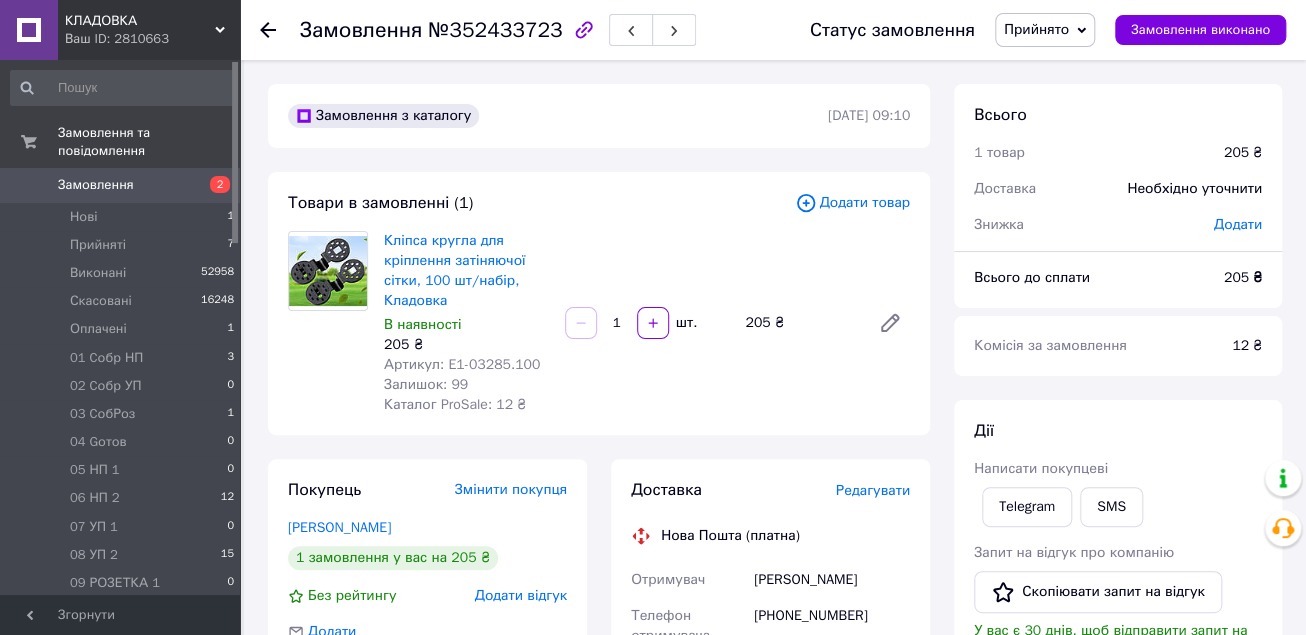 click on "Прийнято" at bounding box center (1045, 30) 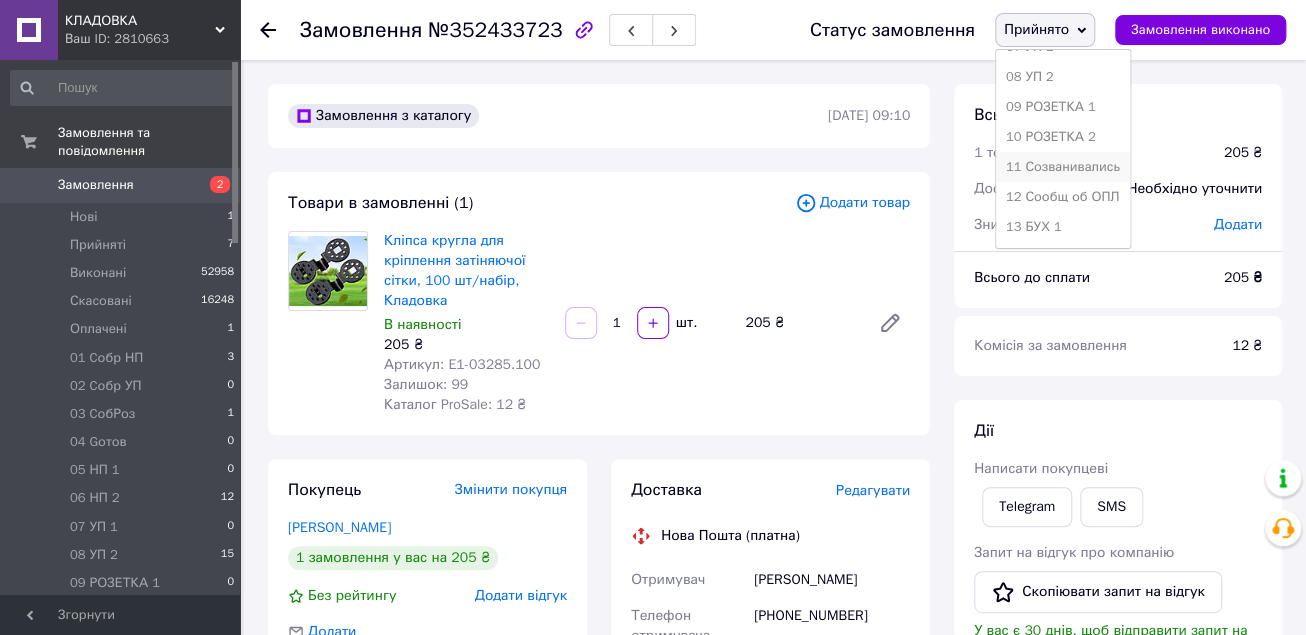 scroll, scrollTop: 320, scrollLeft: 0, axis: vertical 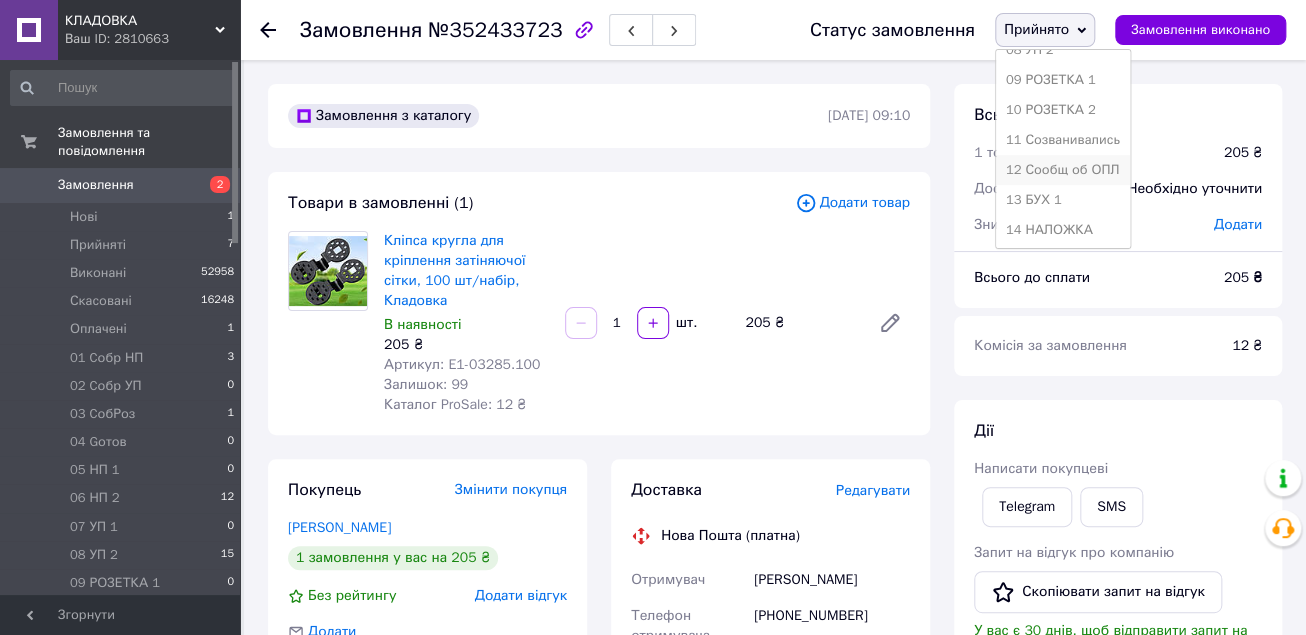 click on "12 Сообщ об ОПЛ" at bounding box center (1063, 170) 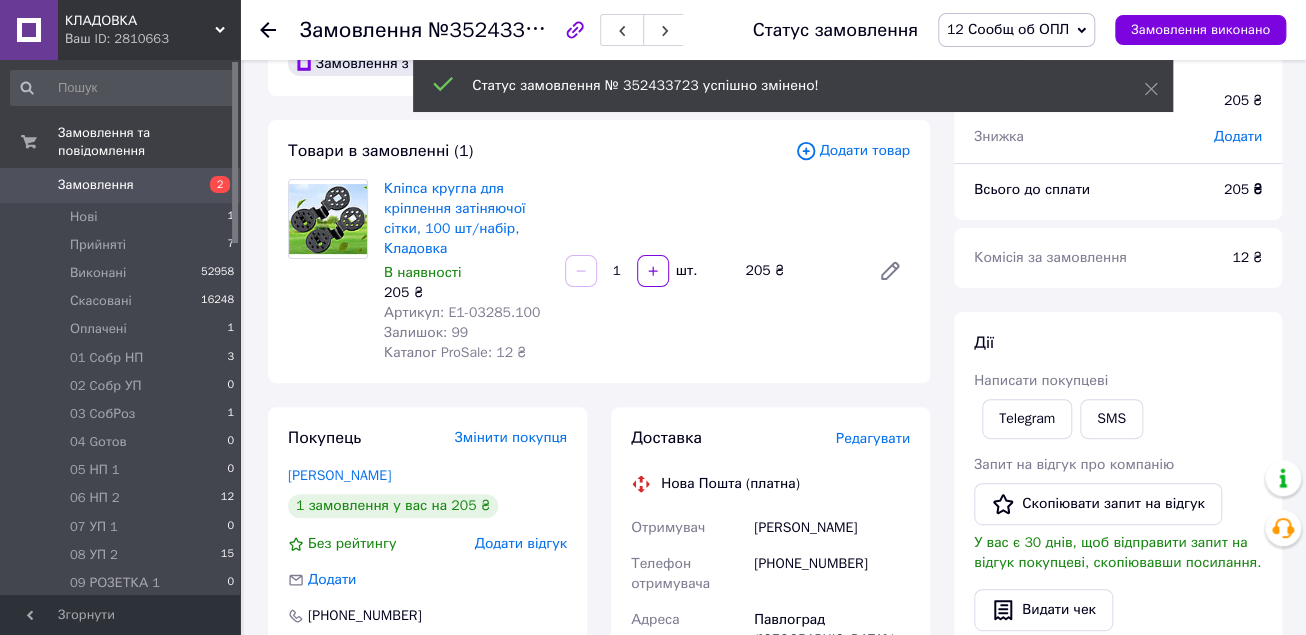 scroll, scrollTop: 80, scrollLeft: 0, axis: vertical 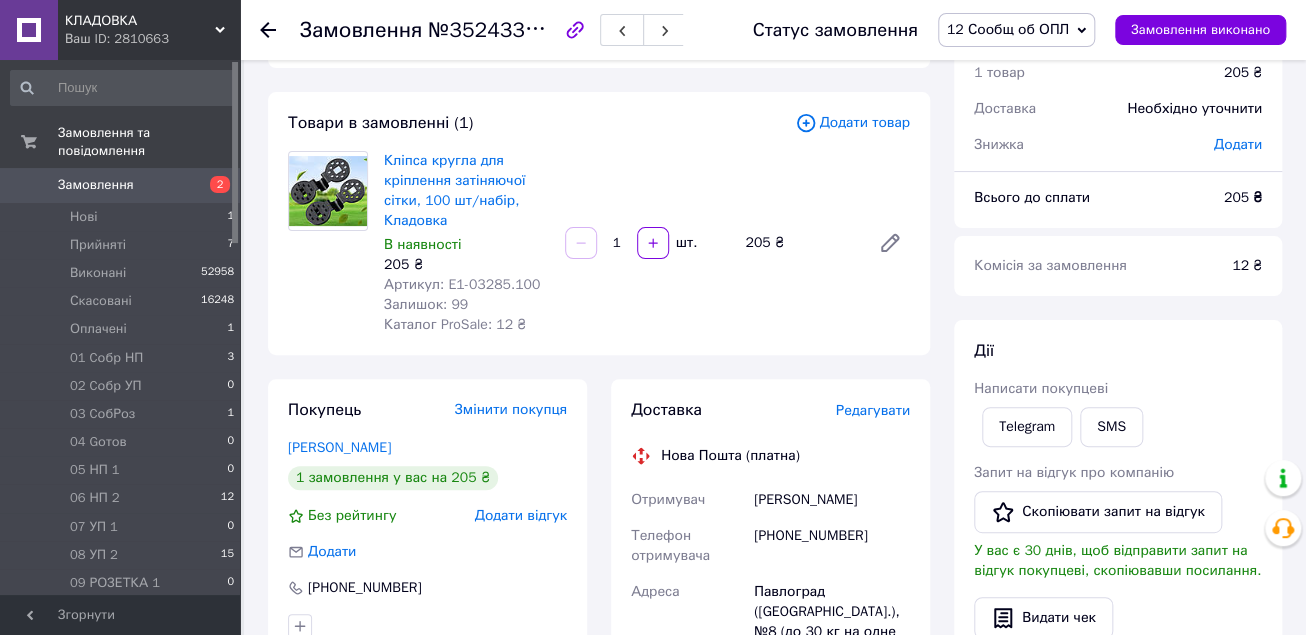 click 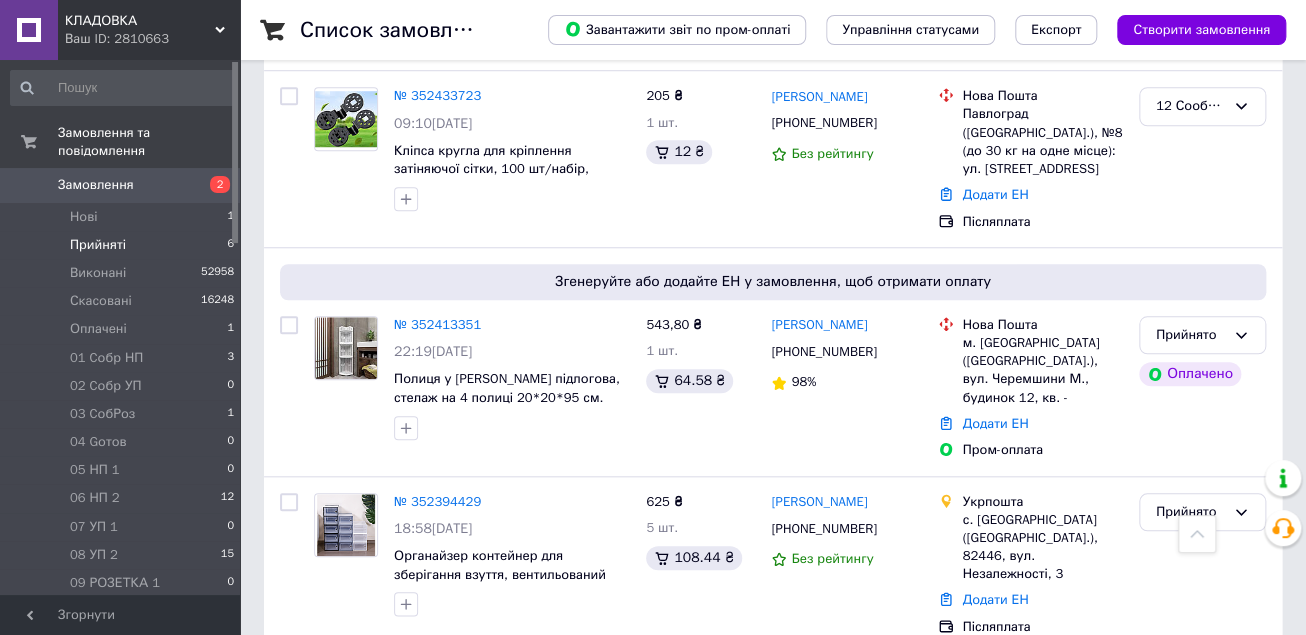 scroll, scrollTop: 640, scrollLeft: 0, axis: vertical 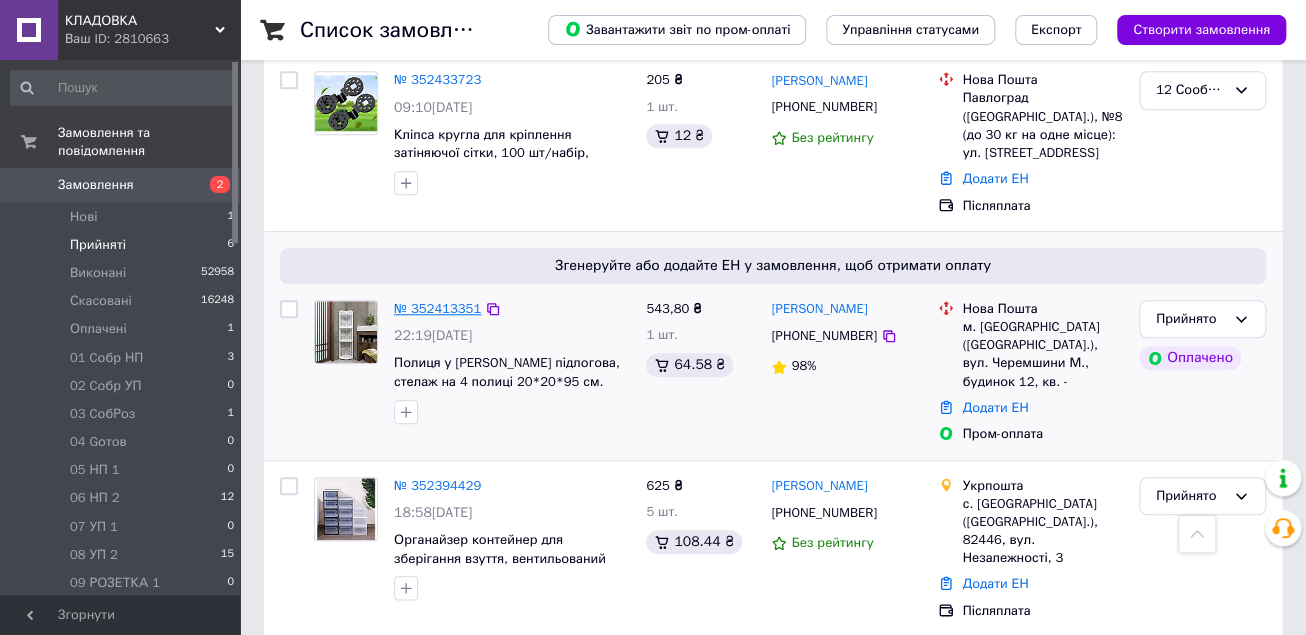 click on "№ 352413351" at bounding box center (437, 308) 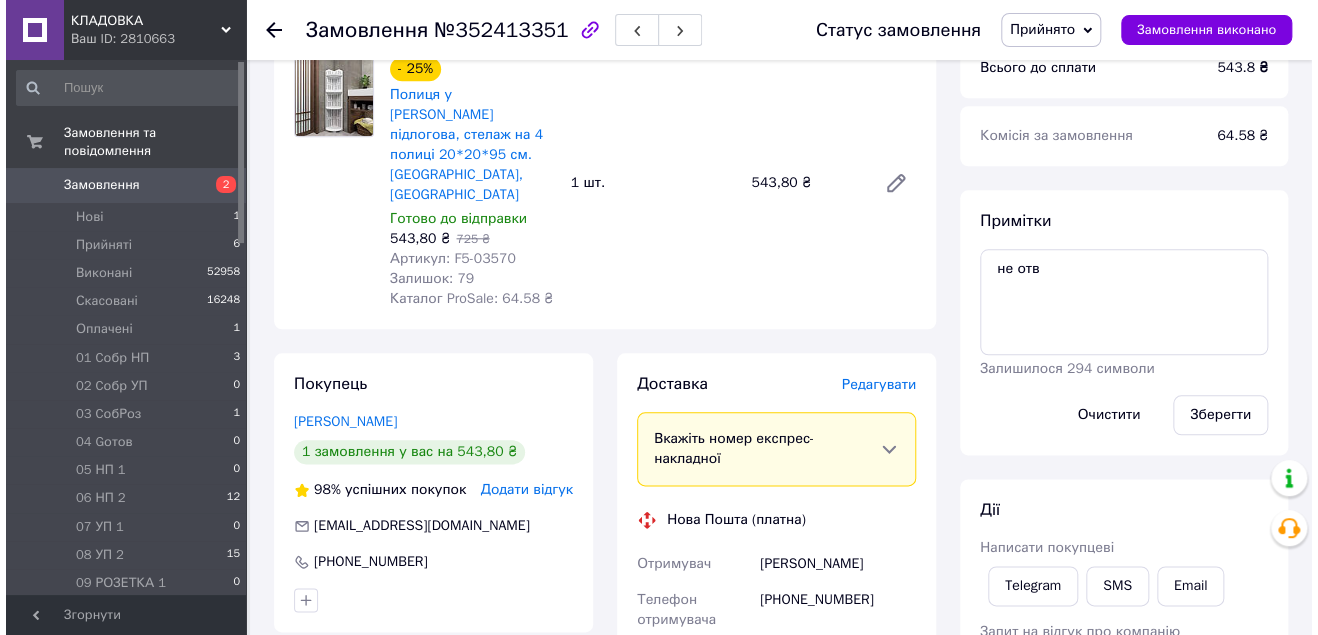 scroll, scrollTop: 960, scrollLeft: 0, axis: vertical 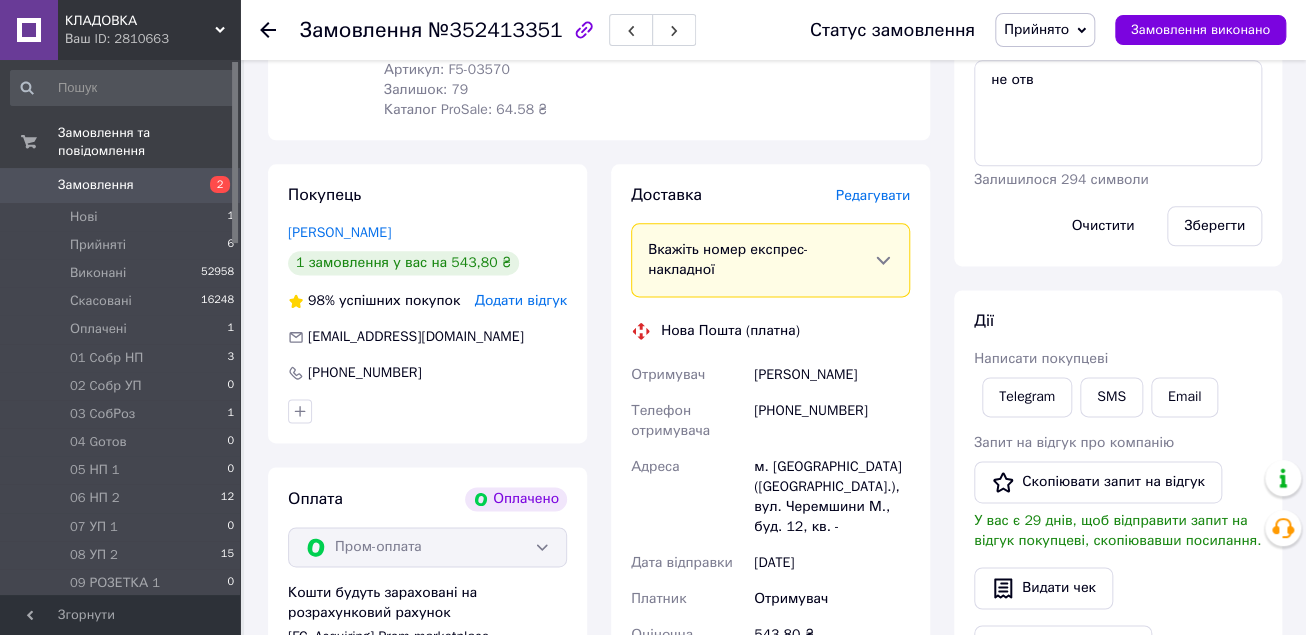 click on "Редагувати" at bounding box center (873, 195) 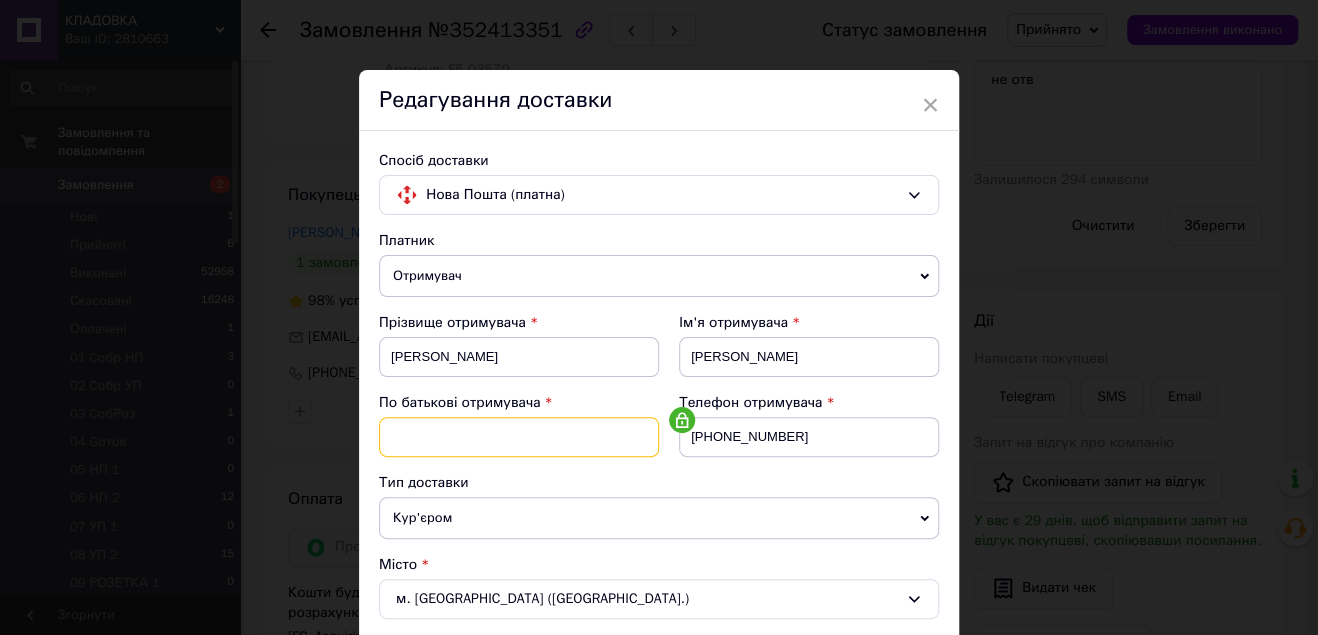 click at bounding box center (519, 437) 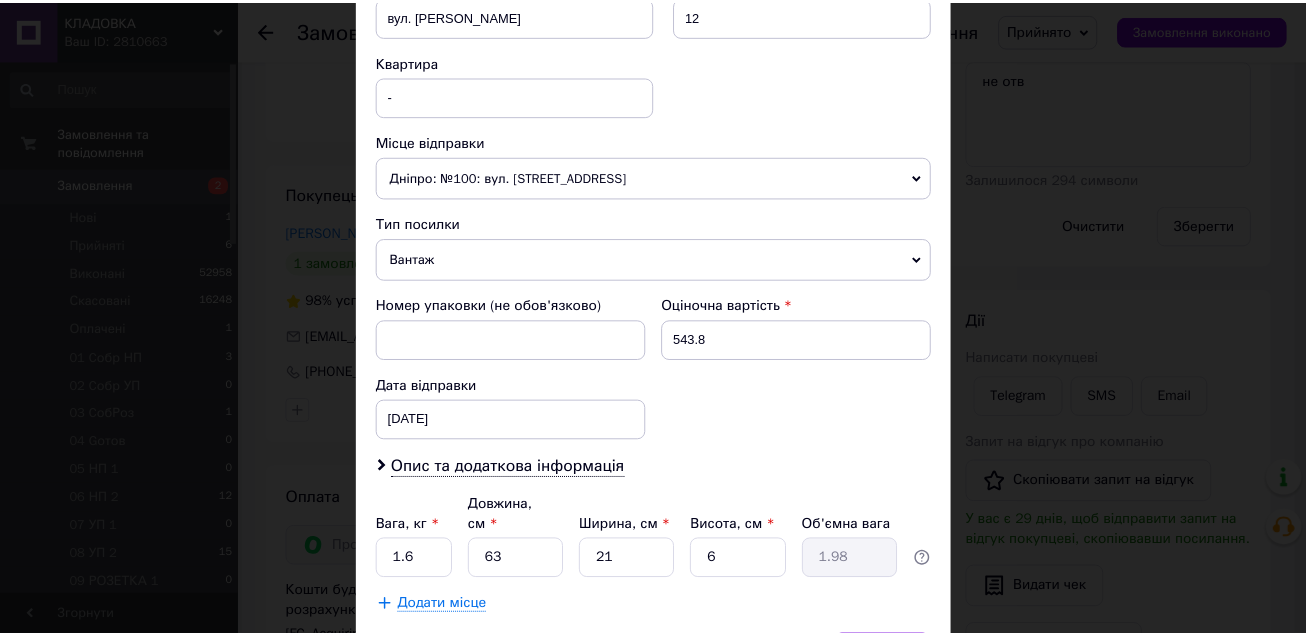 scroll, scrollTop: 767, scrollLeft: 0, axis: vertical 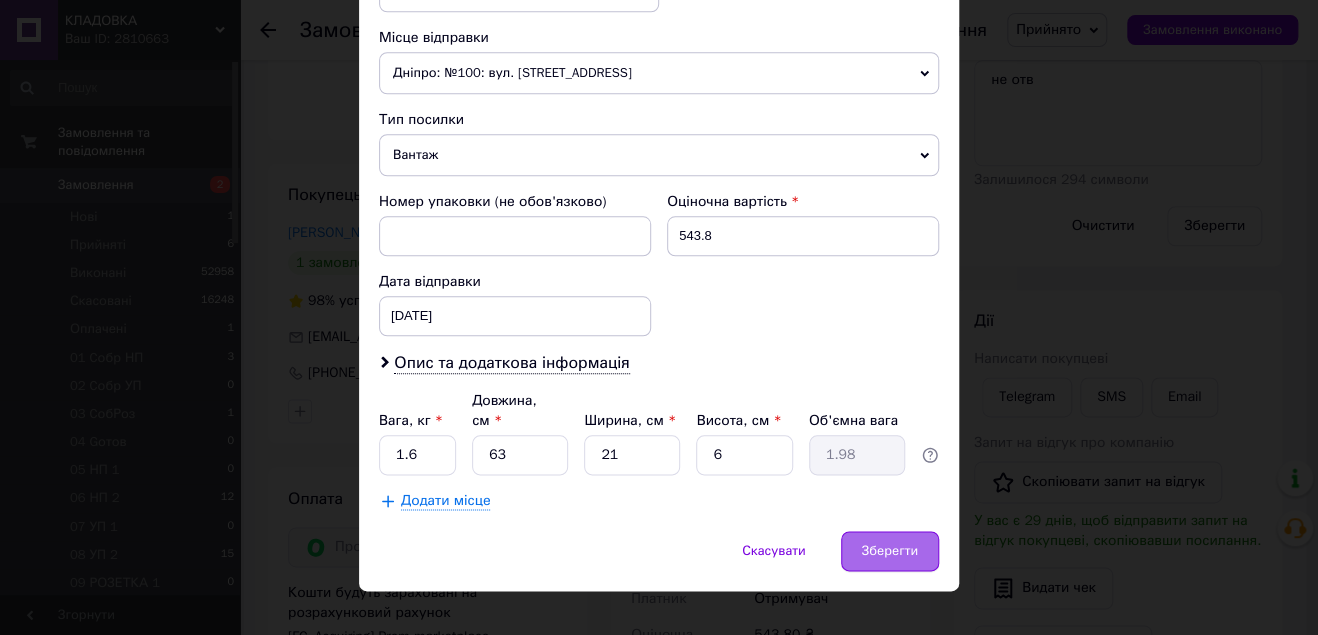 type on "александровна" 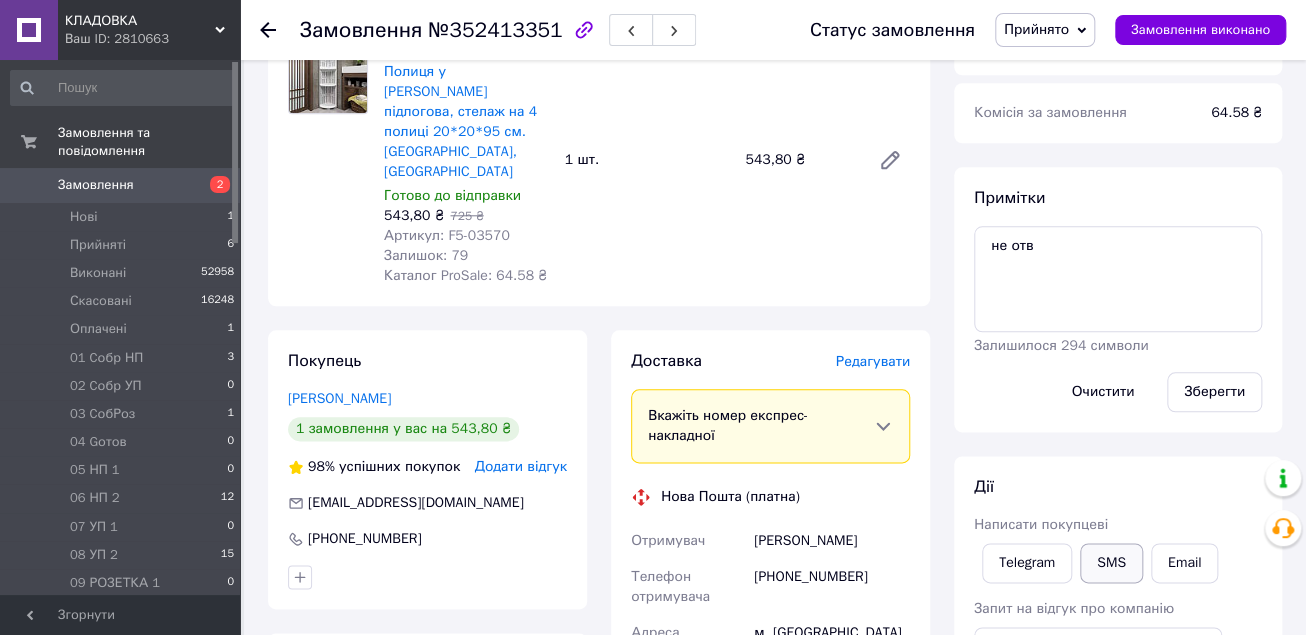 scroll, scrollTop: 560, scrollLeft: 0, axis: vertical 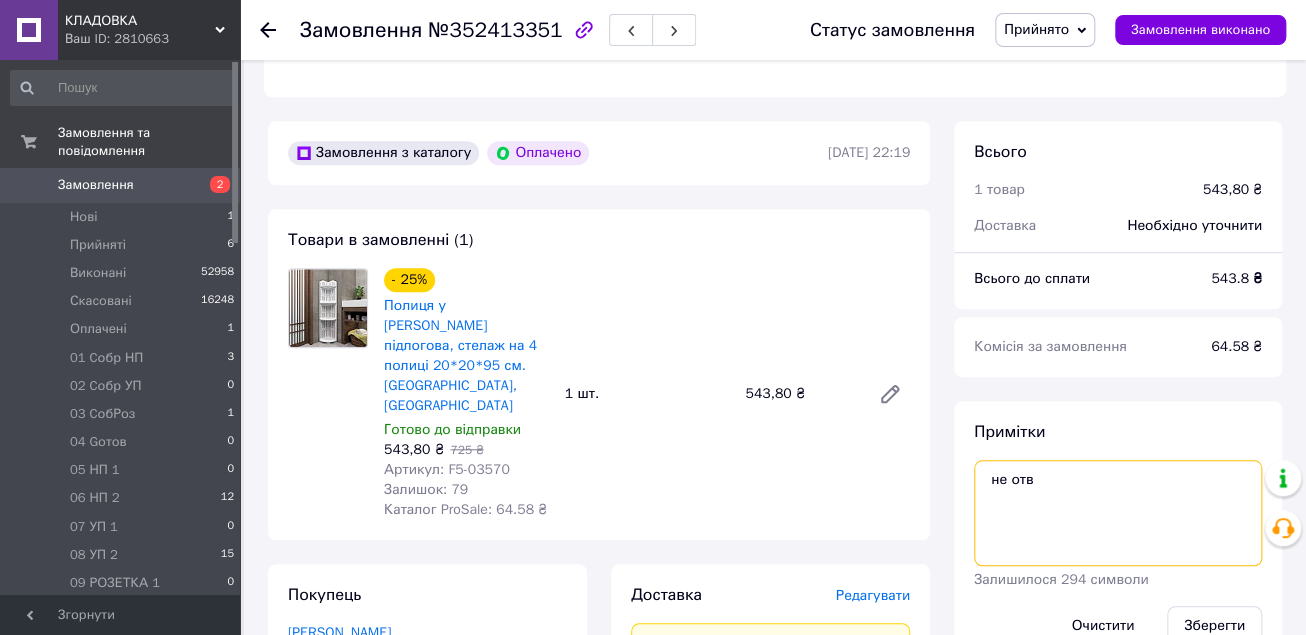 drag, startPoint x: 1063, startPoint y: 456, endPoint x: 955, endPoint y: 456, distance: 108 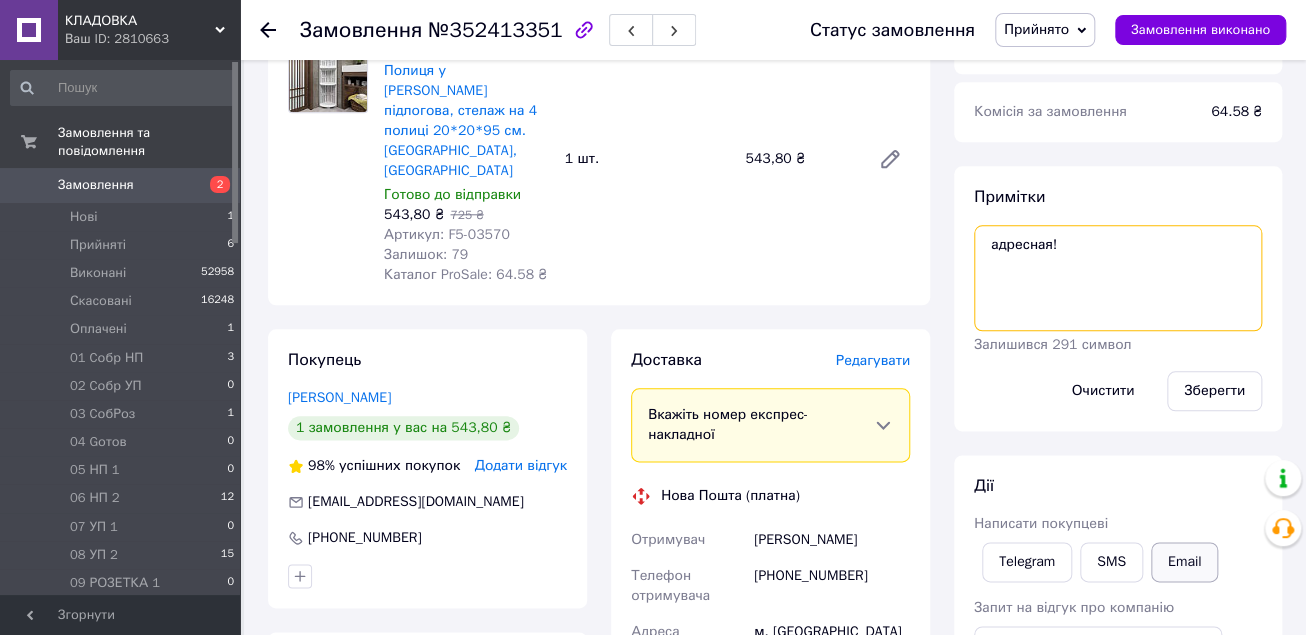 scroll, scrollTop: 880, scrollLeft: 0, axis: vertical 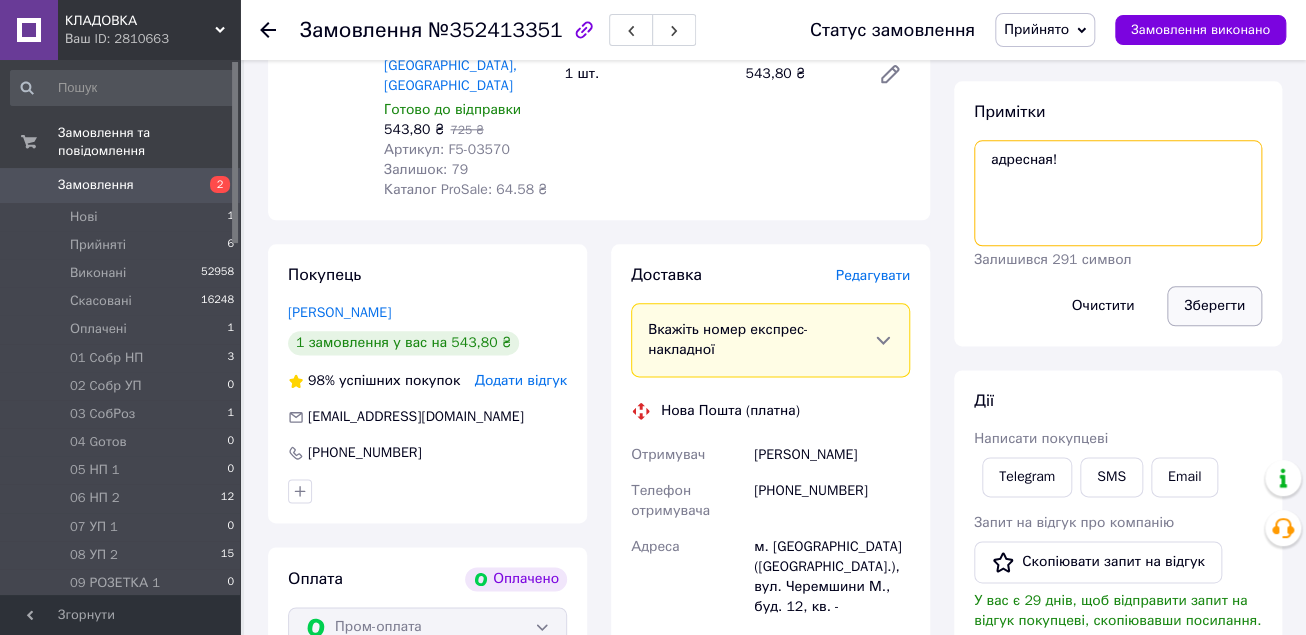 type on "адресная!" 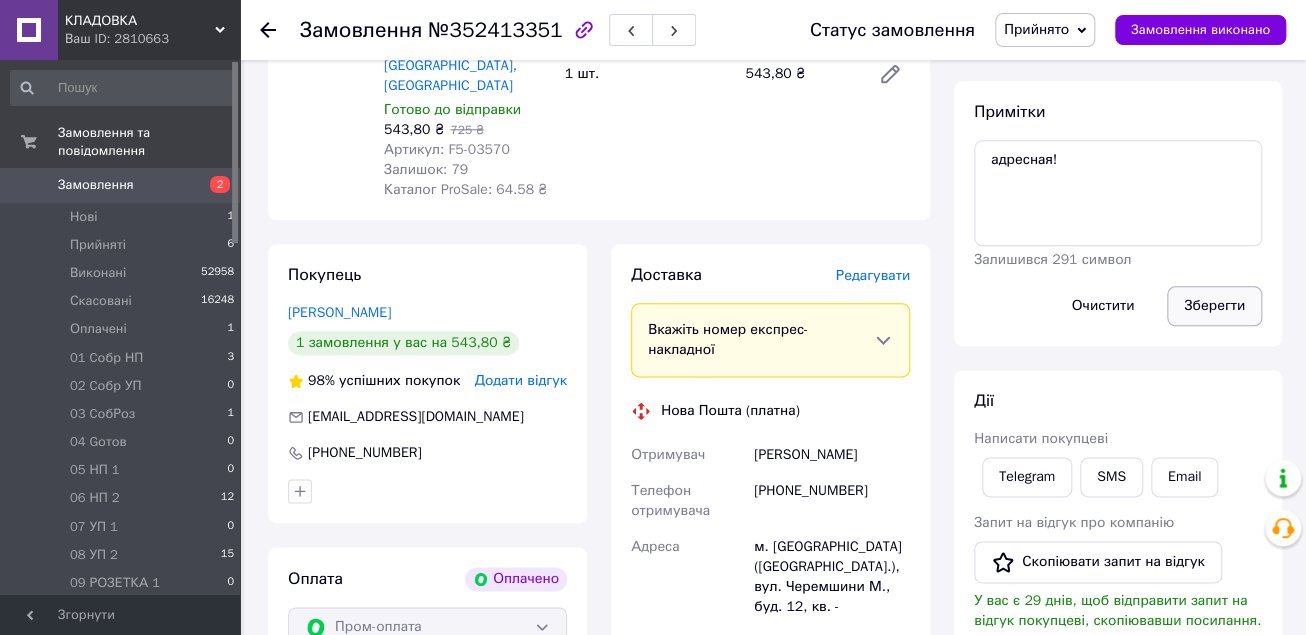 click on "Зберегти" at bounding box center [1214, 306] 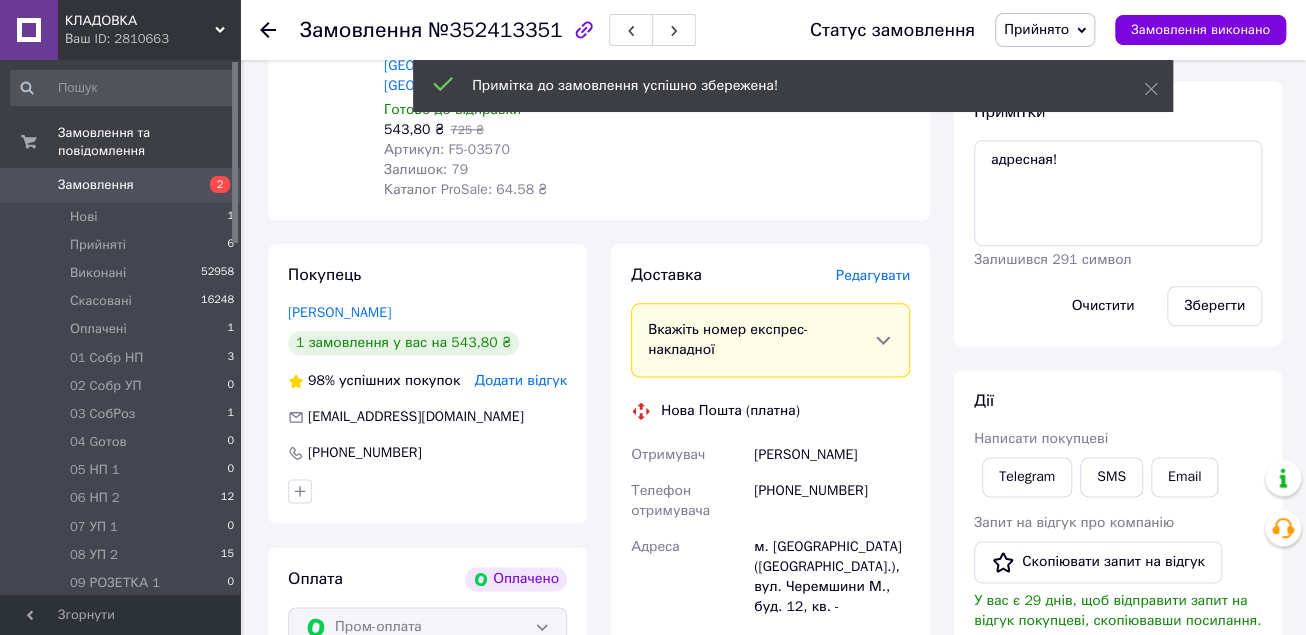 click on "Прийнято" at bounding box center [1045, 30] 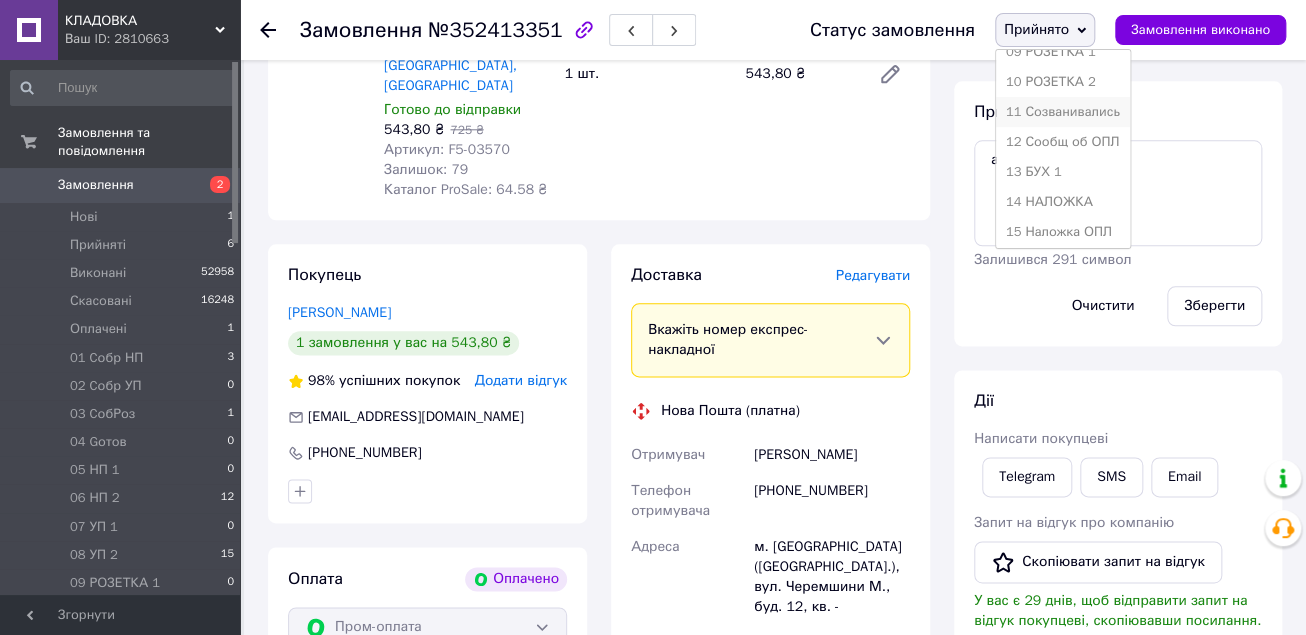 scroll, scrollTop: 320, scrollLeft: 0, axis: vertical 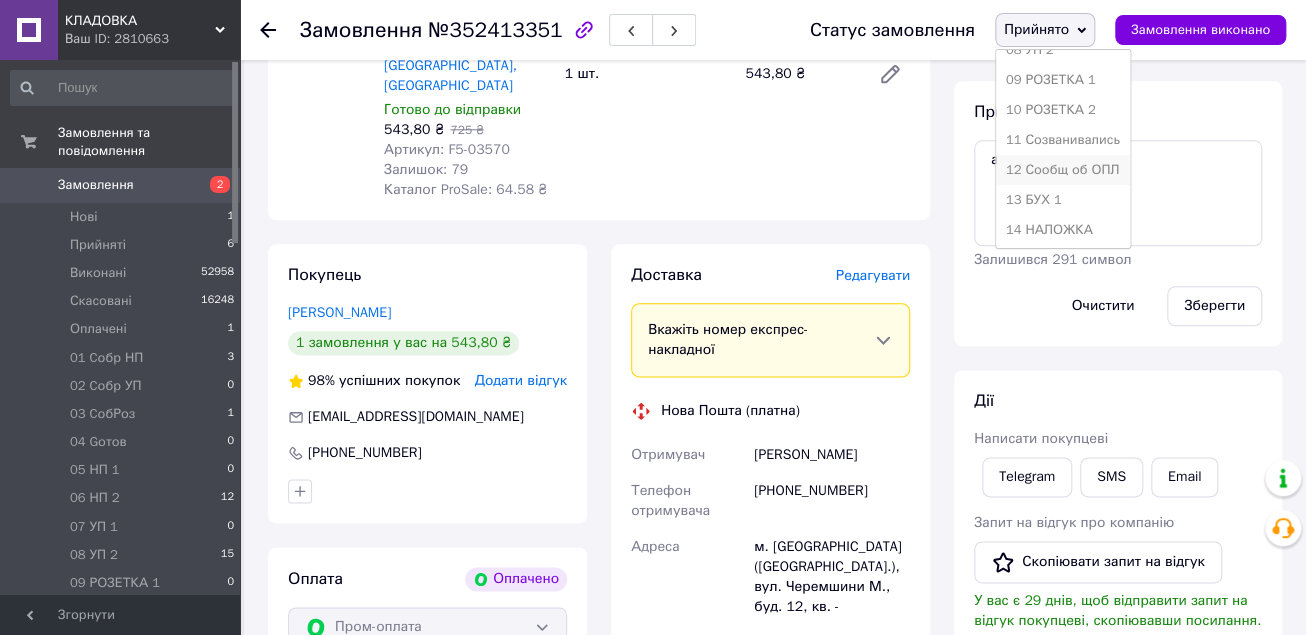 click on "12 Сообщ об ОПЛ" at bounding box center (1063, 170) 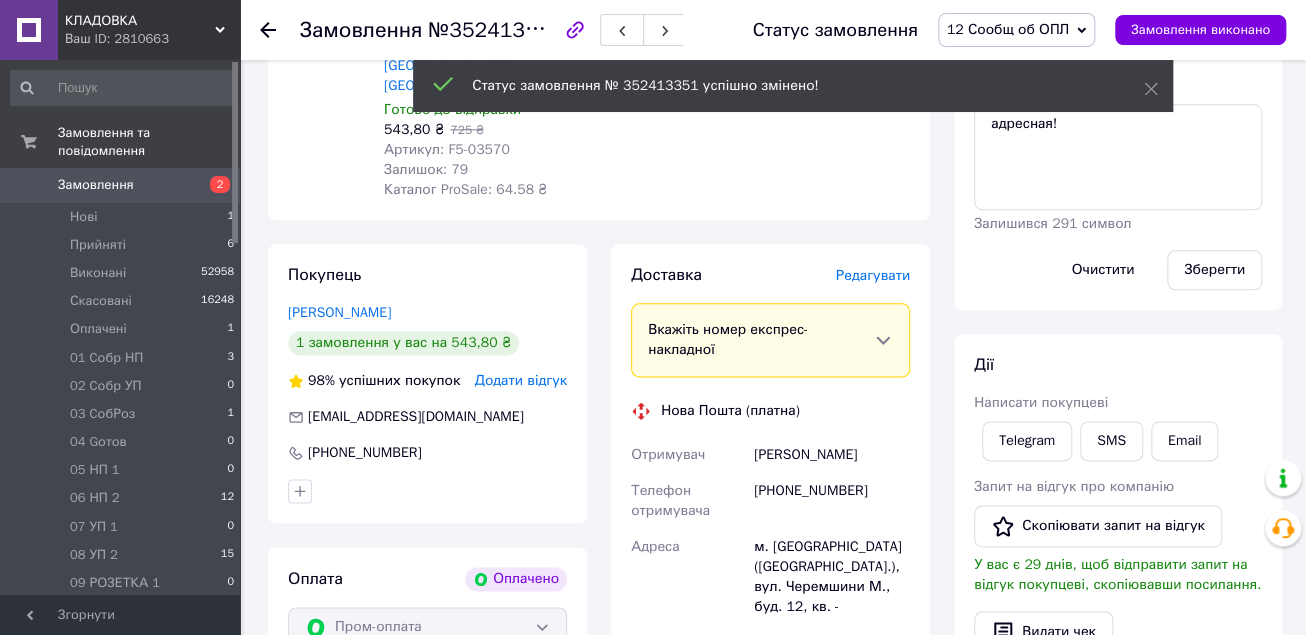 click 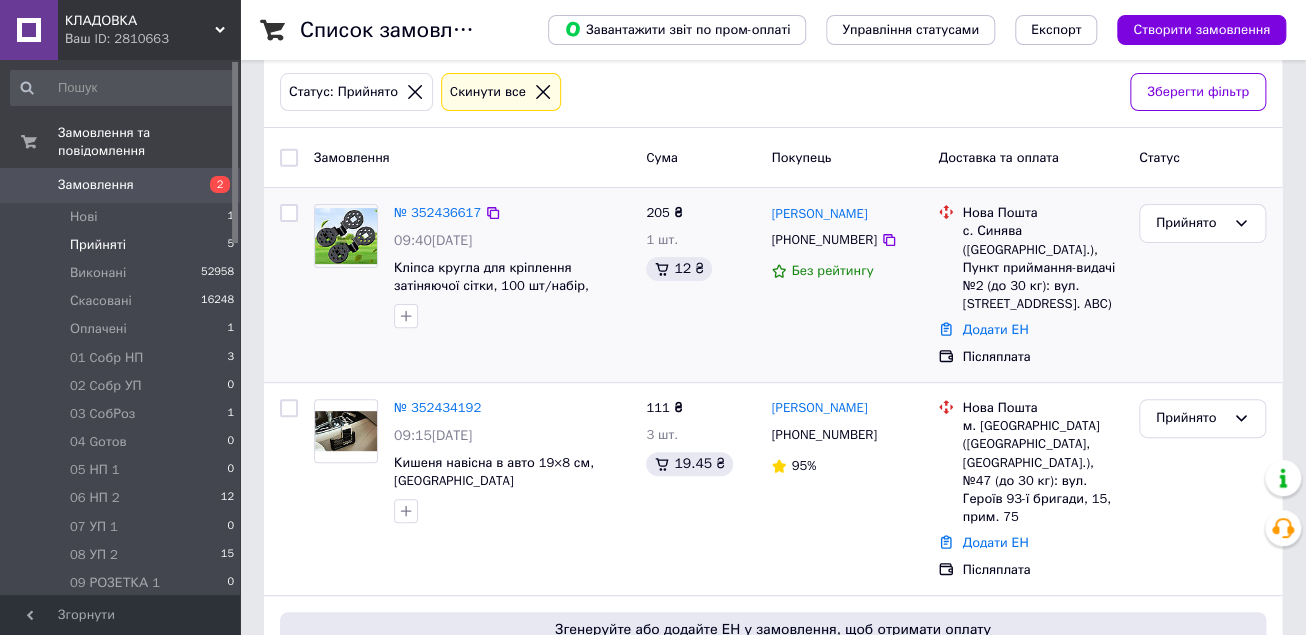 scroll, scrollTop: 240, scrollLeft: 0, axis: vertical 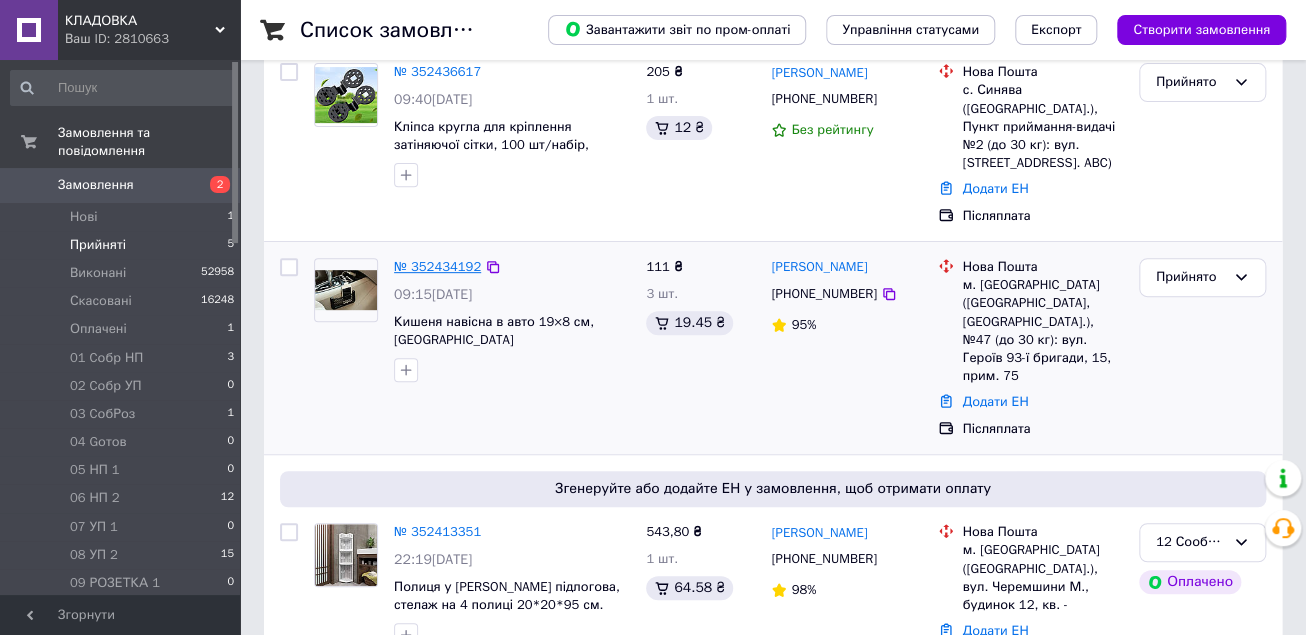 click on "№ 352434192" at bounding box center [437, 266] 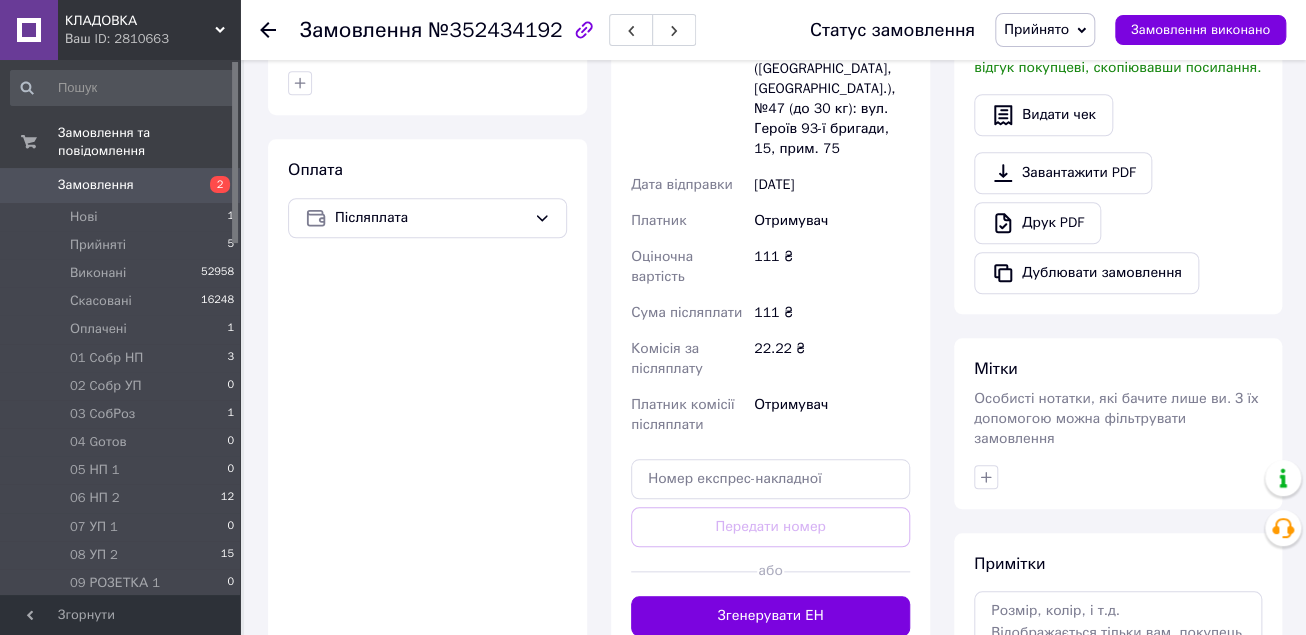 scroll, scrollTop: 798, scrollLeft: 0, axis: vertical 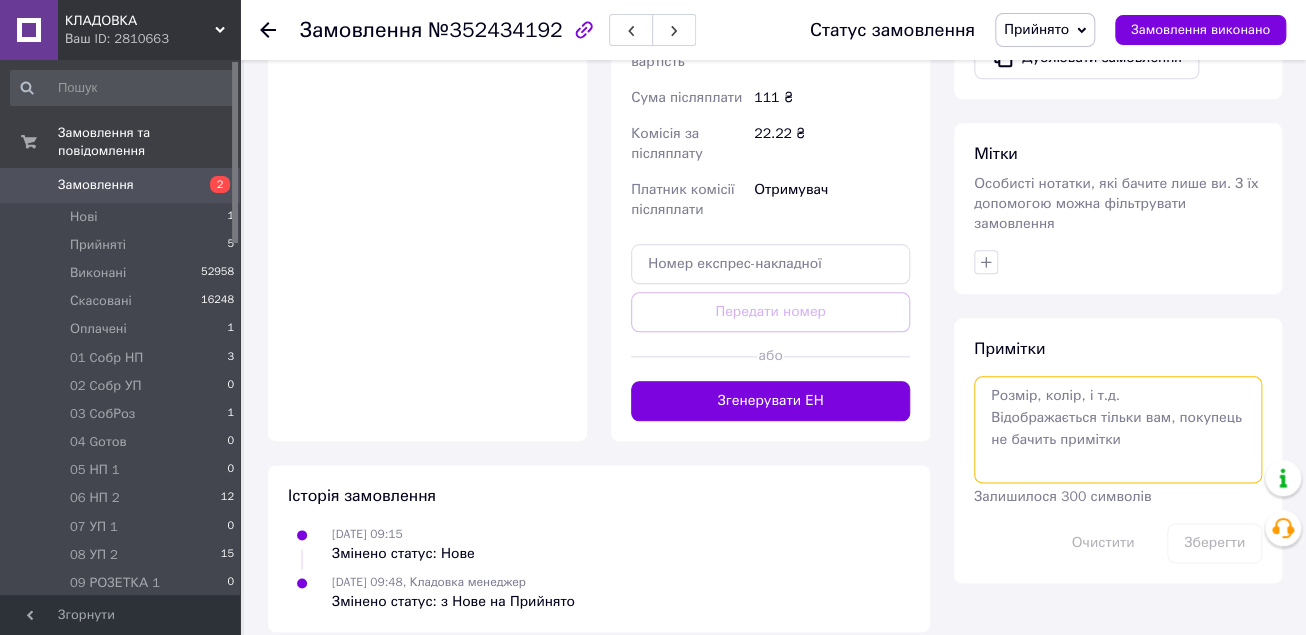 click at bounding box center [1118, 429] 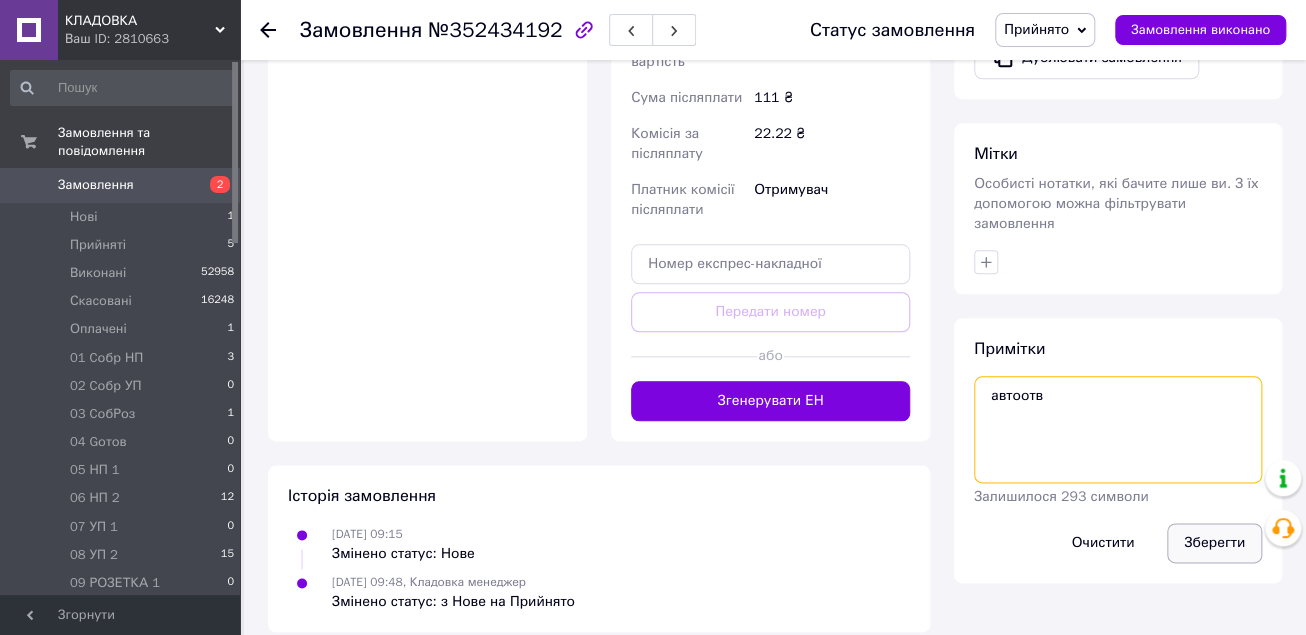 type on "автоотв" 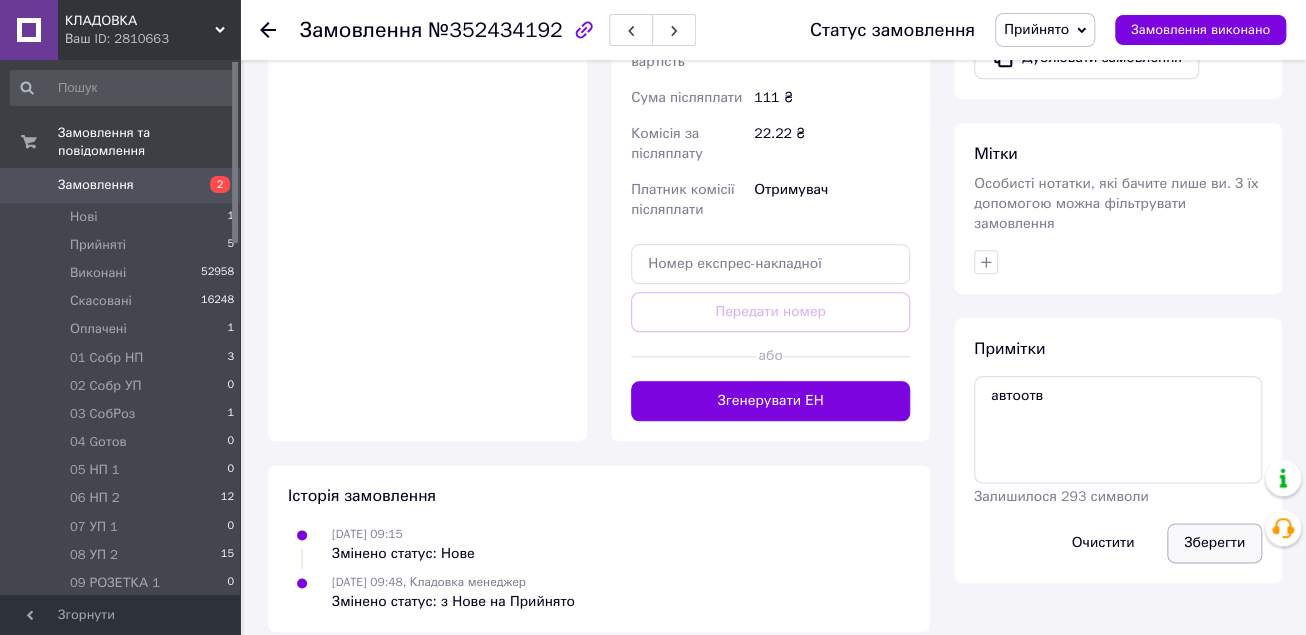 click on "Зберегти" at bounding box center (1214, 543) 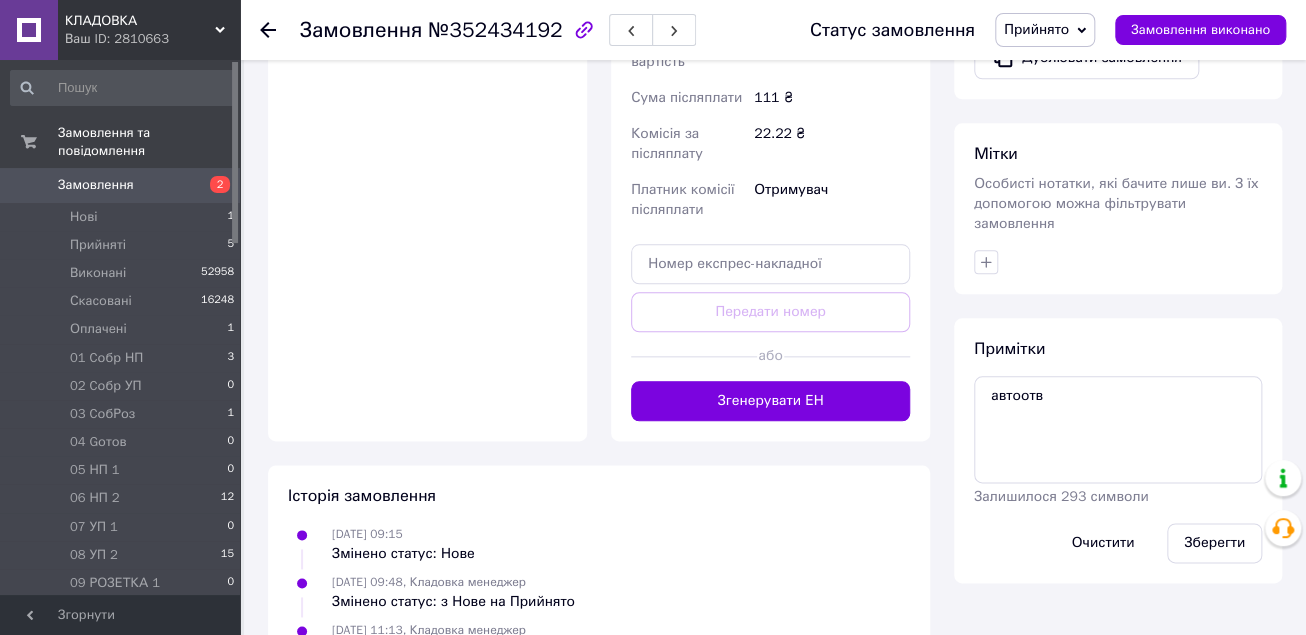click 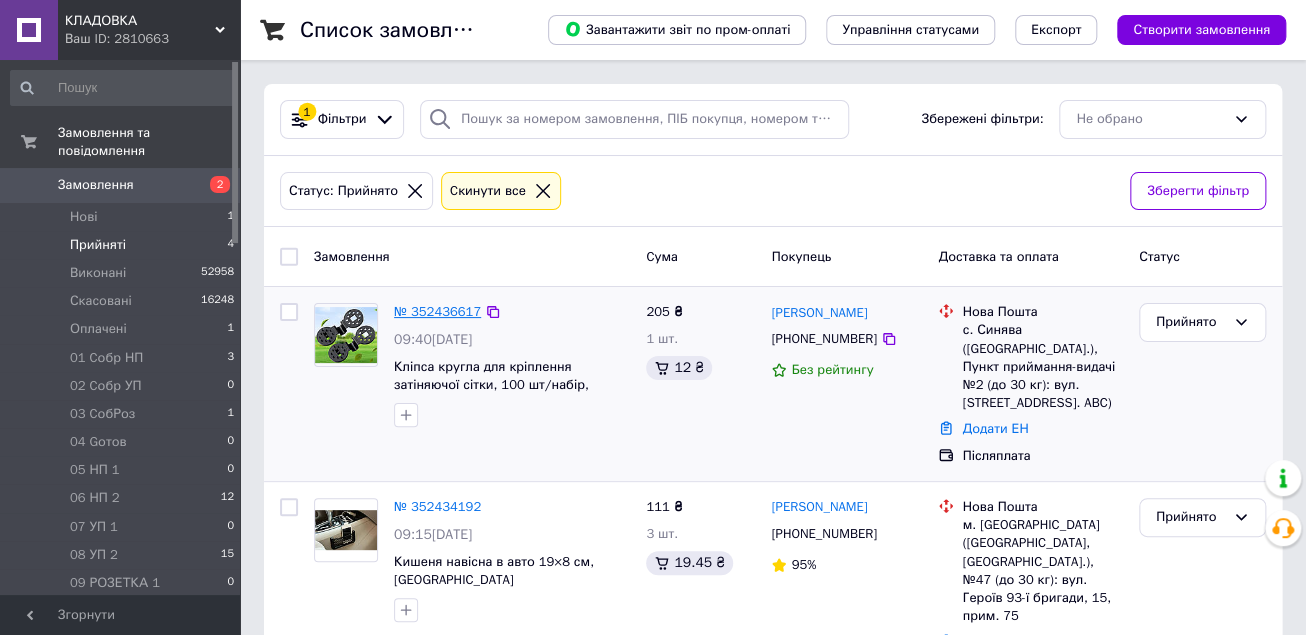 click on "№ 352436617" at bounding box center [437, 311] 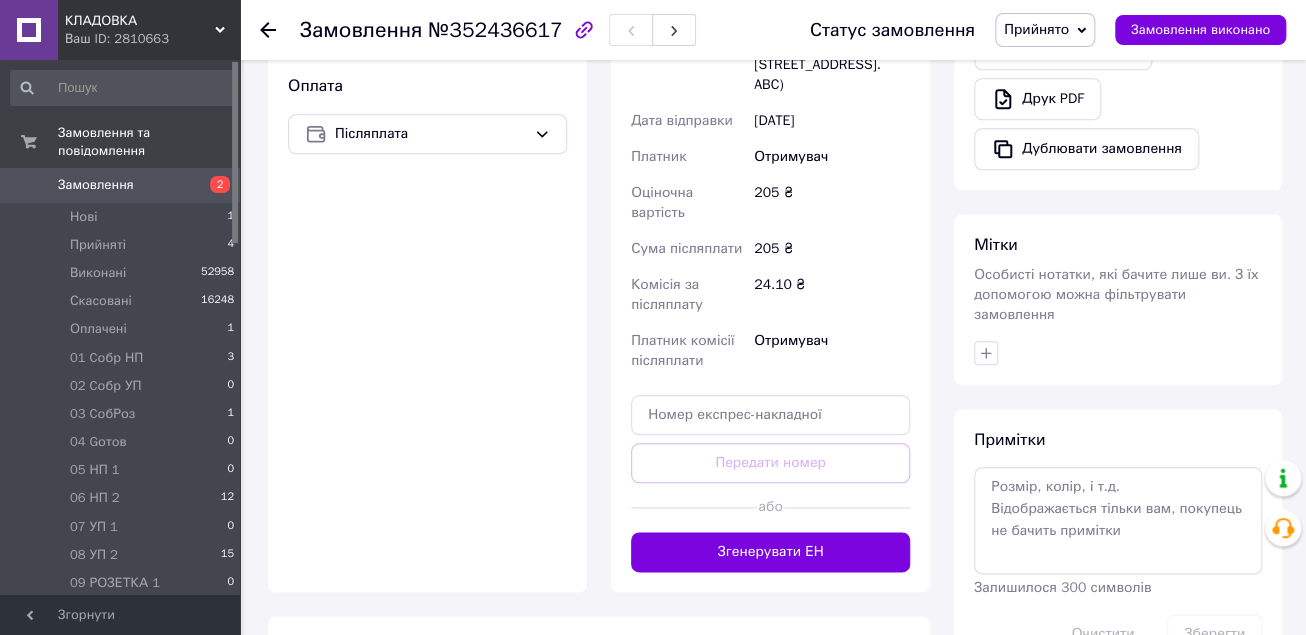scroll, scrollTop: 800, scrollLeft: 0, axis: vertical 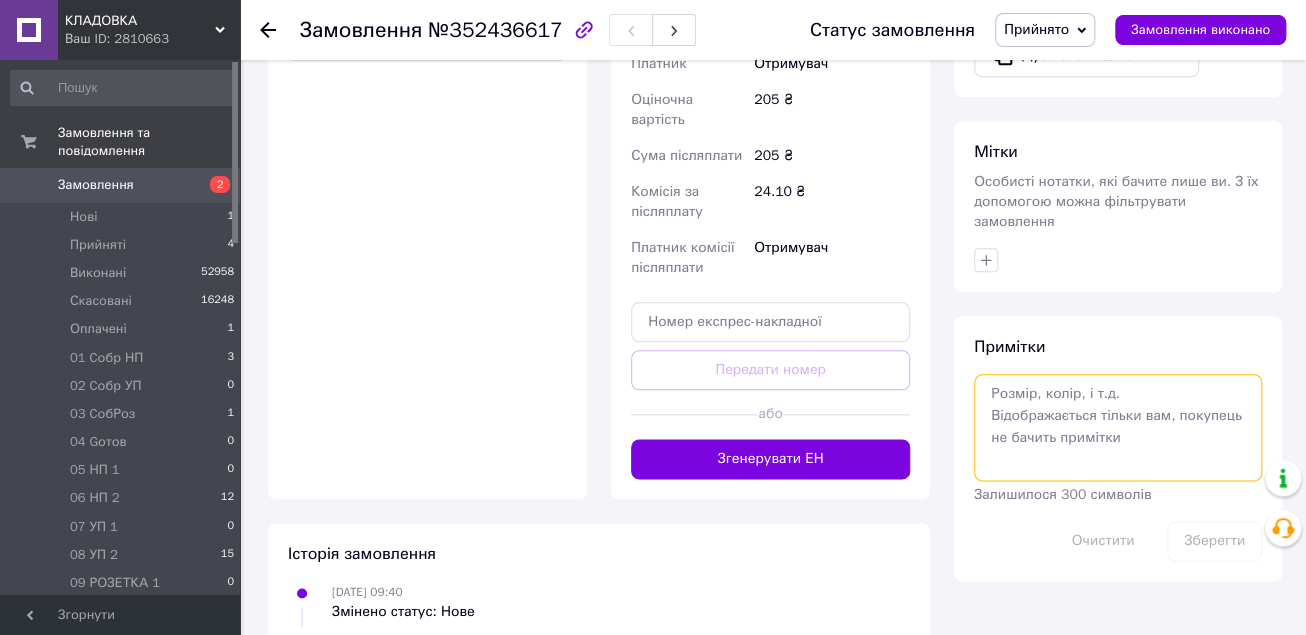 paste on "наложка 205 грн" 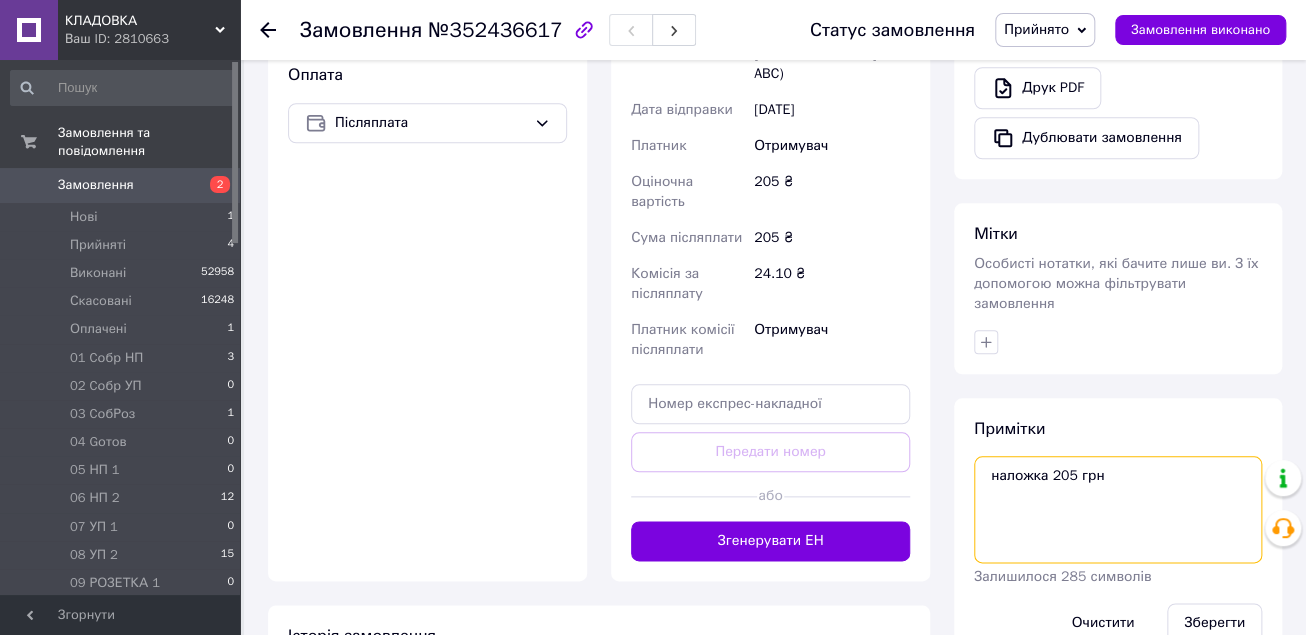 scroll, scrollTop: 720, scrollLeft: 0, axis: vertical 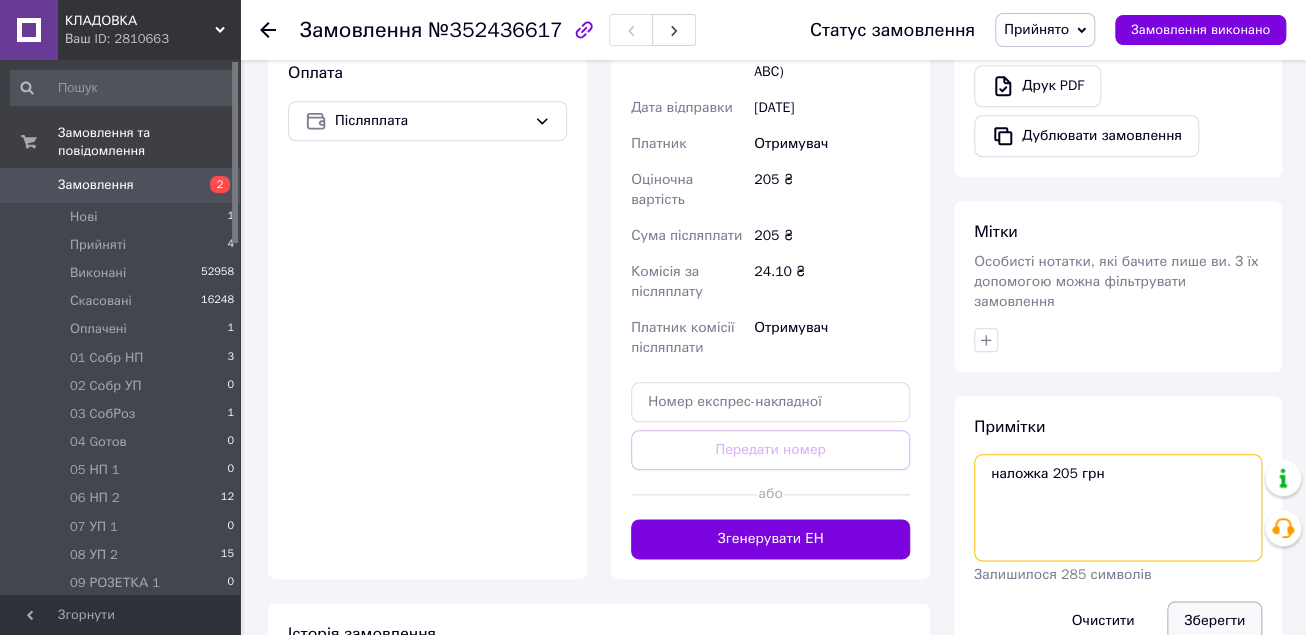 type on "наложка 205 грн" 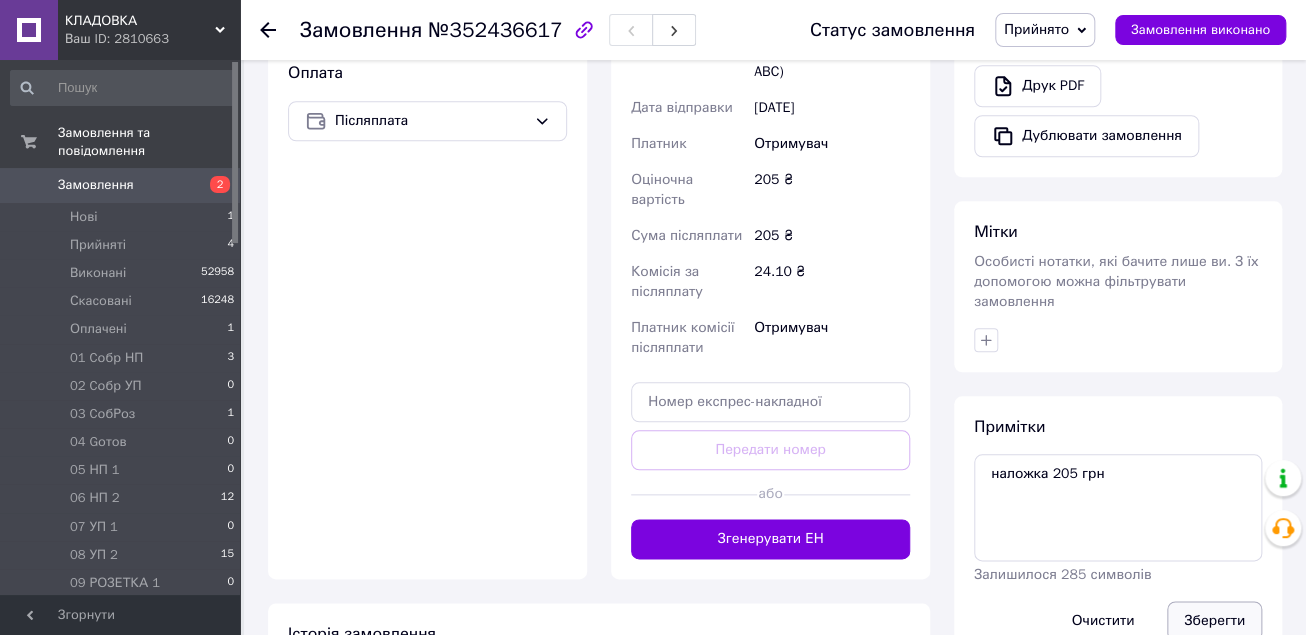 click on "Зберегти" at bounding box center (1214, 621) 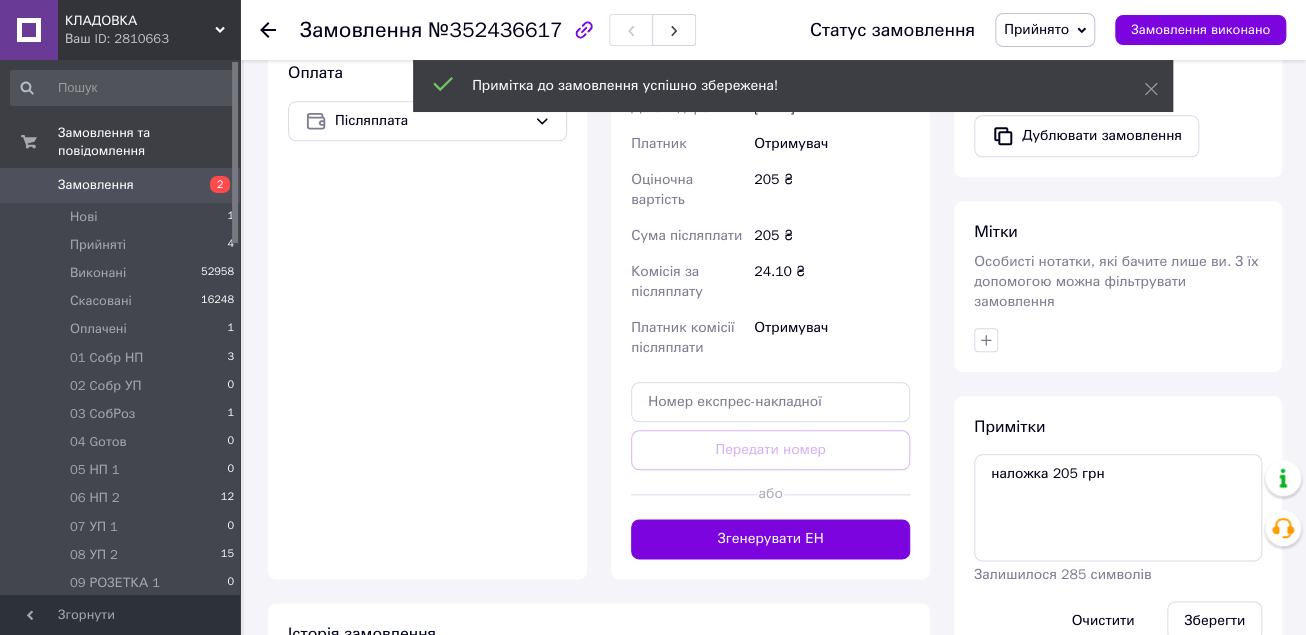 click on "Прийнято" at bounding box center (1045, 30) 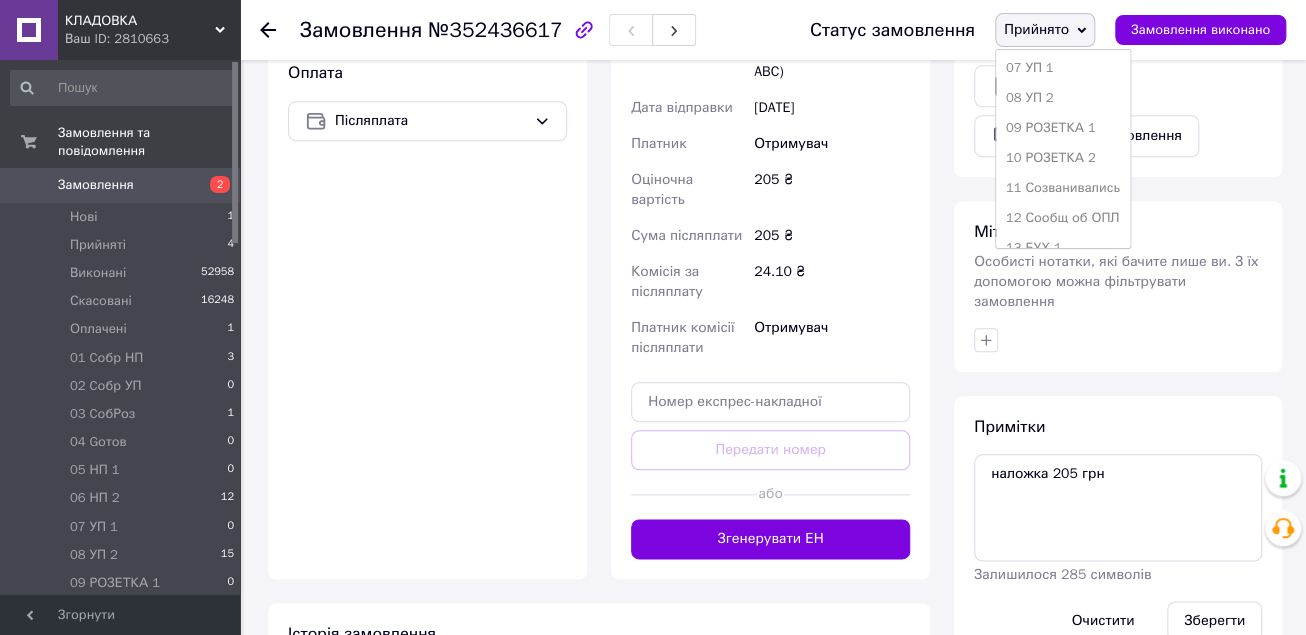 scroll, scrollTop: 320, scrollLeft: 0, axis: vertical 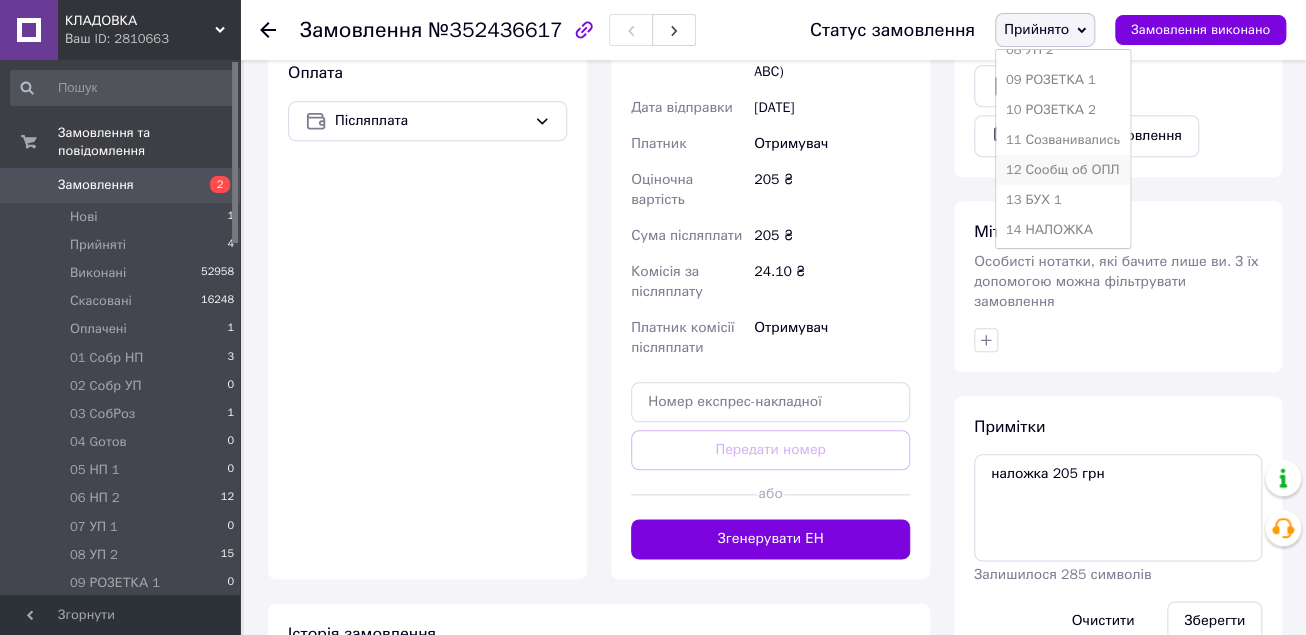 click on "12 Сообщ об ОПЛ" at bounding box center [1063, 170] 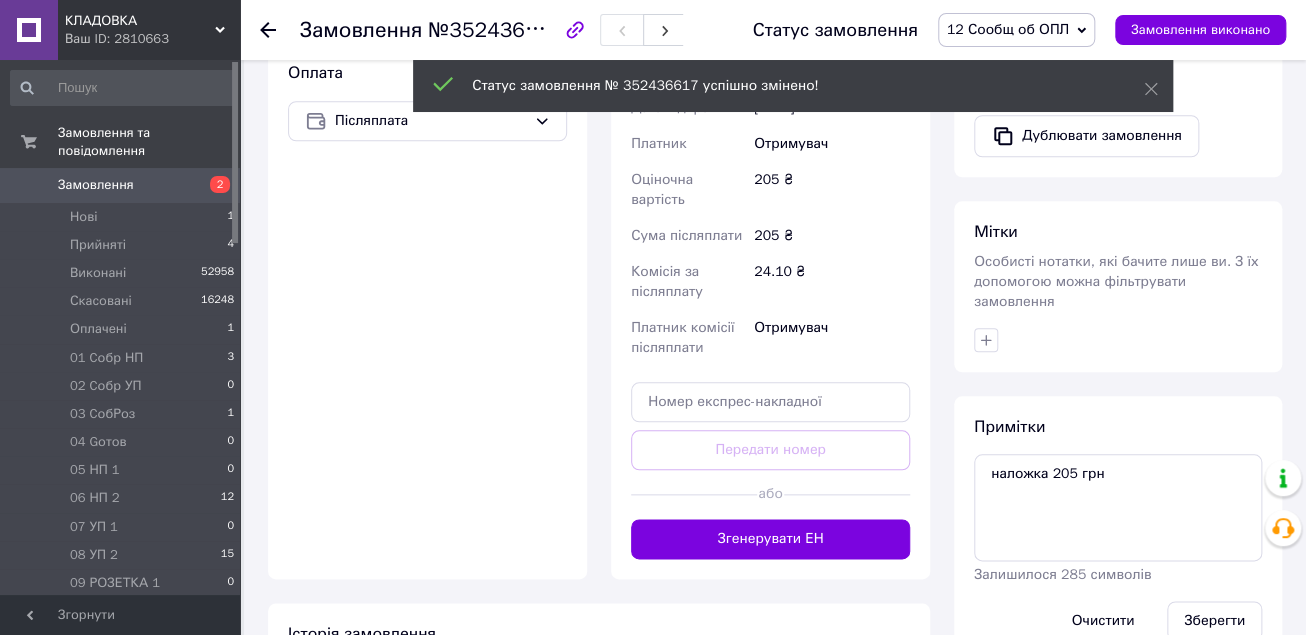 click 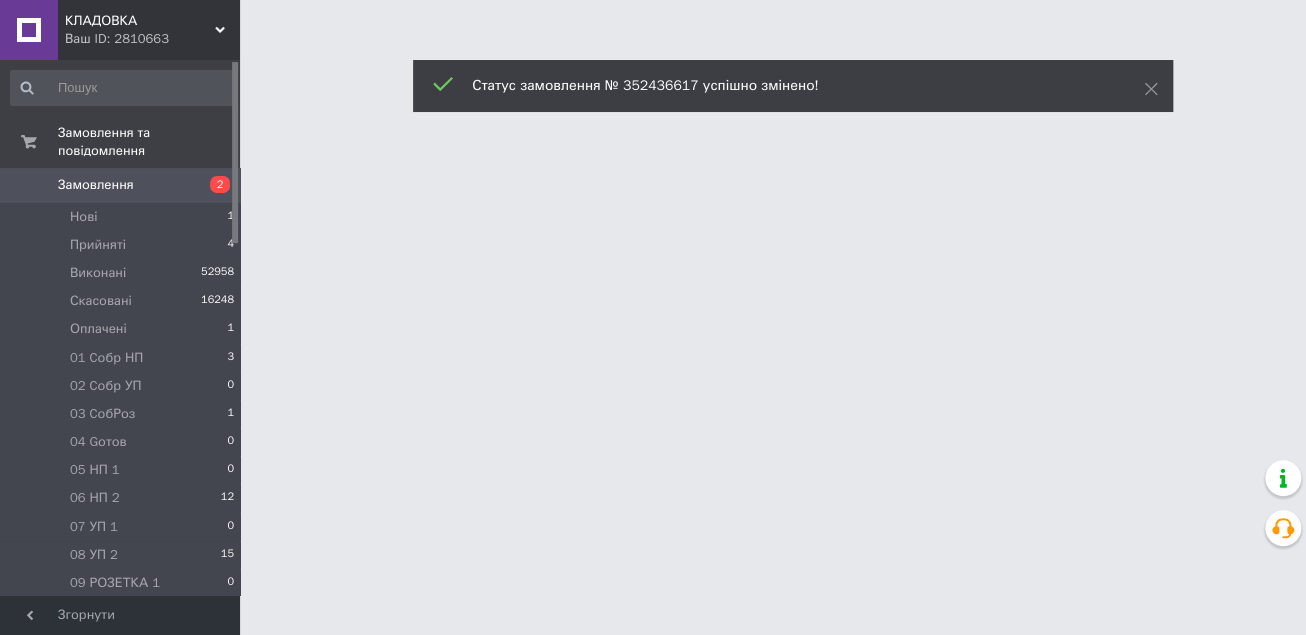 scroll, scrollTop: 0, scrollLeft: 0, axis: both 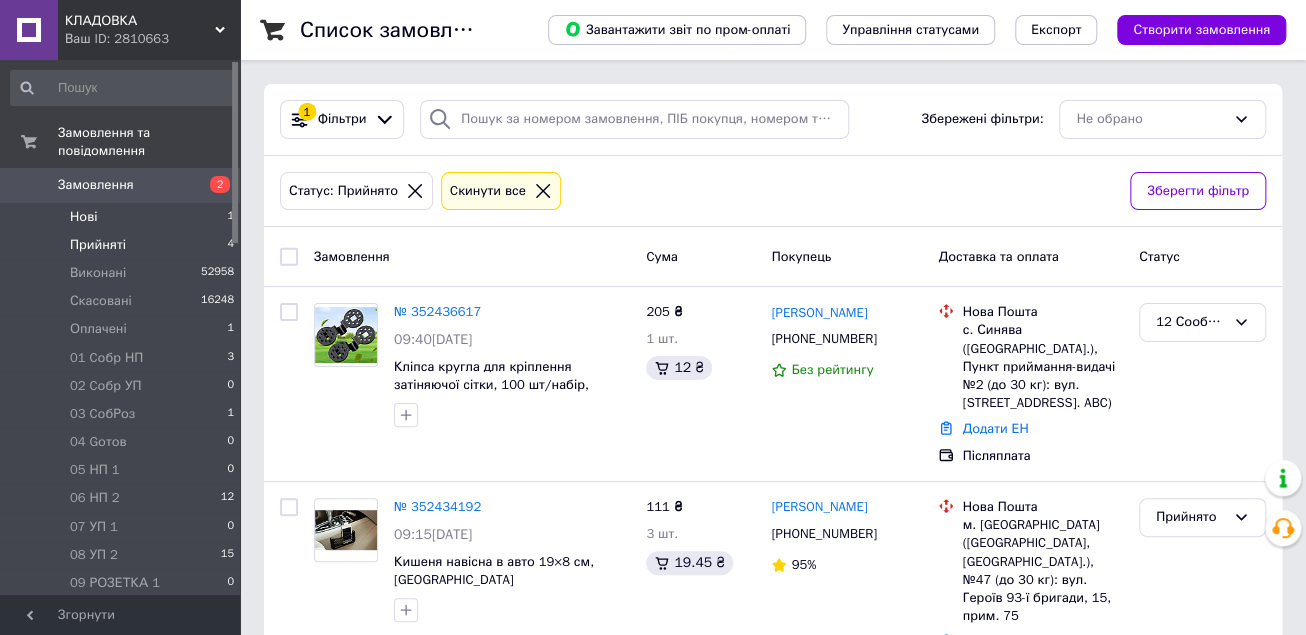 click on "Нові" at bounding box center [83, 217] 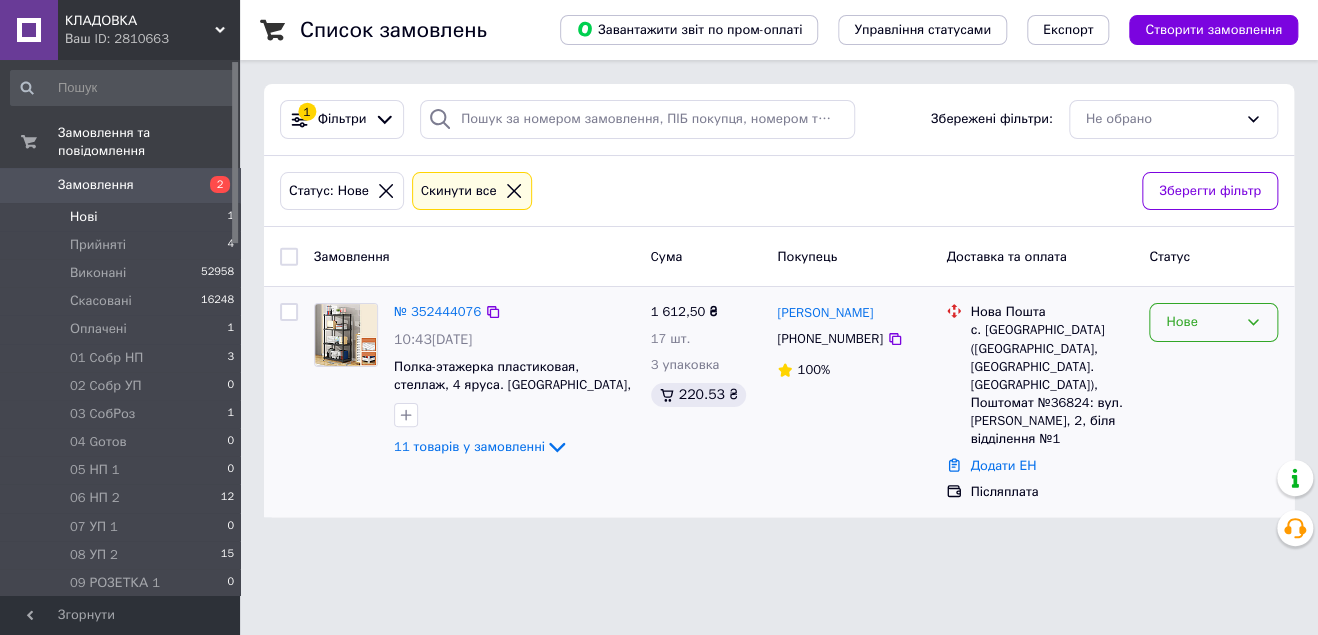 click 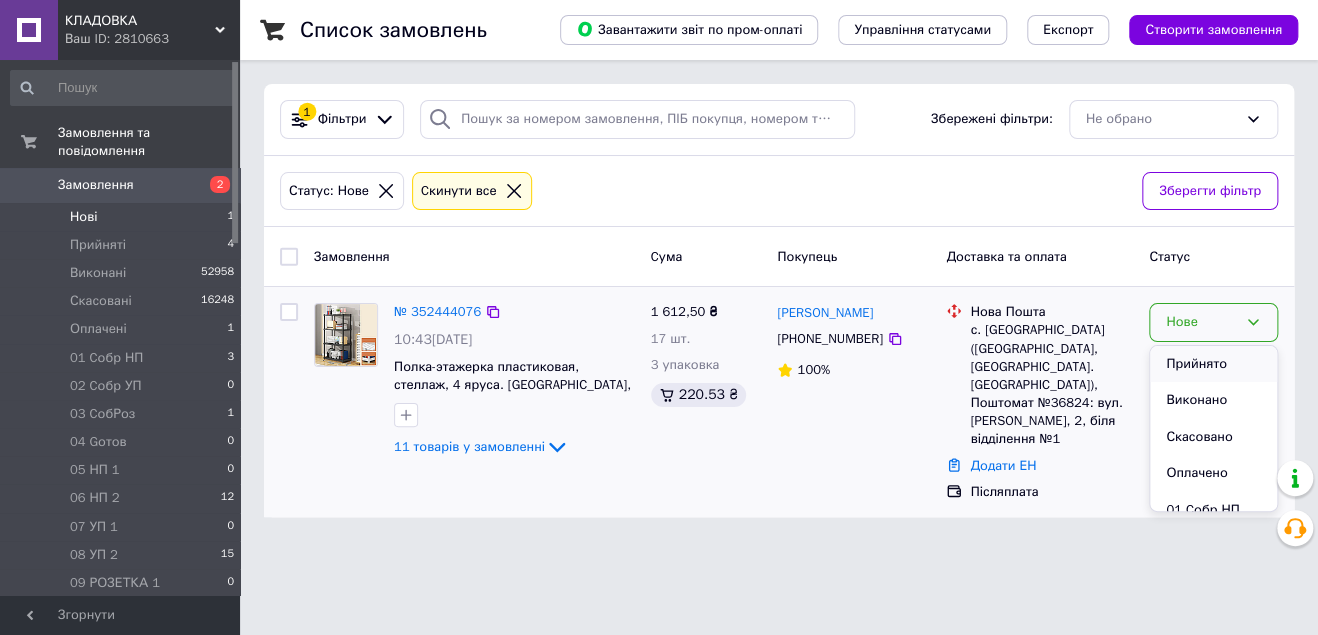 click on "Прийнято" at bounding box center [1213, 364] 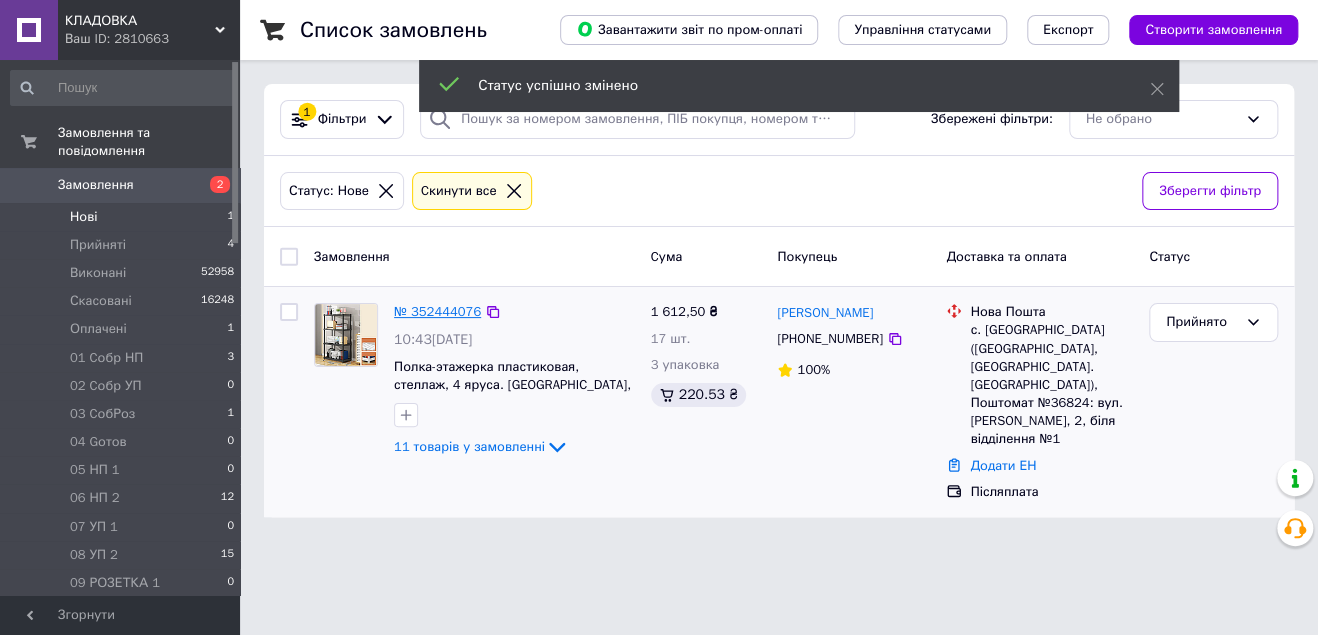 click on "№ 352444076" at bounding box center [437, 311] 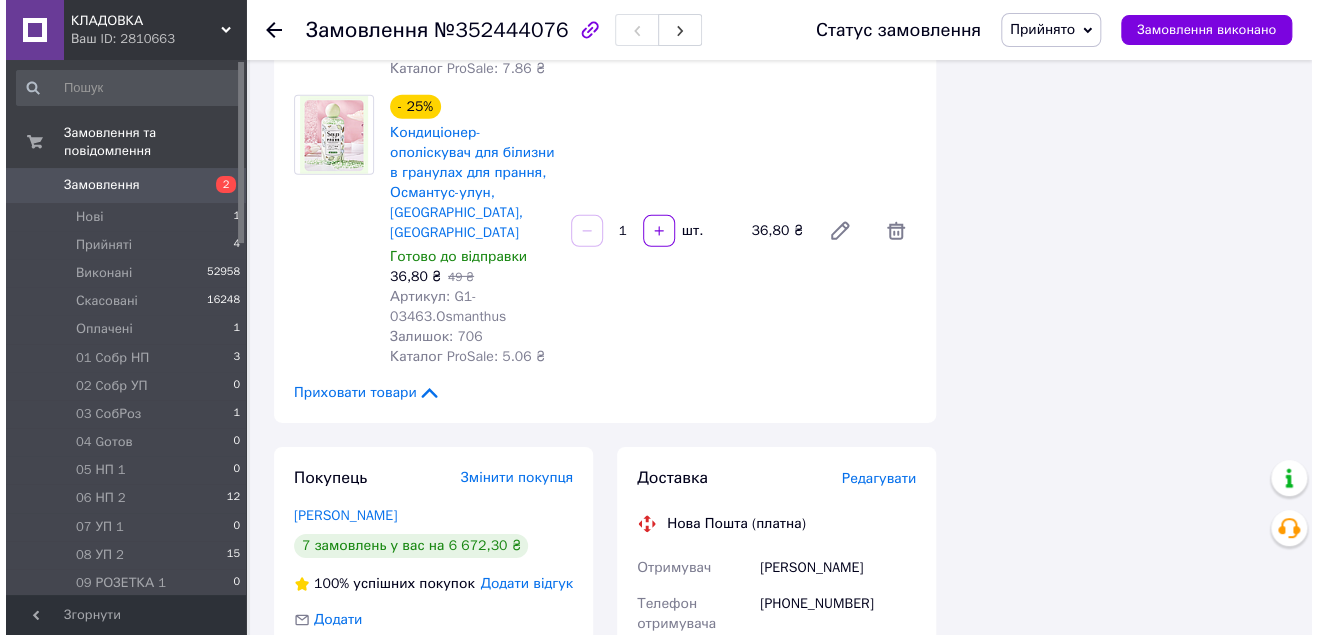 scroll, scrollTop: 2640, scrollLeft: 0, axis: vertical 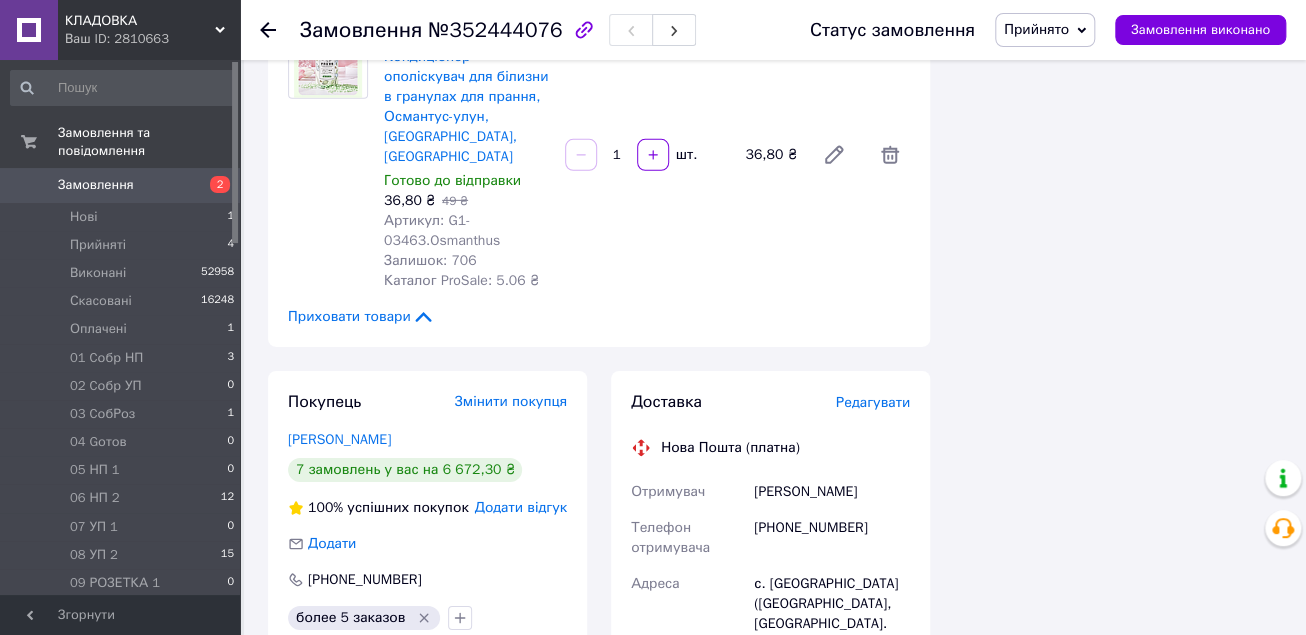 click on "Редагувати" at bounding box center [873, 402] 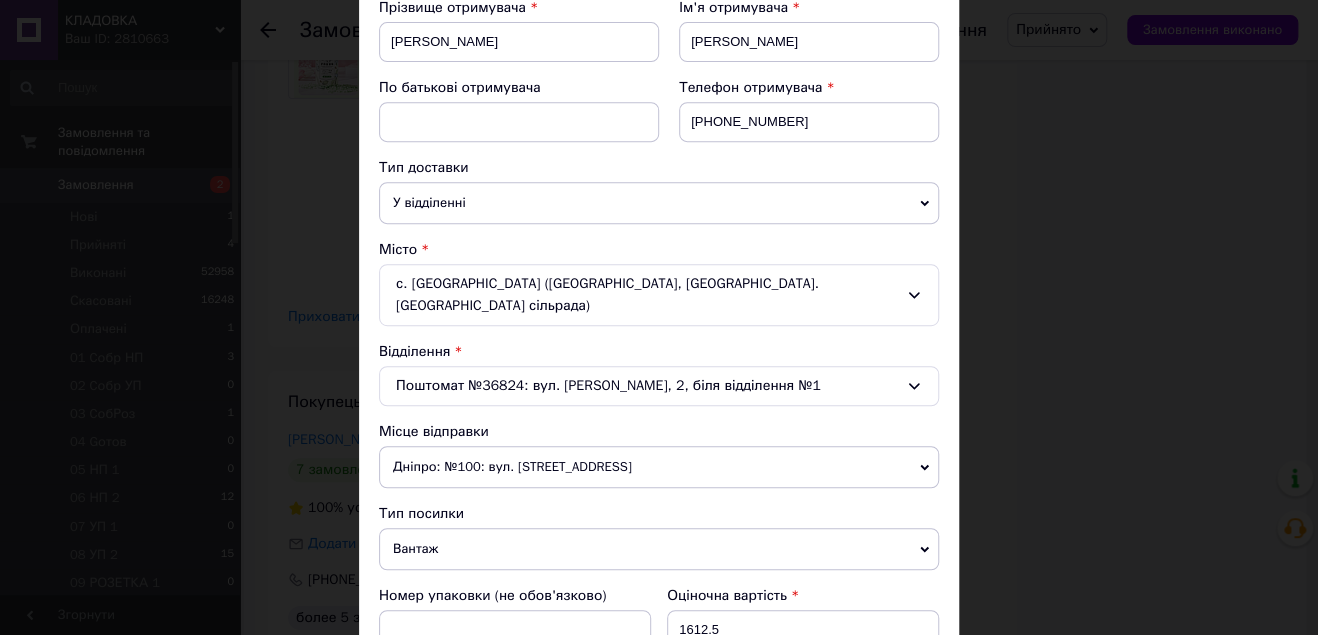 scroll, scrollTop: 320, scrollLeft: 0, axis: vertical 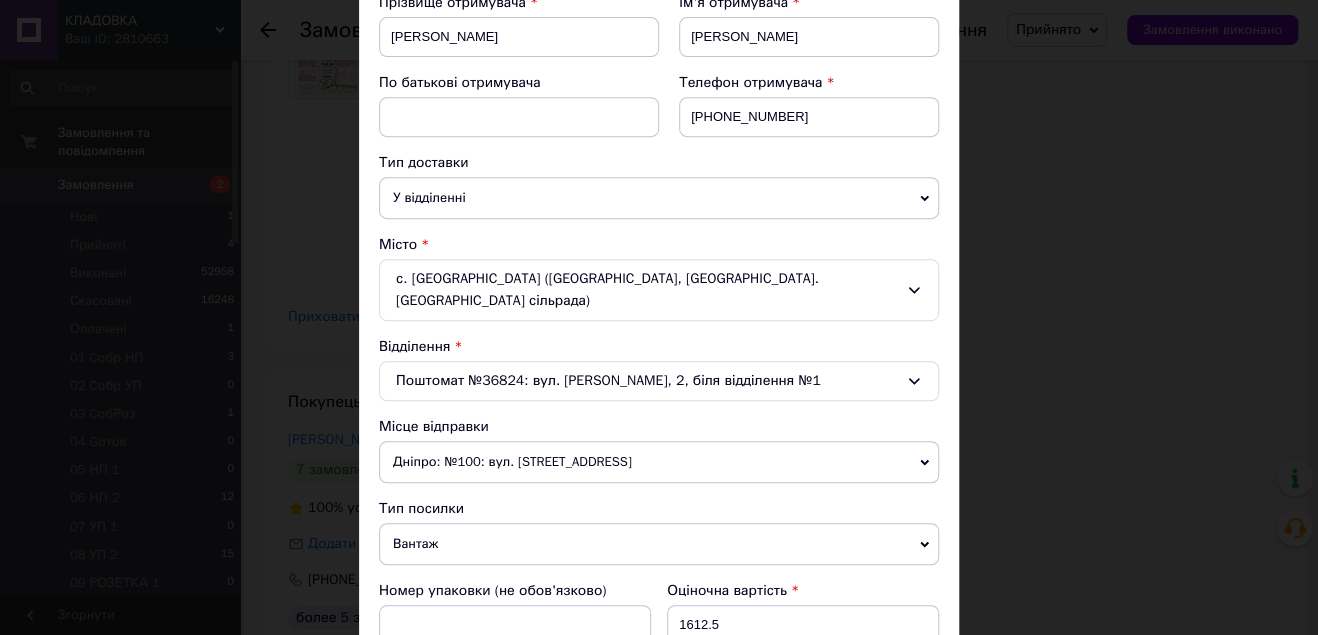 click 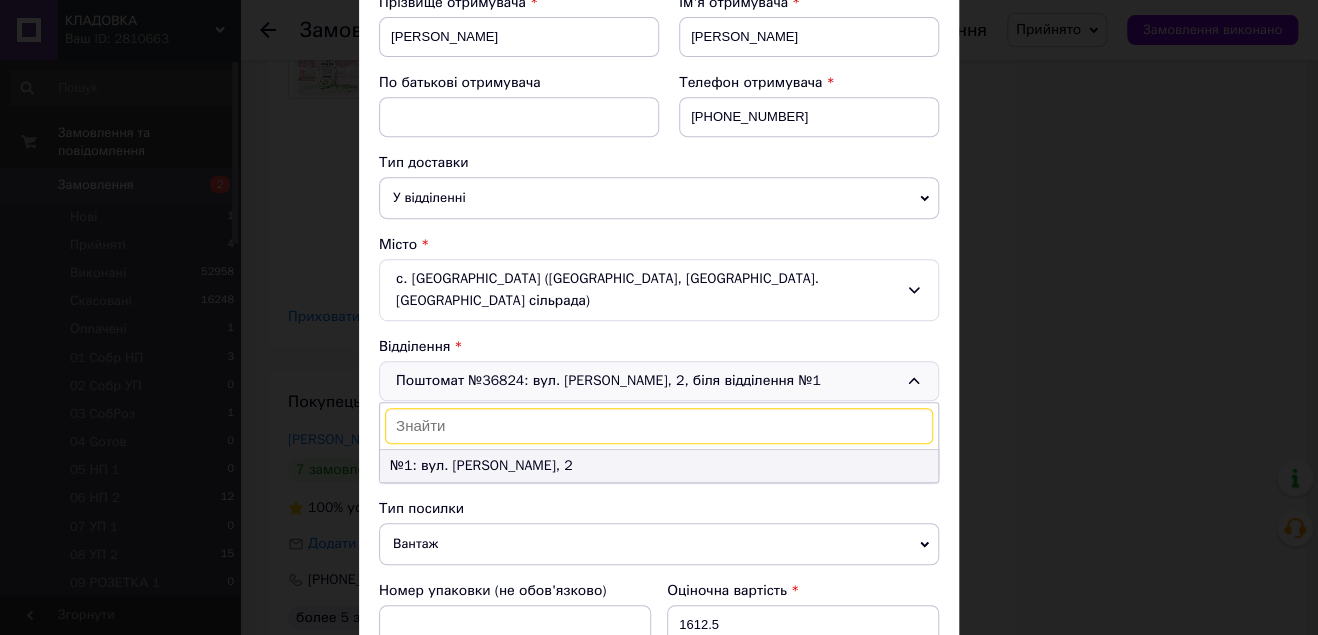 click on "№1: вул. [PERSON_NAME], 2" at bounding box center (659, 466) 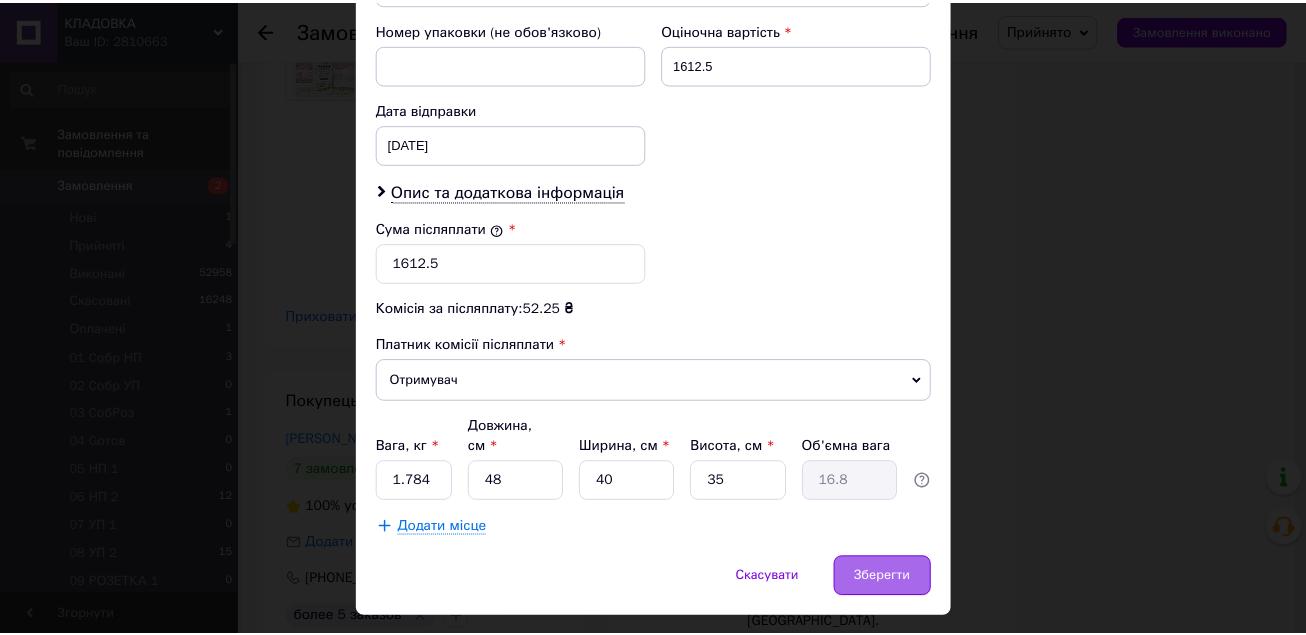 scroll, scrollTop: 884, scrollLeft: 0, axis: vertical 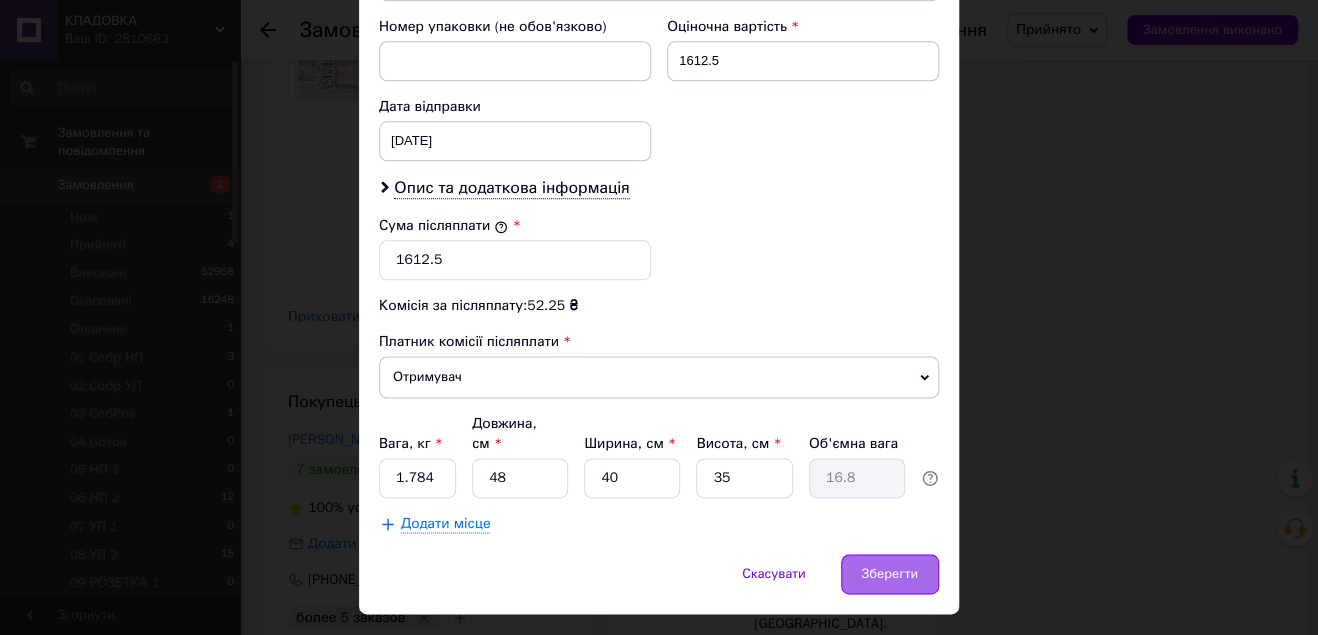 click on "Зберегти" at bounding box center (890, 574) 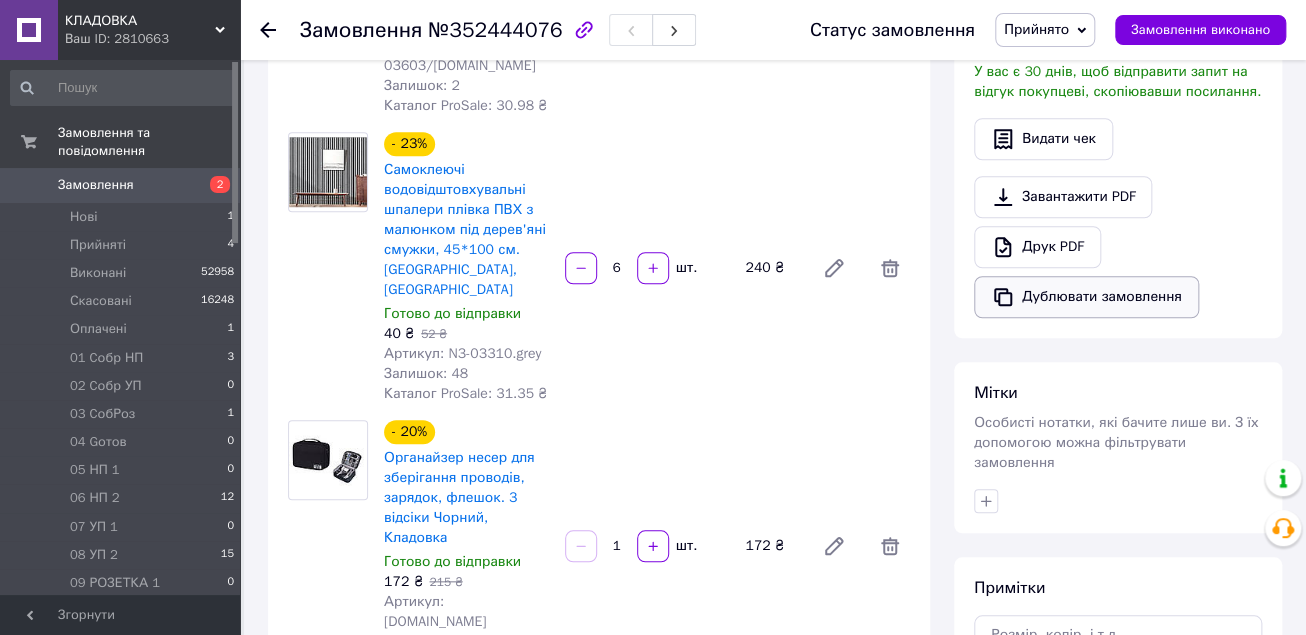 scroll, scrollTop: 720, scrollLeft: 0, axis: vertical 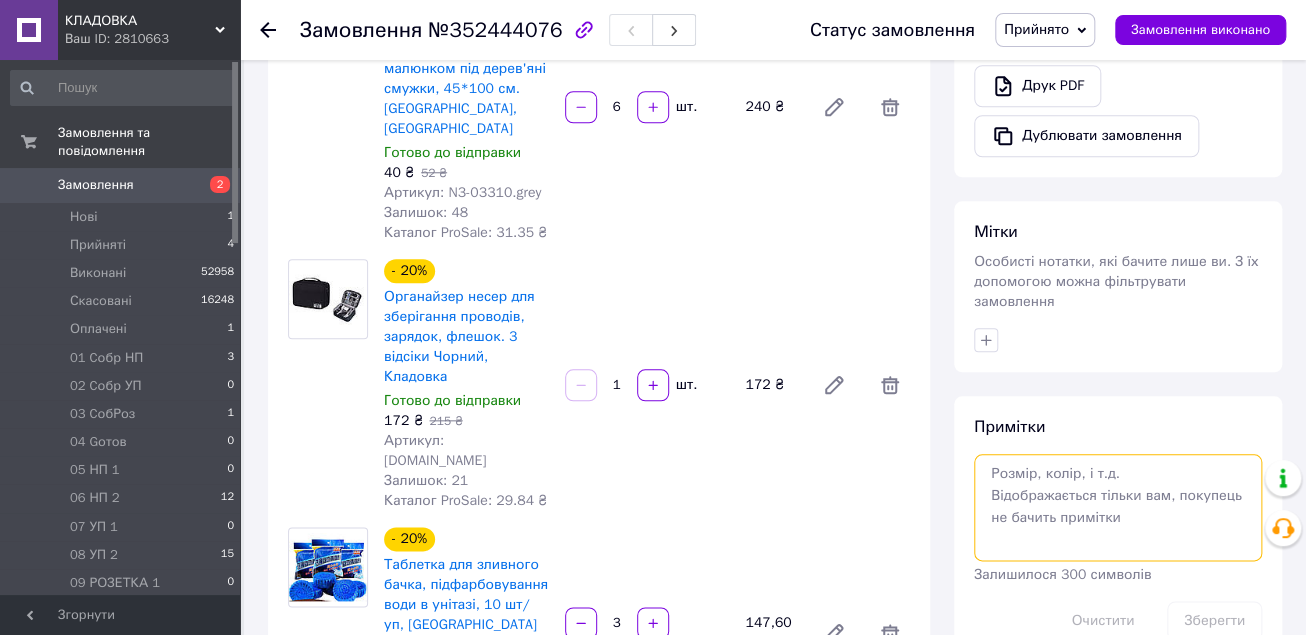 paste on "наложка 205 грн" 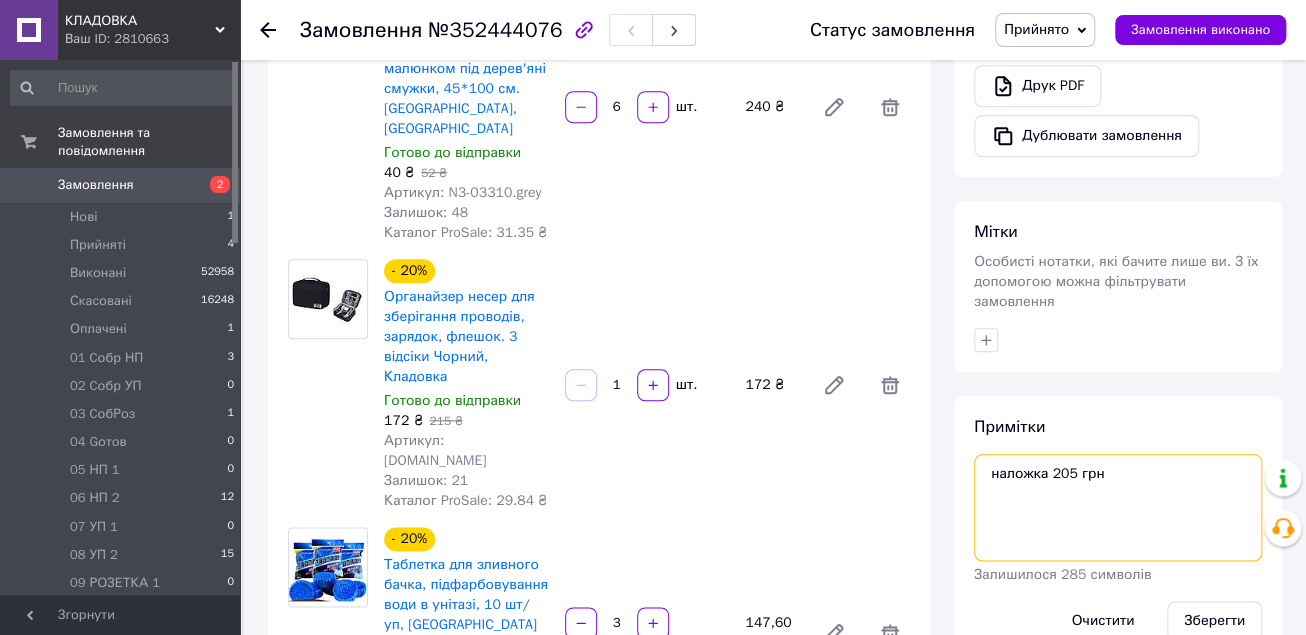 drag, startPoint x: 1068, startPoint y: 453, endPoint x: 1050, endPoint y: 453, distance: 18 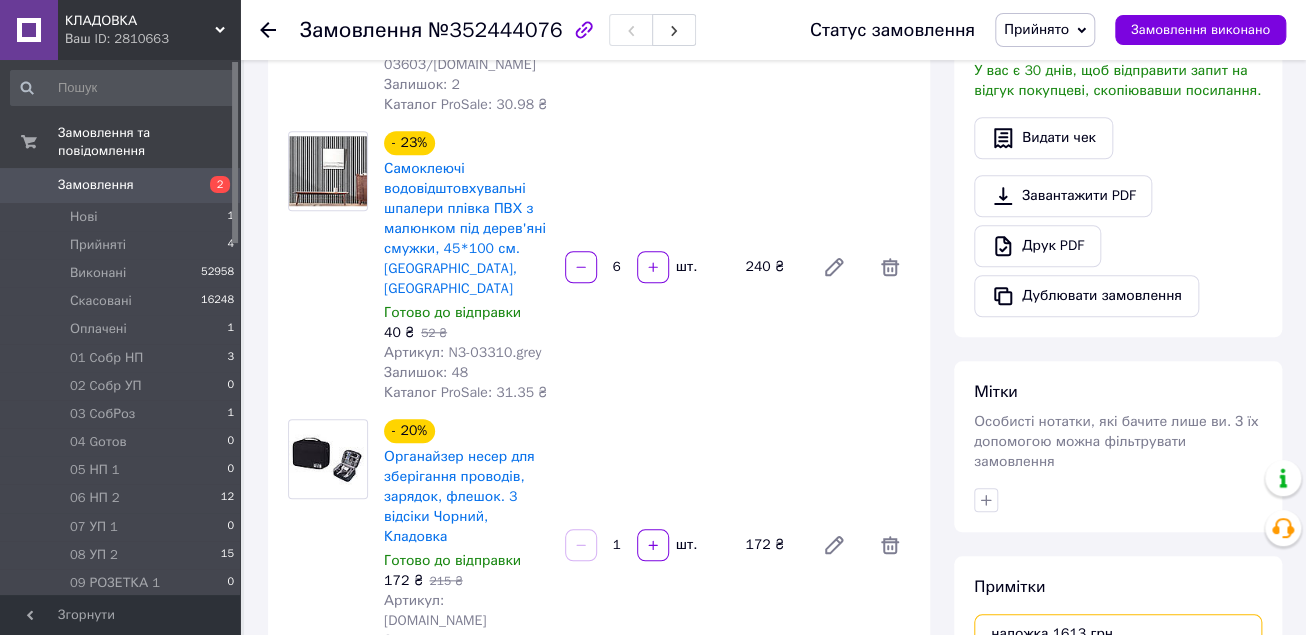 scroll, scrollTop: 1040, scrollLeft: 0, axis: vertical 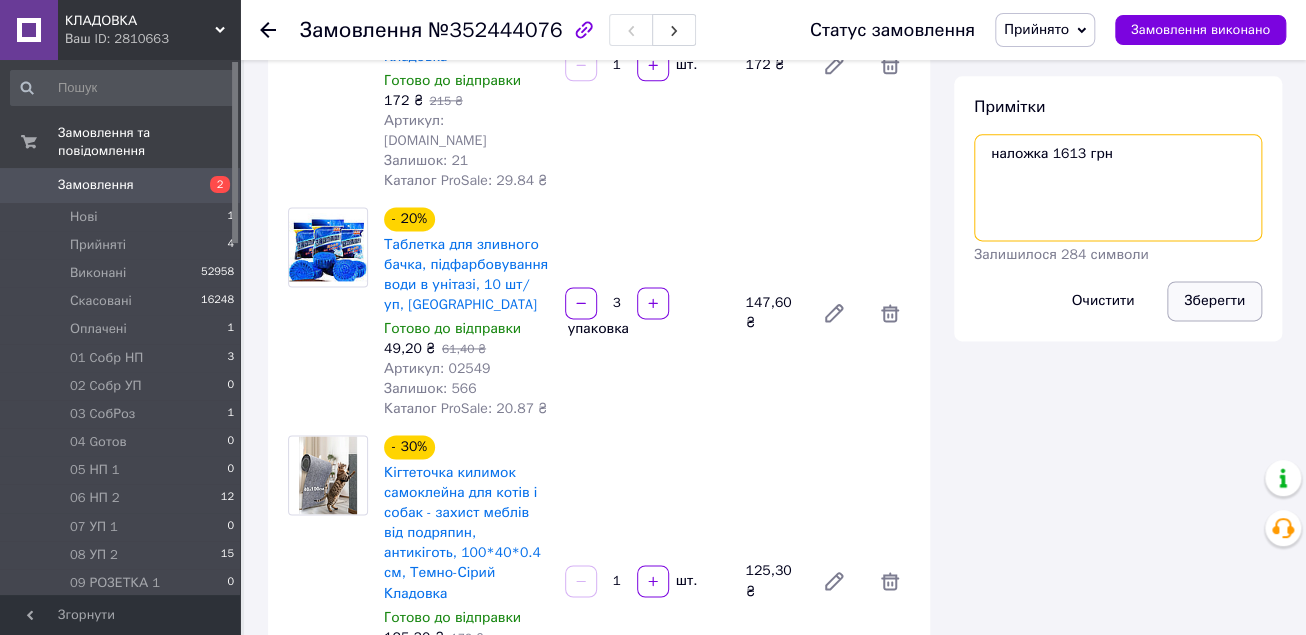 type on "наложка 1613 грн" 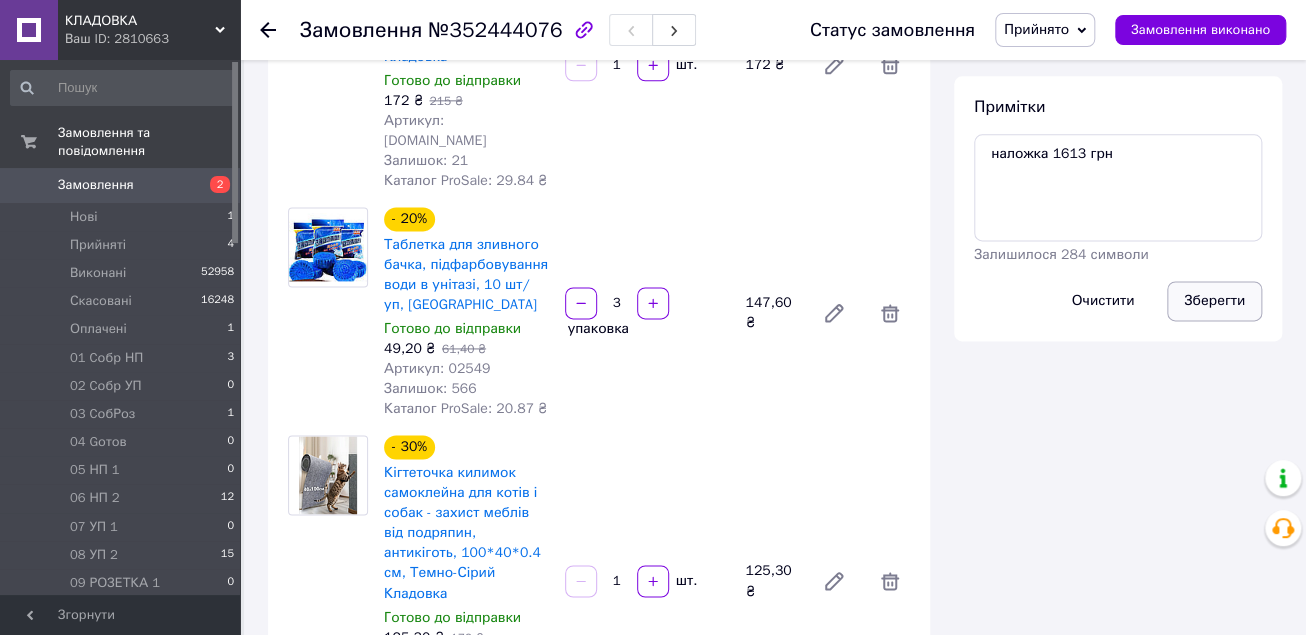 click on "Зберегти" at bounding box center [1214, 301] 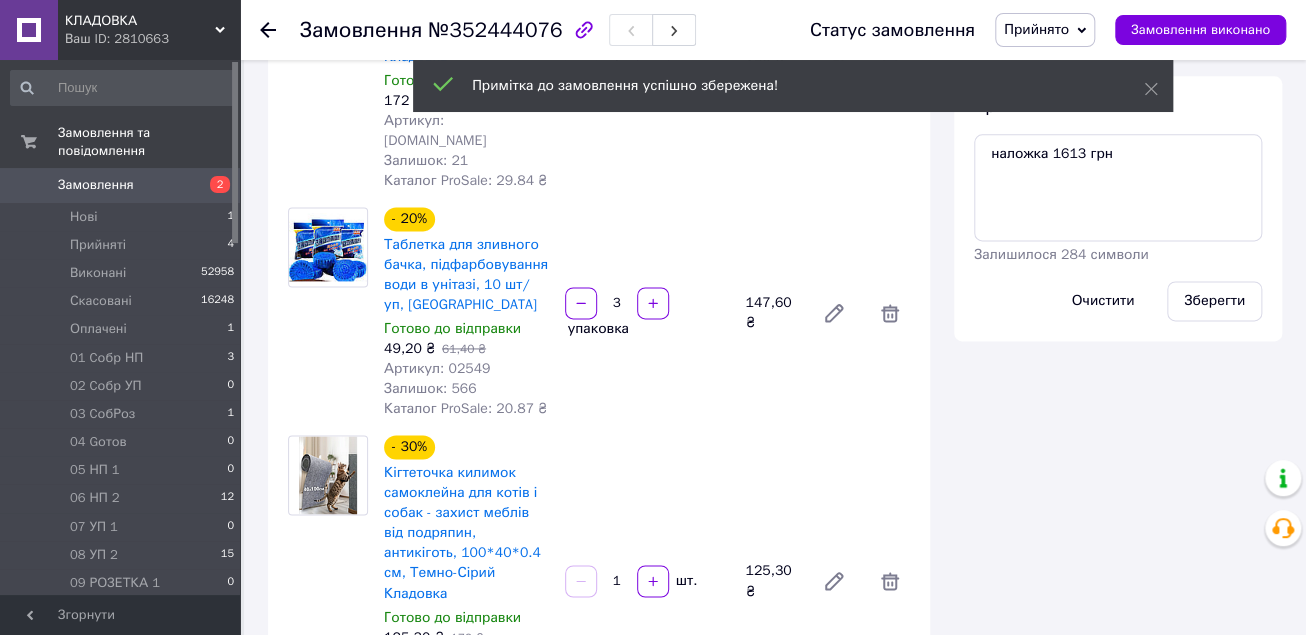 click 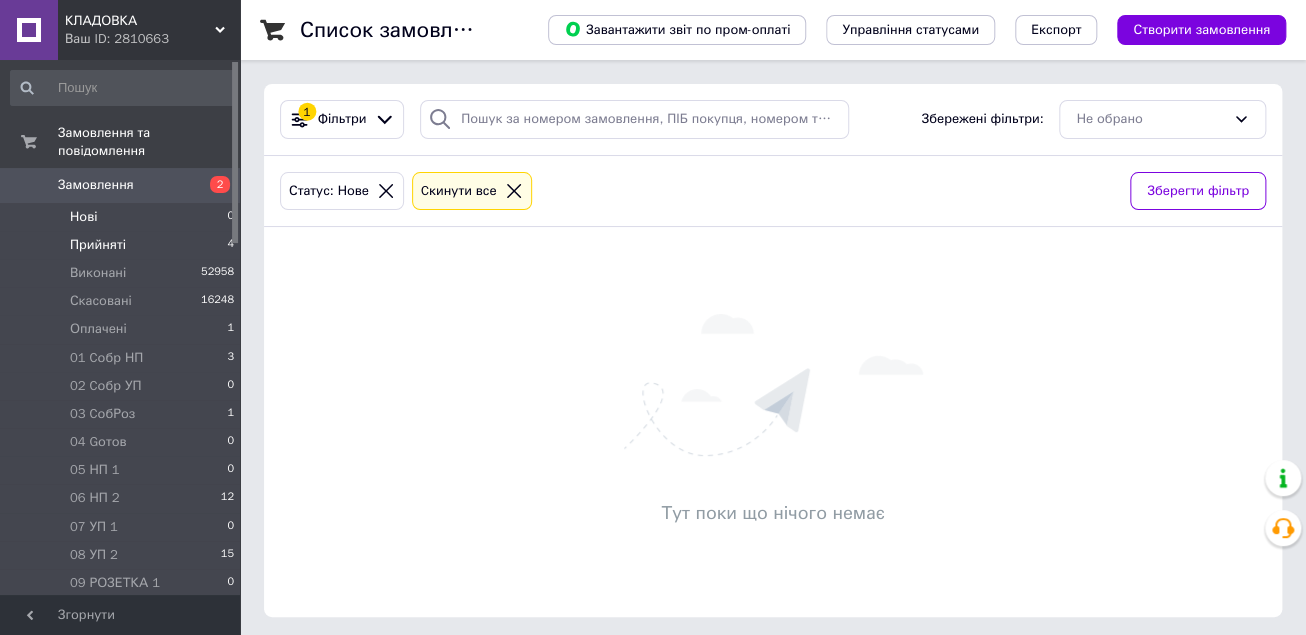 click on "Прийняті" at bounding box center [98, 245] 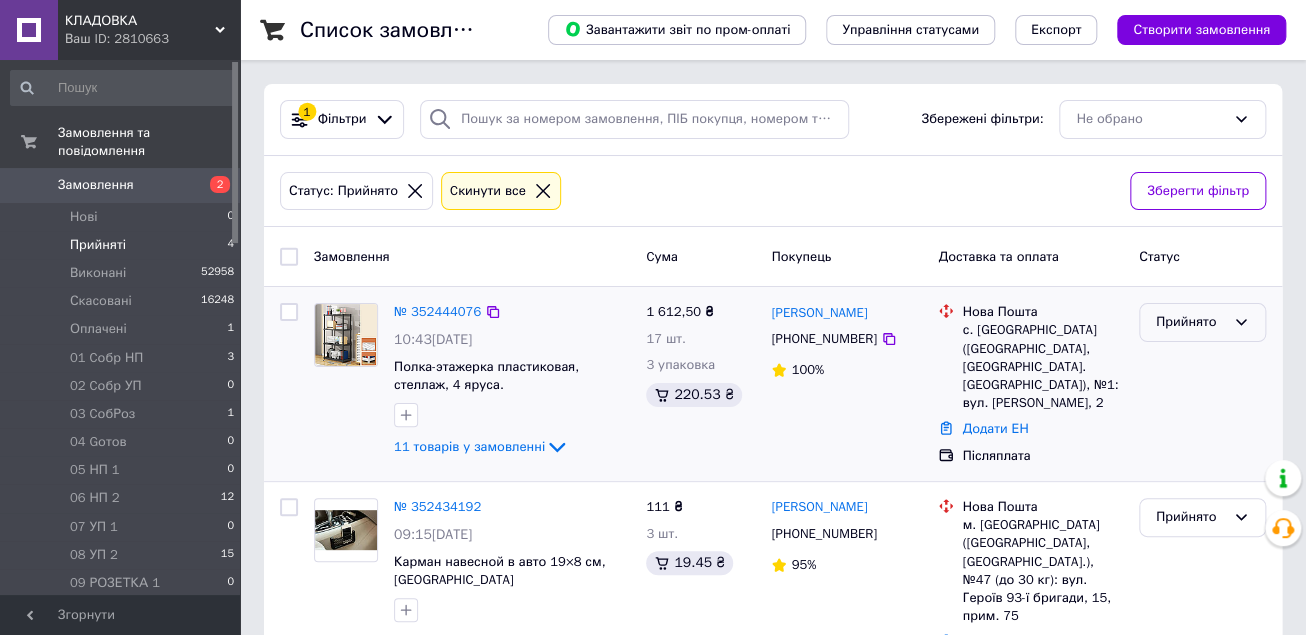 click 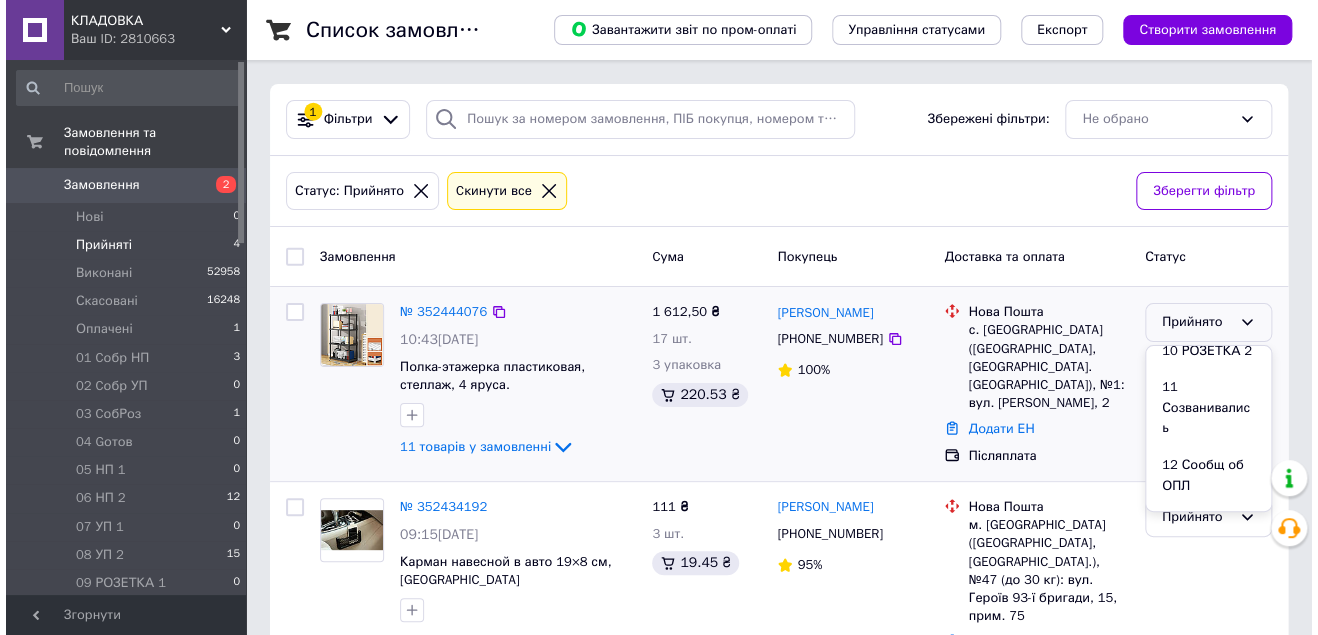 scroll, scrollTop: 480, scrollLeft: 0, axis: vertical 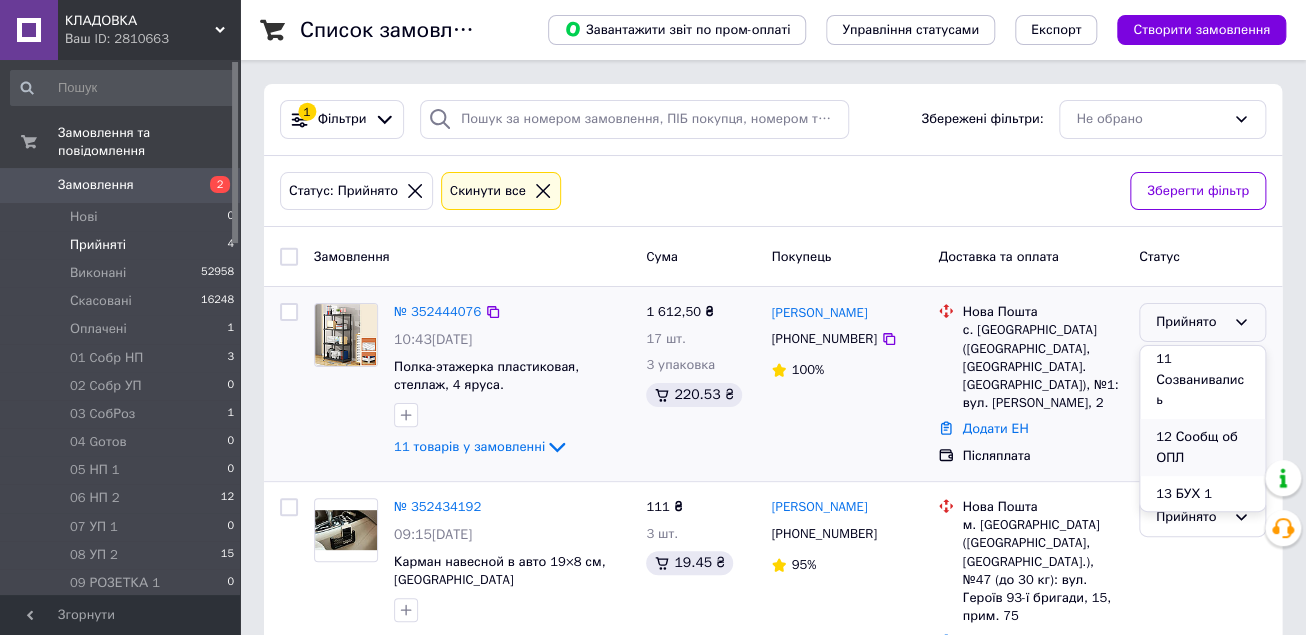 click on "12 Сообщ об ОПЛ" at bounding box center [1202, 447] 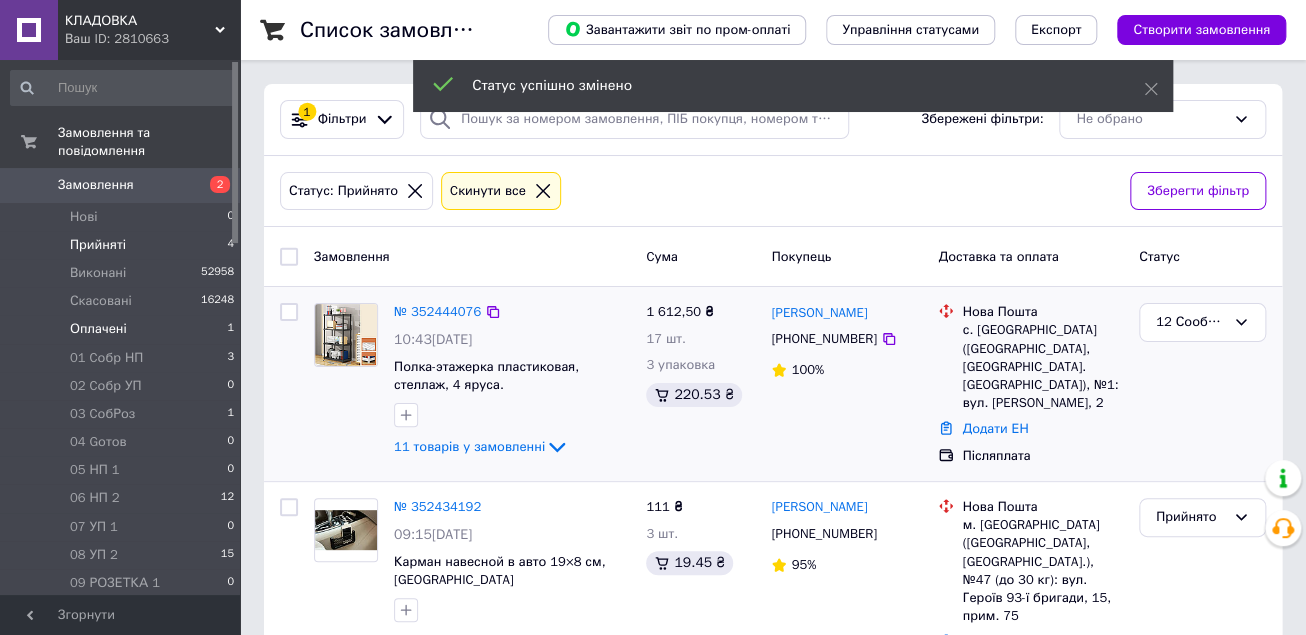 click on "Оплачені" at bounding box center (98, 329) 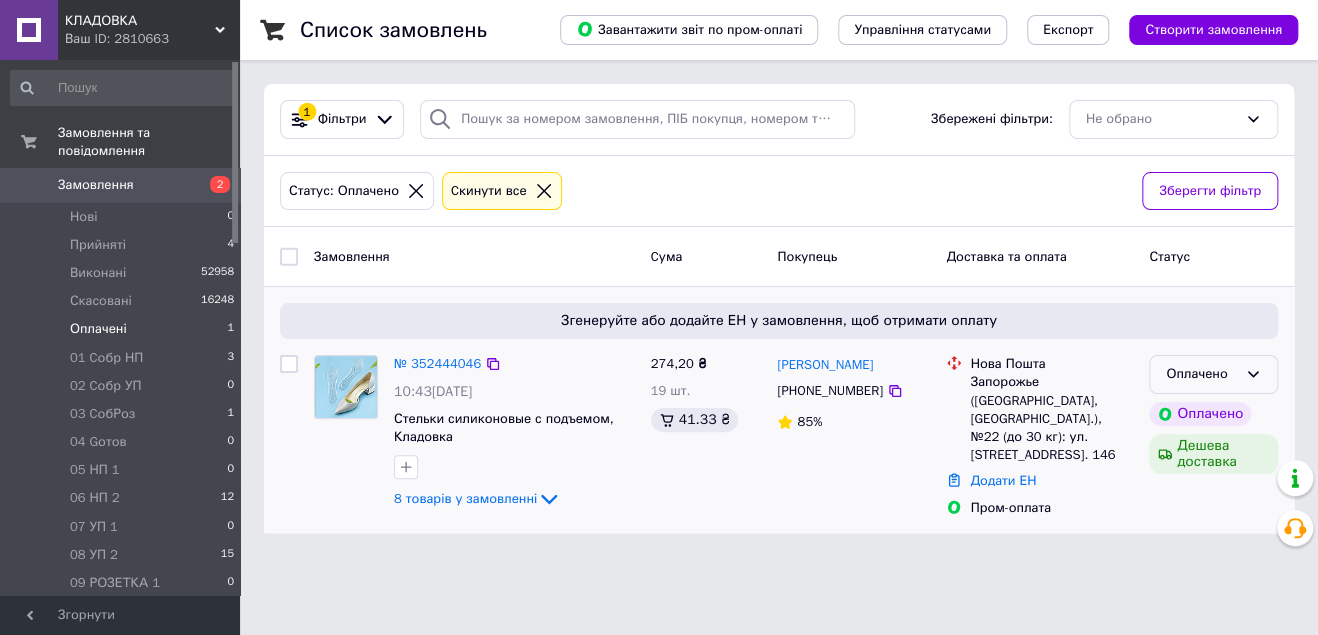drag, startPoint x: 1258, startPoint y: 372, endPoint x: 1254, endPoint y: 384, distance: 12.649111 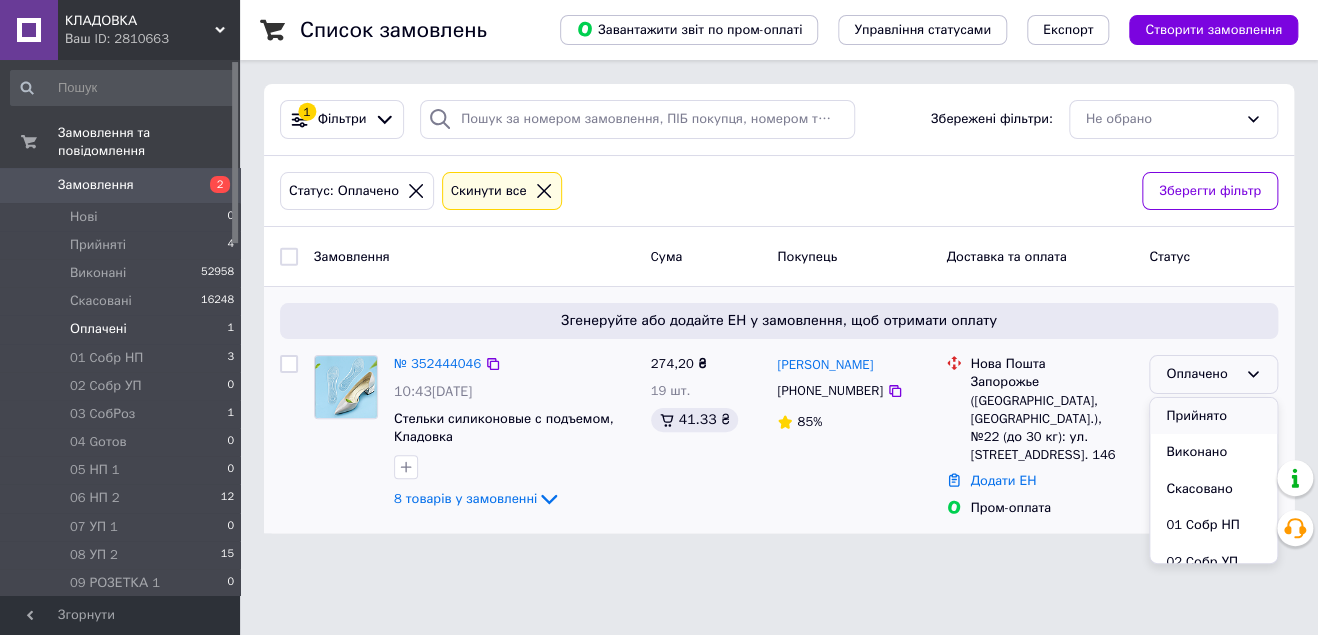 click on "Прийнято" at bounding box center (1213, 416) 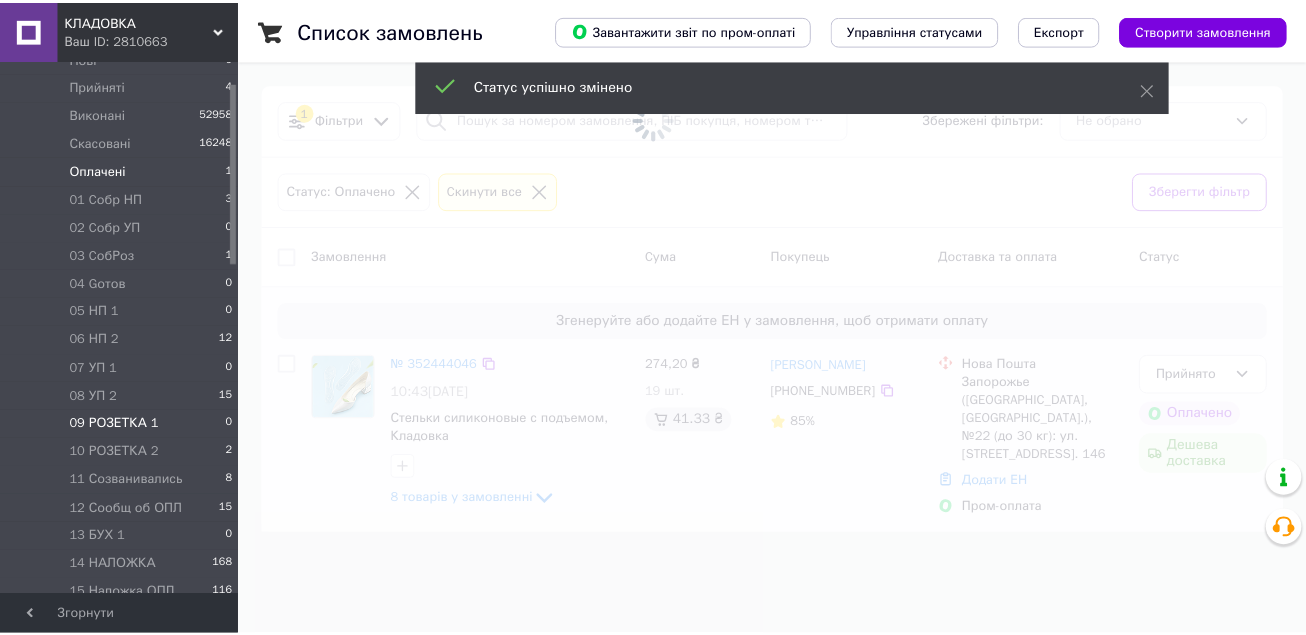 scroll, scrollTop: 160, scrollLeft: 0, axis: vertical 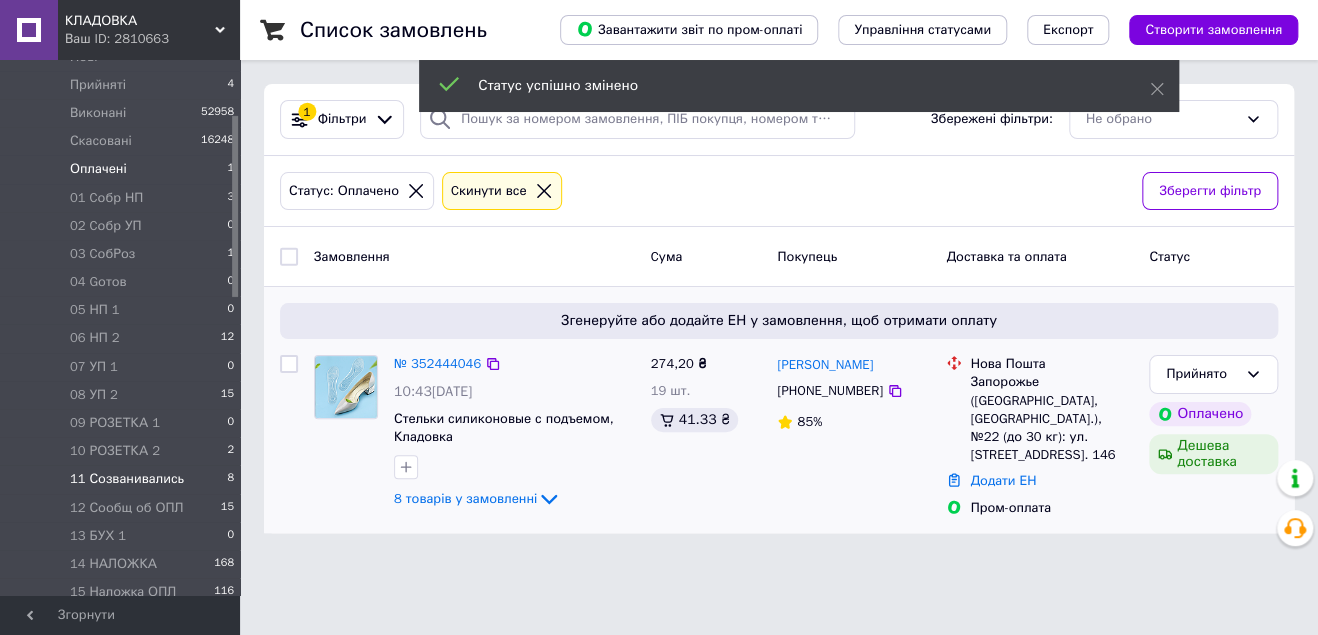 click on "11 Созванивались" at bounding box center [127, 479] 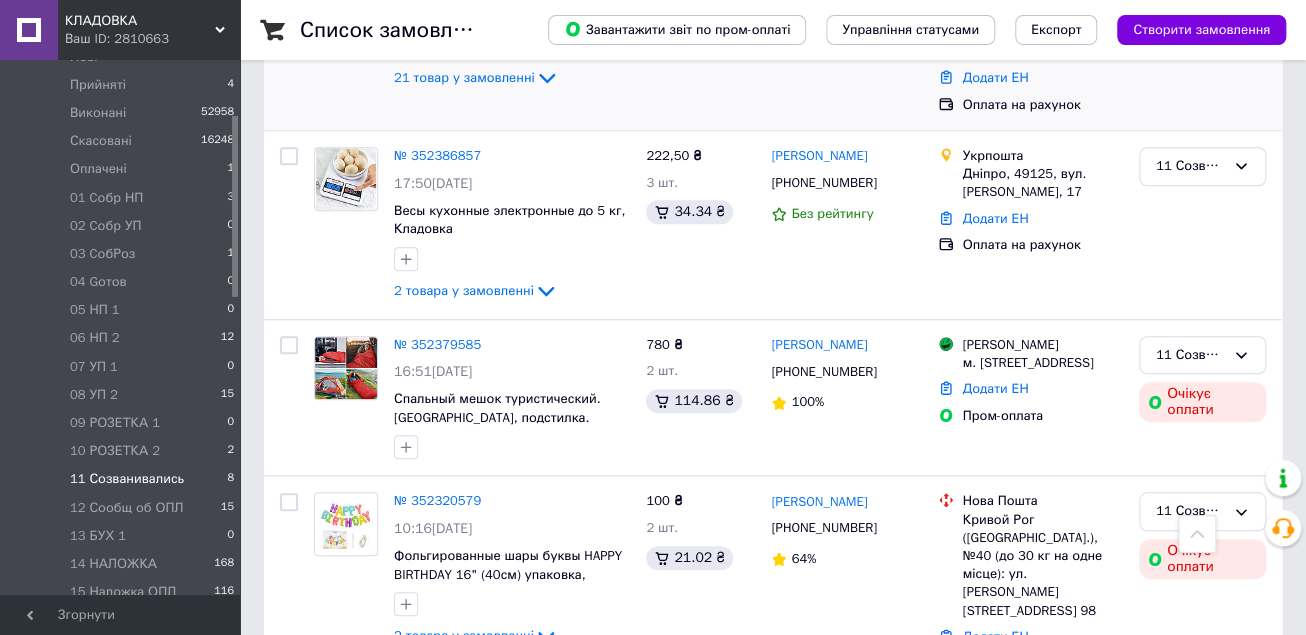 scroll, scrollTop: 1118, scrollLeft: 0, axis: vertical 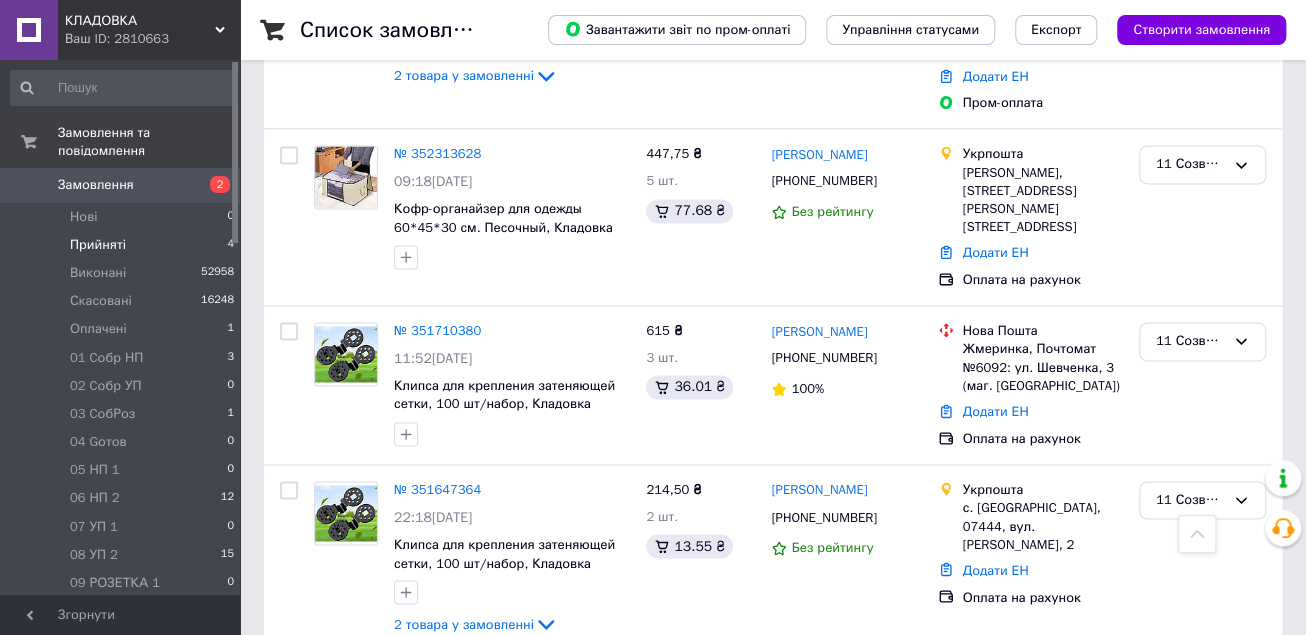 click on "Прийняті" at bounding box center [98, 245] 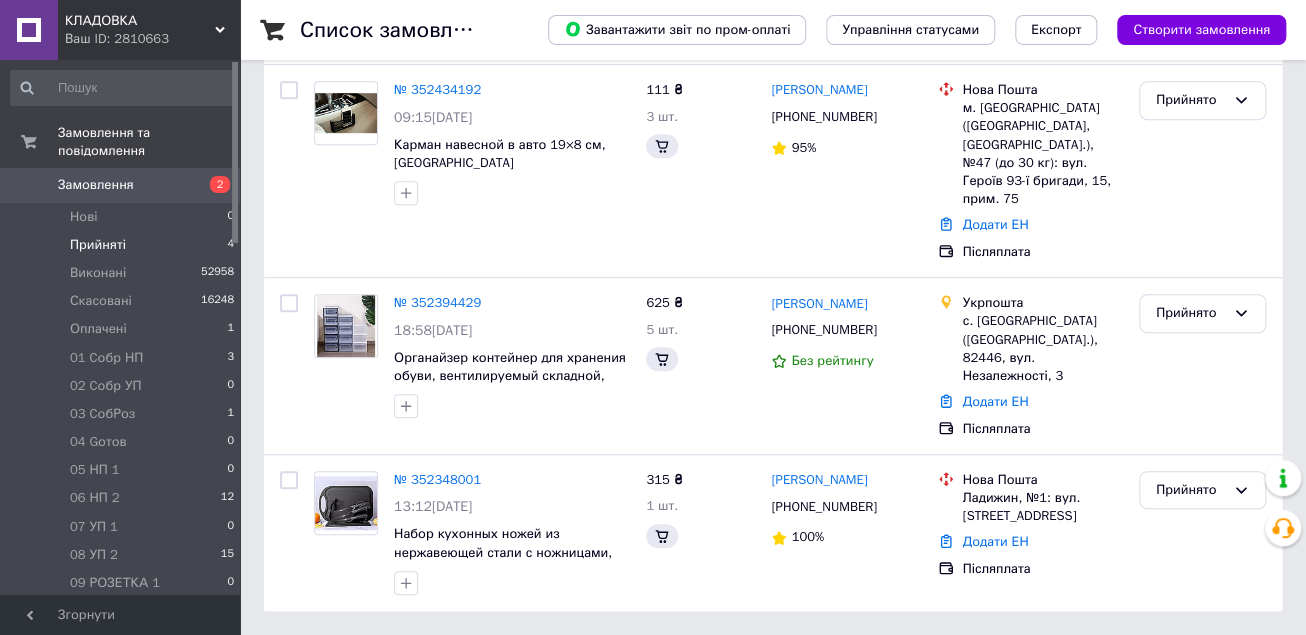 scroll, scrollTop: 0, scrollLeft: 0, axis: both 